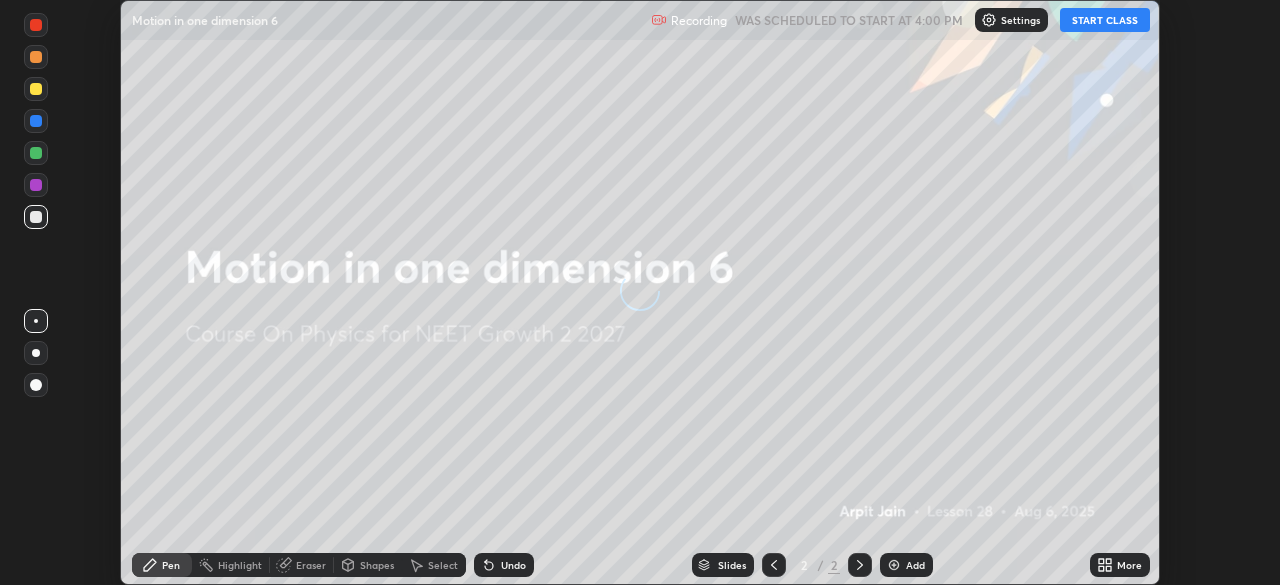 scroll, scrollTop: 0, scrollLeft: 0, axis: both 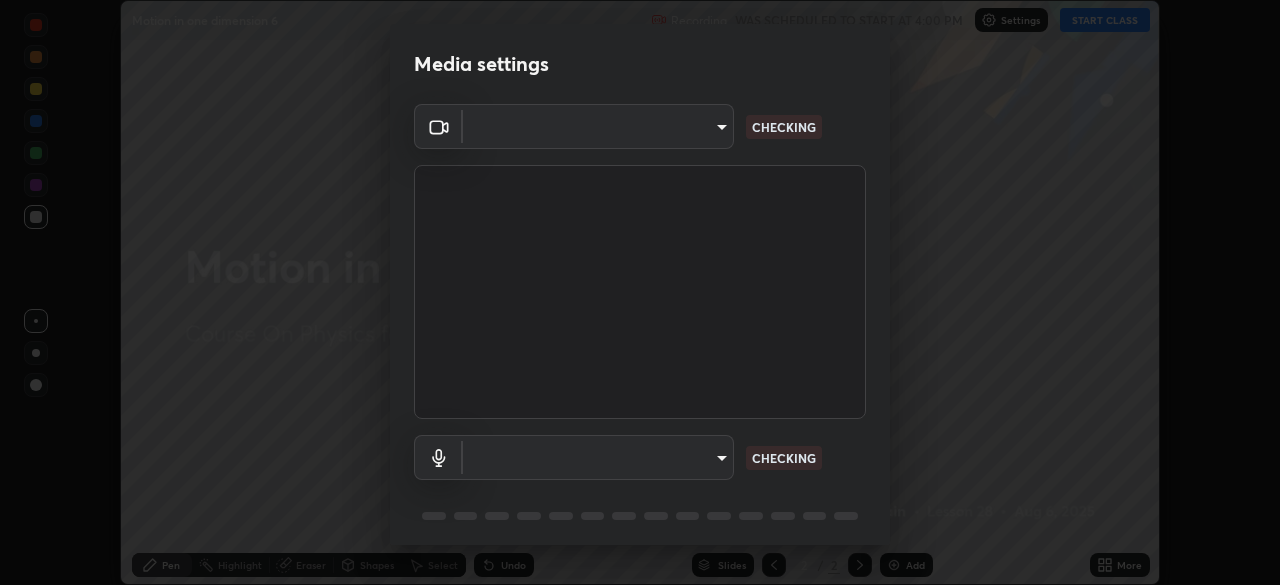 type on "434497d134e022bfe69f56caa8aa94ca7390994208081c595a03479da225093f" 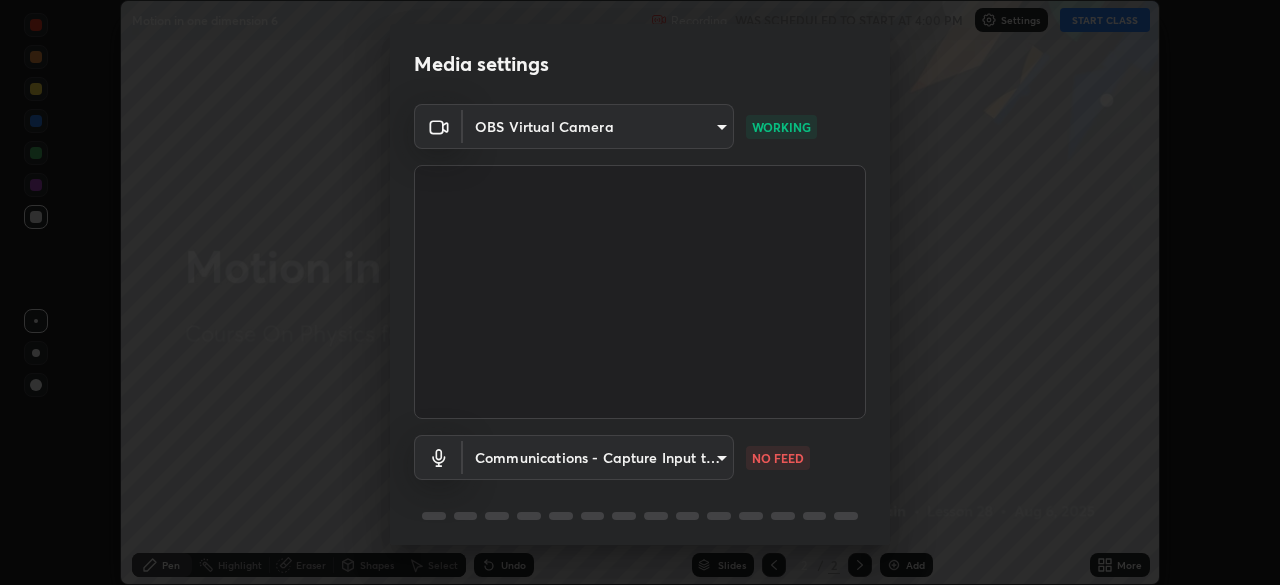 click on "Erase all Motion in one dimension 6 Recording WAS SCHEDULED TO START AT  4:00 PM Settings START CLASS Setting up your live class Motion in one dimension 6 • L28 of Course On Physics for NEET Growth 2 2027 [FIRST] [LAST] Pen Highlight Eraser Shapes Select Undo Slides 2 / 2 Add More No doubts shared Encourage your learners to ask a doubt for better clarity Report an issue Reason for reporting Buffering Chat not working Audio - Video sync issue Educator video quality low ​ Attach an image Report Media settings OBS Virtual Camera [HASH] WORKING Communications - Capture Input terminal (Digital Array MIC) communications NO FEED 1 / 5 Next" at bounding box center (640, 292) 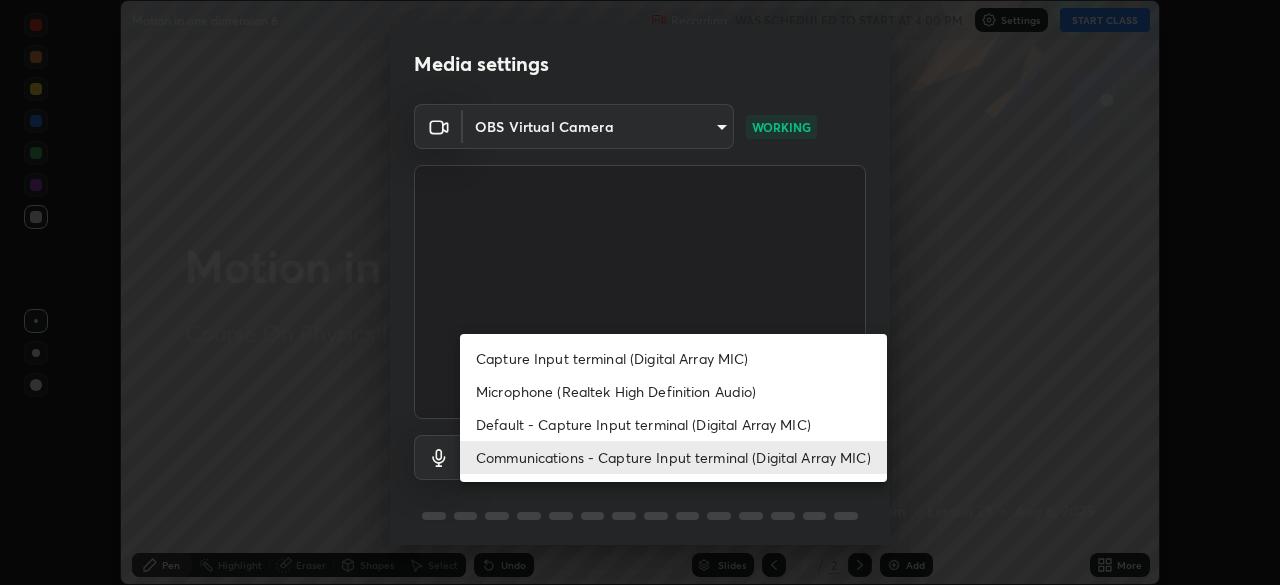 click on "Microphone (Realtek High Definition Audio)" at bounding box center [673, 391] 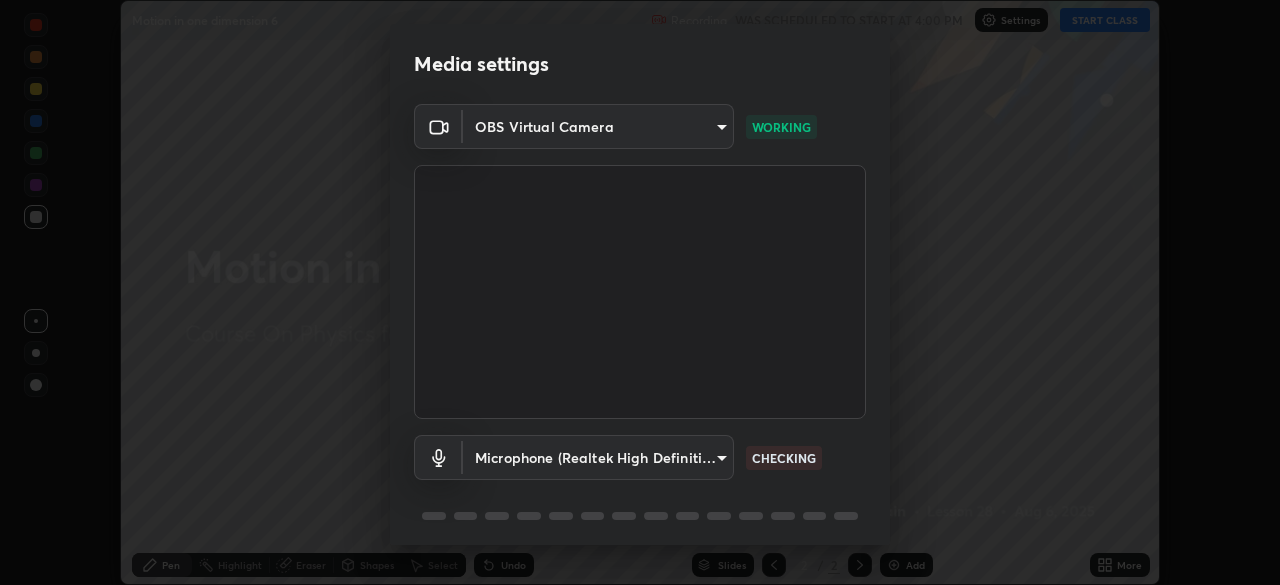 scroll, scrollTop: 71, scrollLeft: 0, axis: vertical 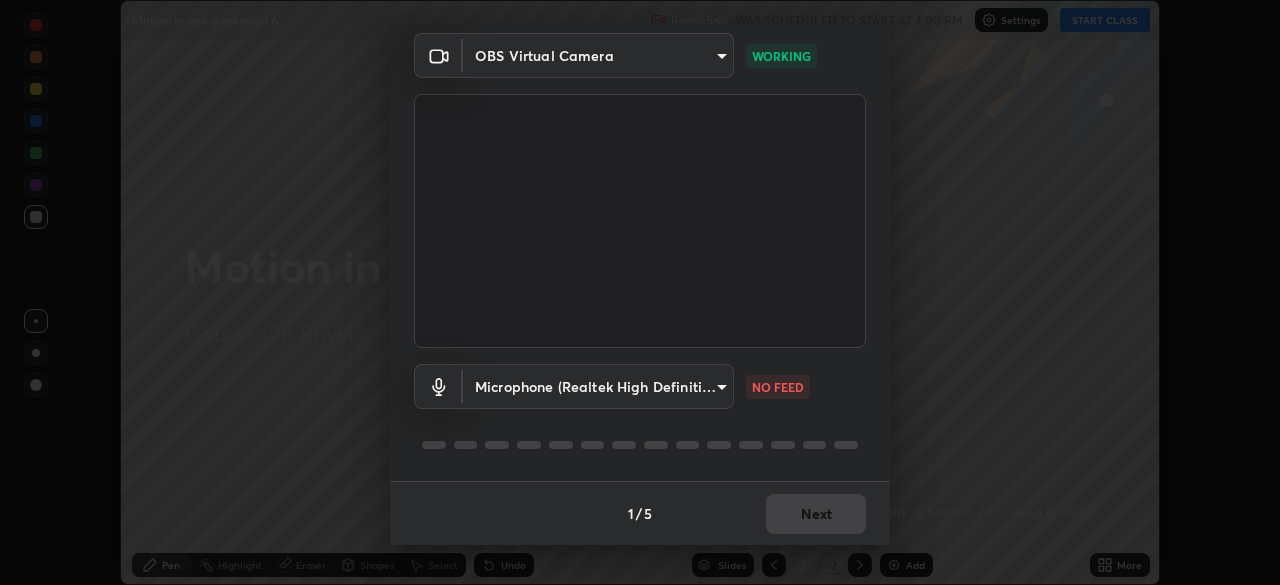 click on "Erase all Motion in one dimension 6 Recording WAS SCHEDULED TO START AT  4:00 PM Settings START CLASS Setting up your live class Motion in one dimension 6 • L28 of Course On Physics for NEET Growth 2 2027 [FIRST] [LAST] Pen Highlight Eraser Shapes Select Undo Slides 2 / 2 Add More No doubts shared Encourage your learners to ask a doubt for better clarity Report an issue Reason for reporting Buffering Chat not working Audio - Video sync issue Educator video quality low ​ Attach an image Report Media settings OBS Virtual Camera [HASH] WORKING Microphone (Realtek High Definition Audio) [HASH] NO FEED 1 / 5 Next" at bounding box center (640, 292) 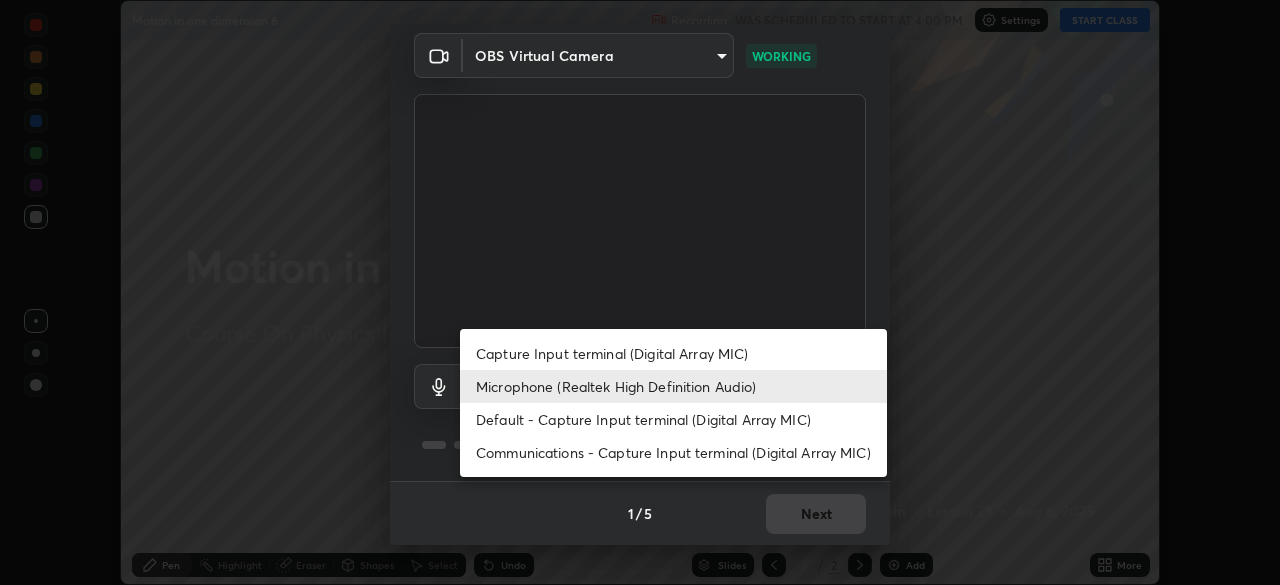 click on "Communications - Capture Input terminal (Digital Array MIC)" at bounding box center [673, 452] 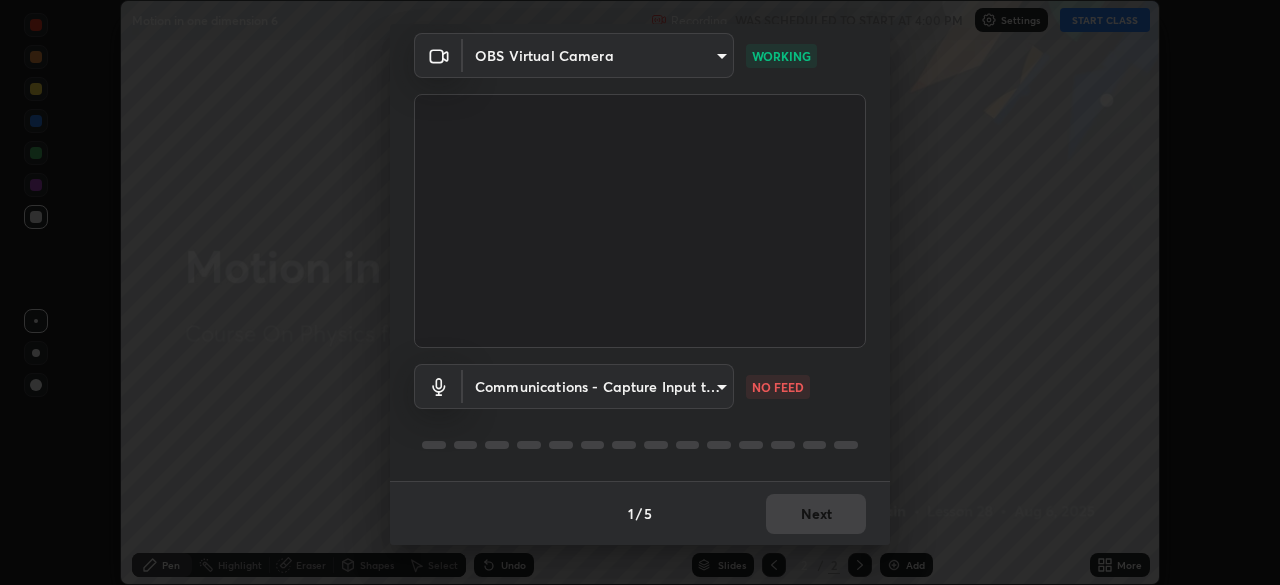 type on "communications" 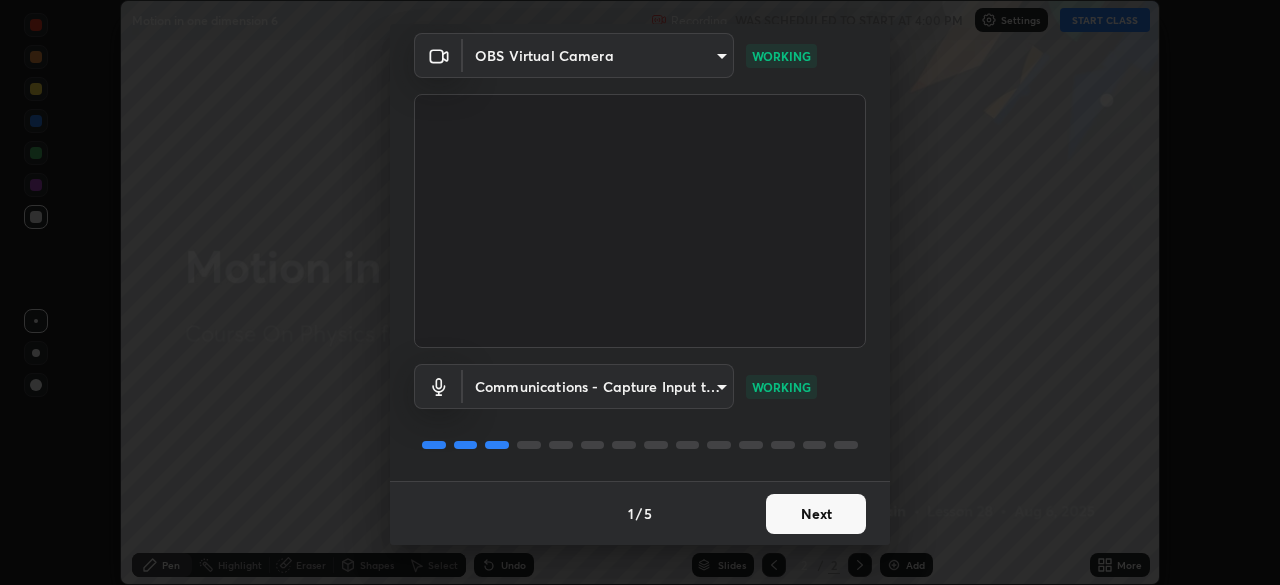click on "Next" at bounding box center (816, 514) 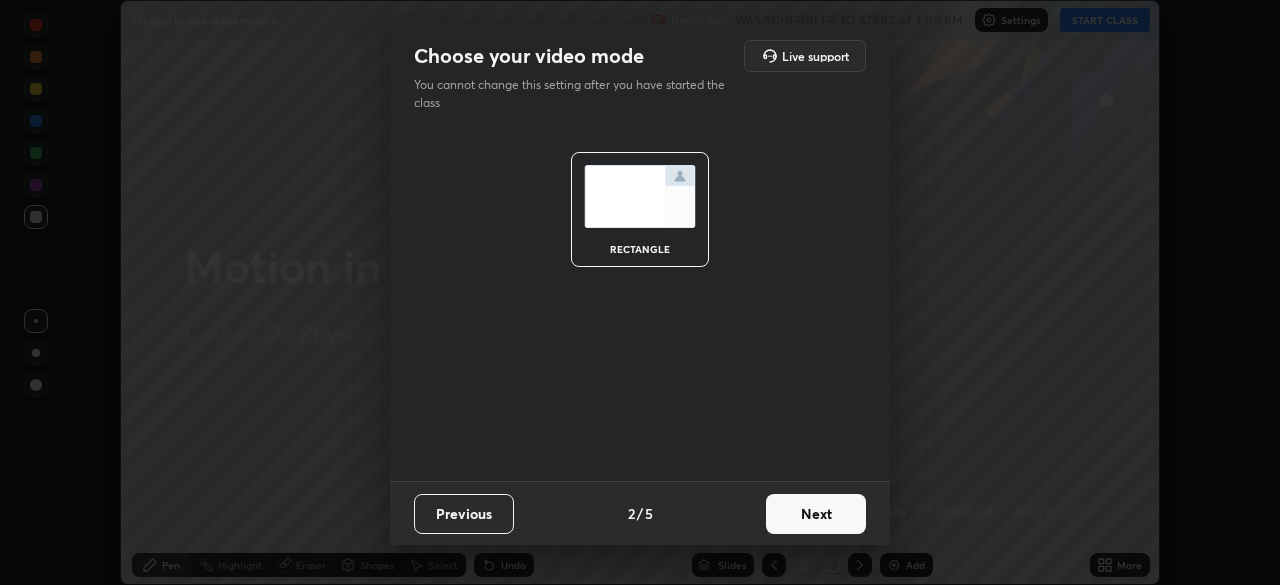 scroll, scrollTop: 0, scrollLeft: 0, axis: both 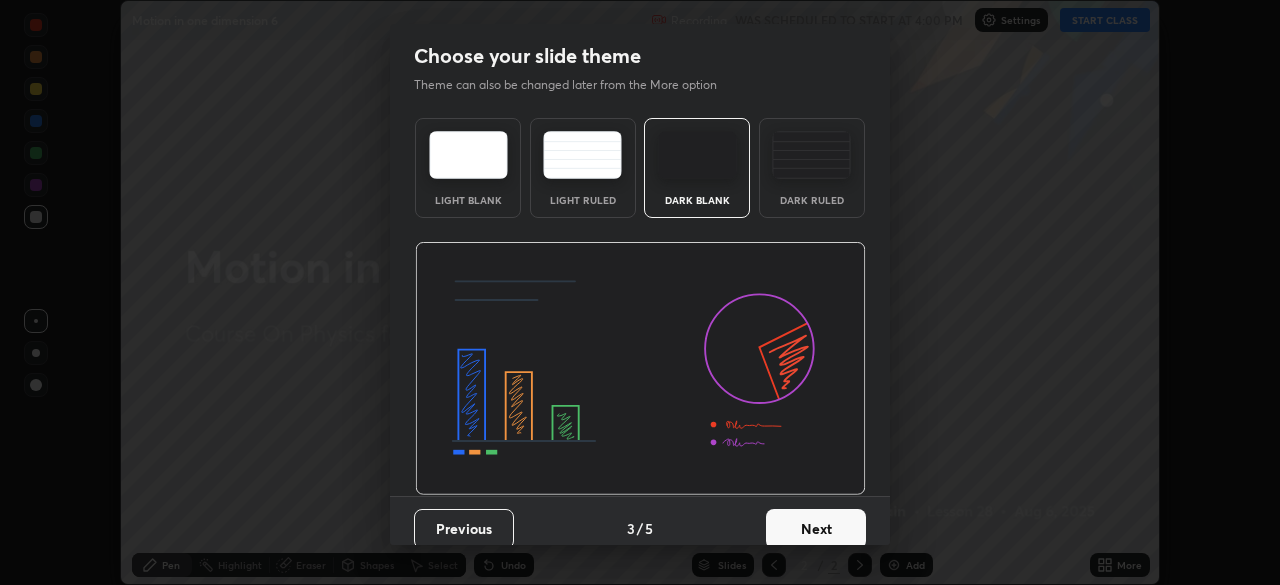 click at bounding box center [811, 155] 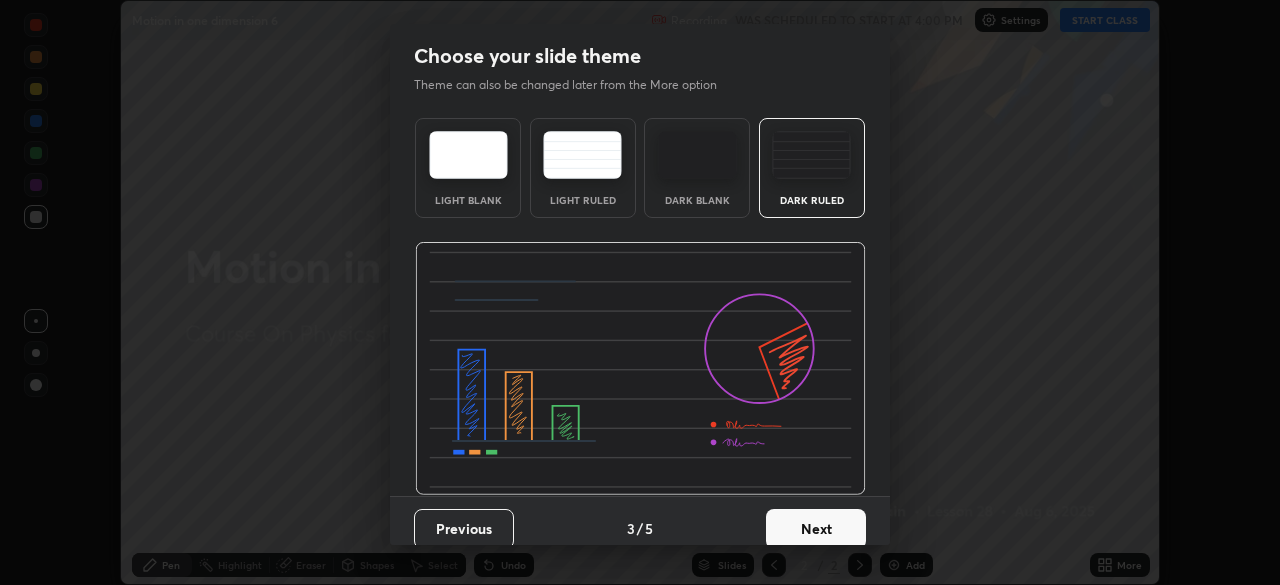 click on "Next" at bounding box center (816, 529) 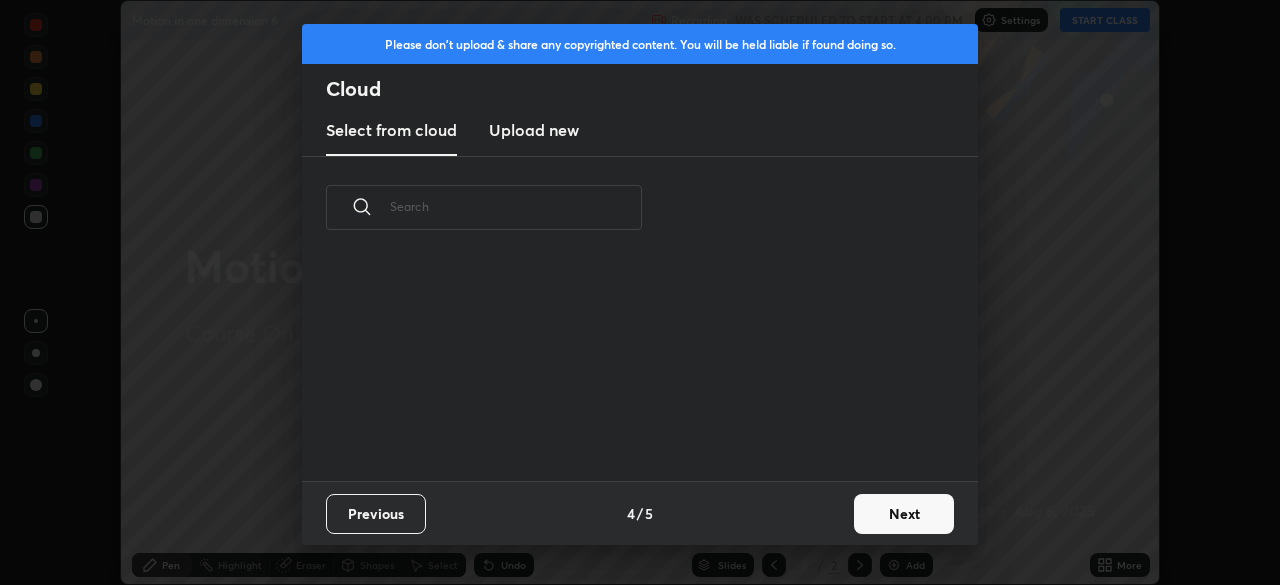 click on "Next" at bounding box center (904, 514) 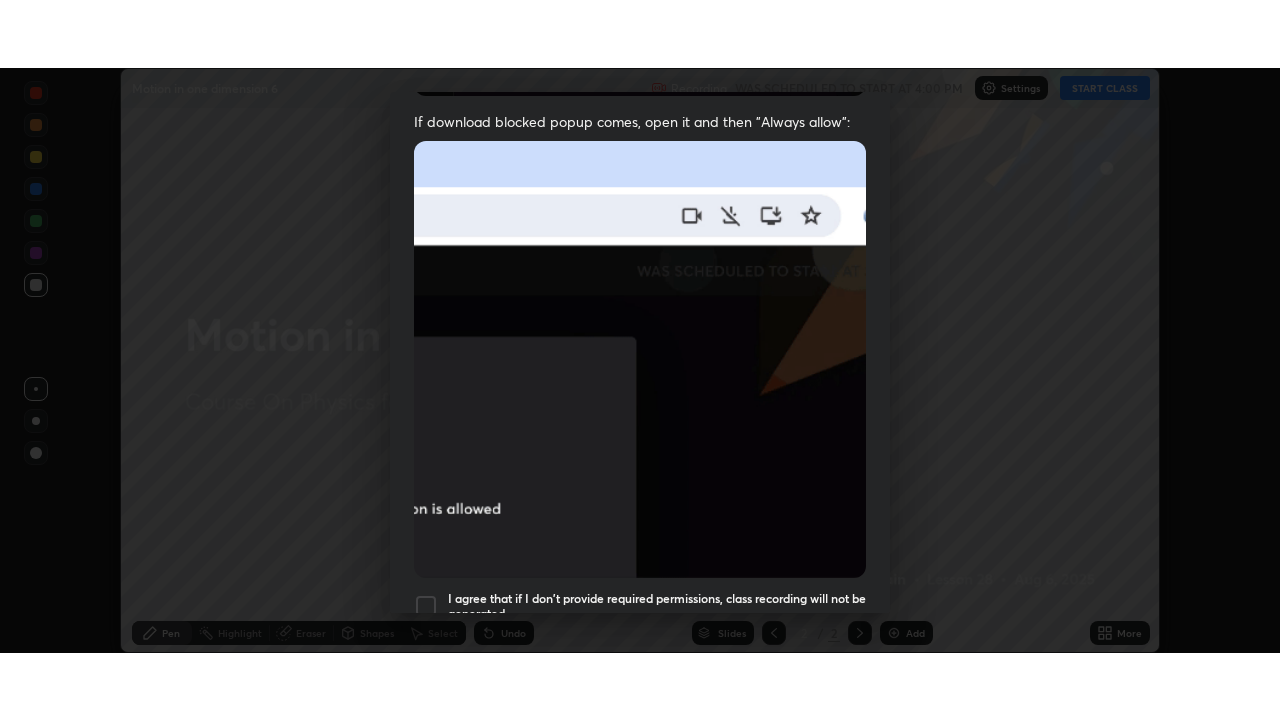 scroll, scrollTop: 479, scrollLeft: 0, axis: vertical 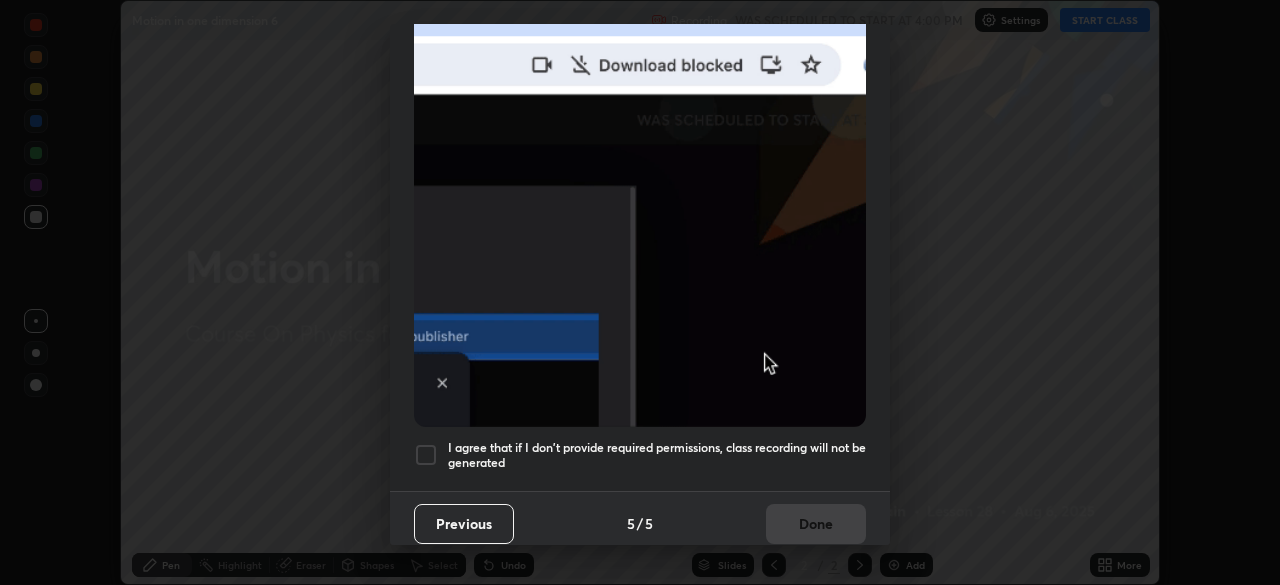 click on "I agree that if I don't provide required permissions, class recording will not be generated" at bounding box center (657, 455) 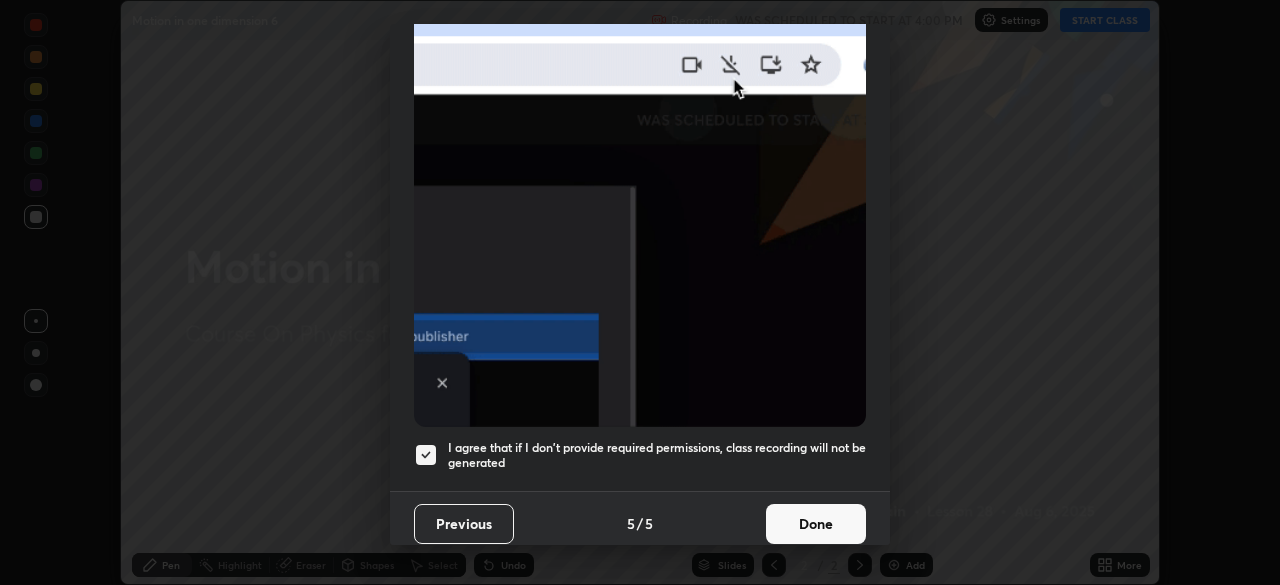 click on "Done" at bounding box center (816, 524) 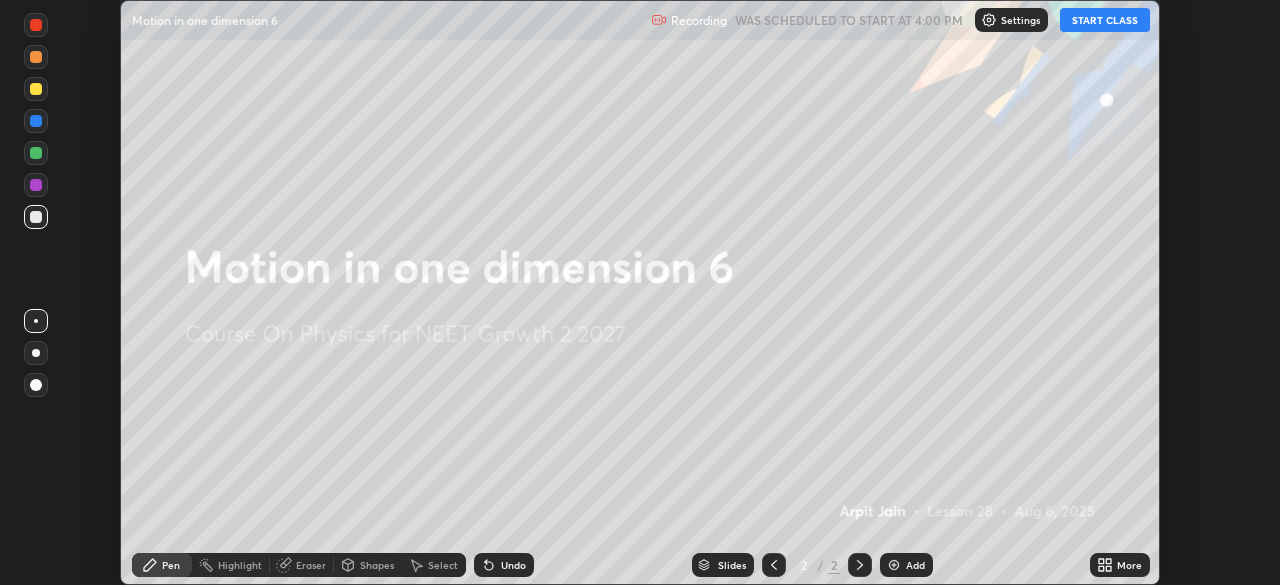 click on "START CLASS" at bounding box center [1105, 20] 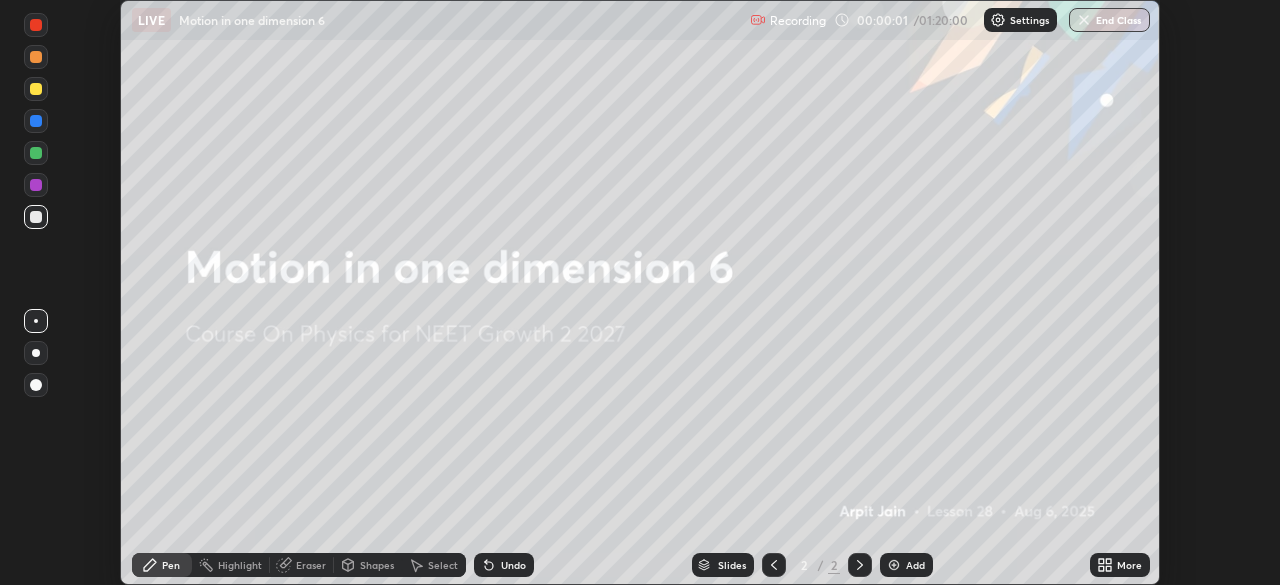 click 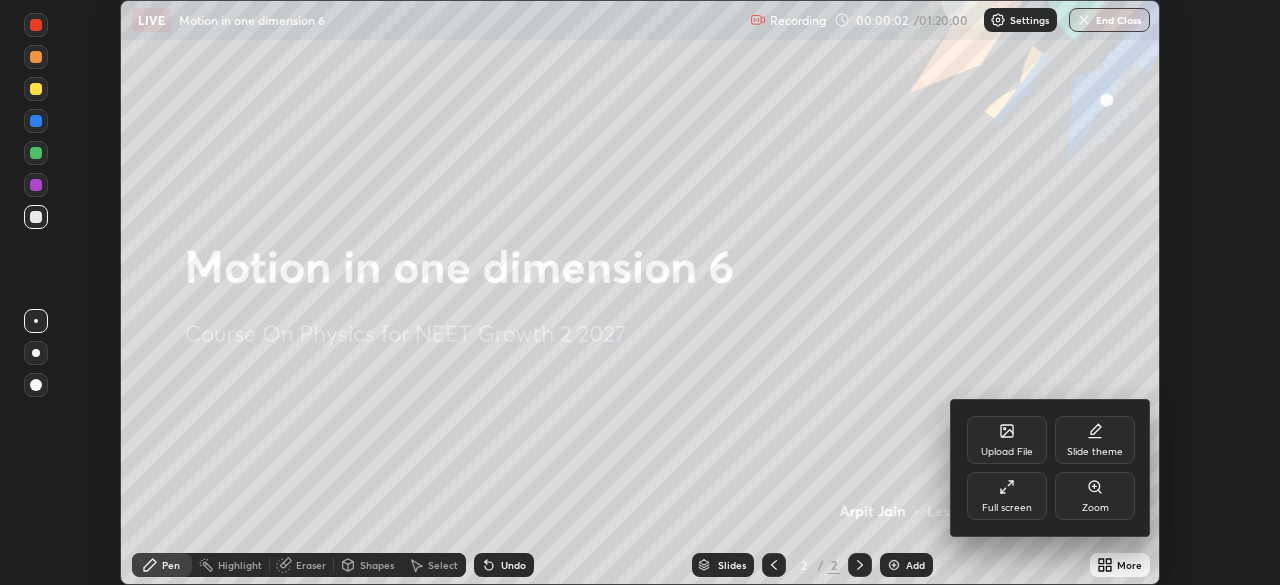 click 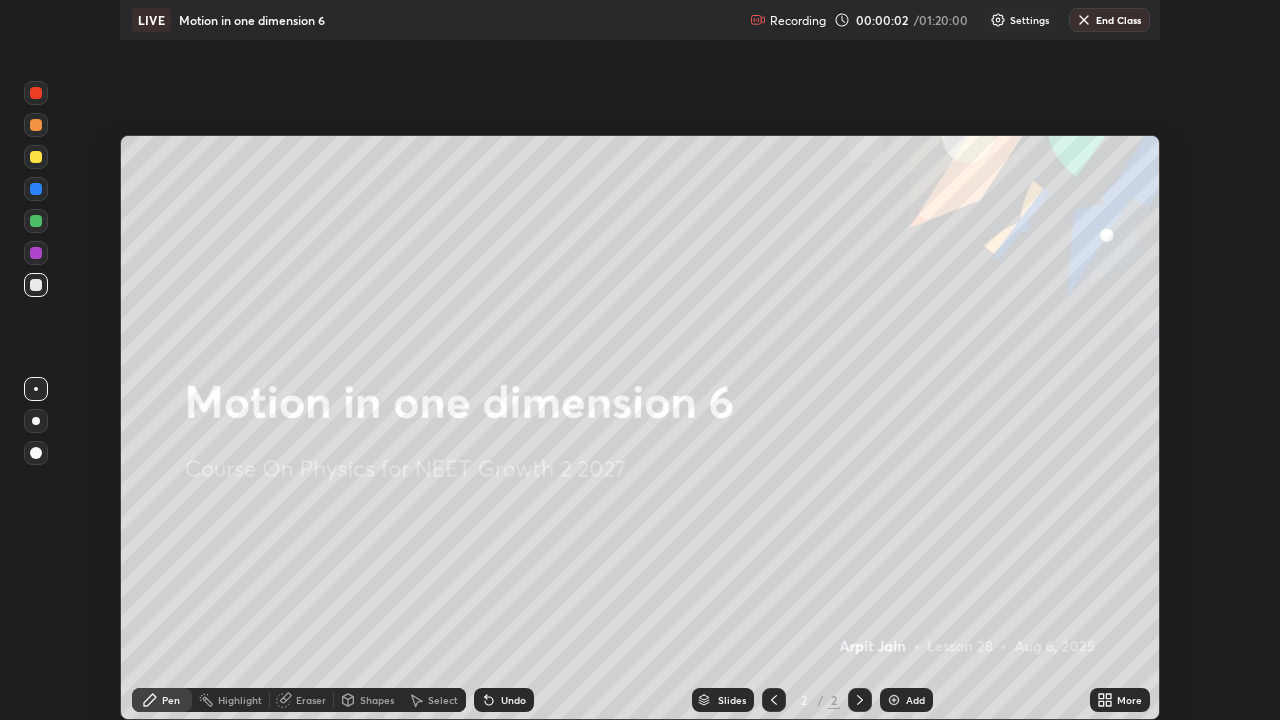 scroll, scrollTop: 99280, scrollLeft: 98720, axis: both 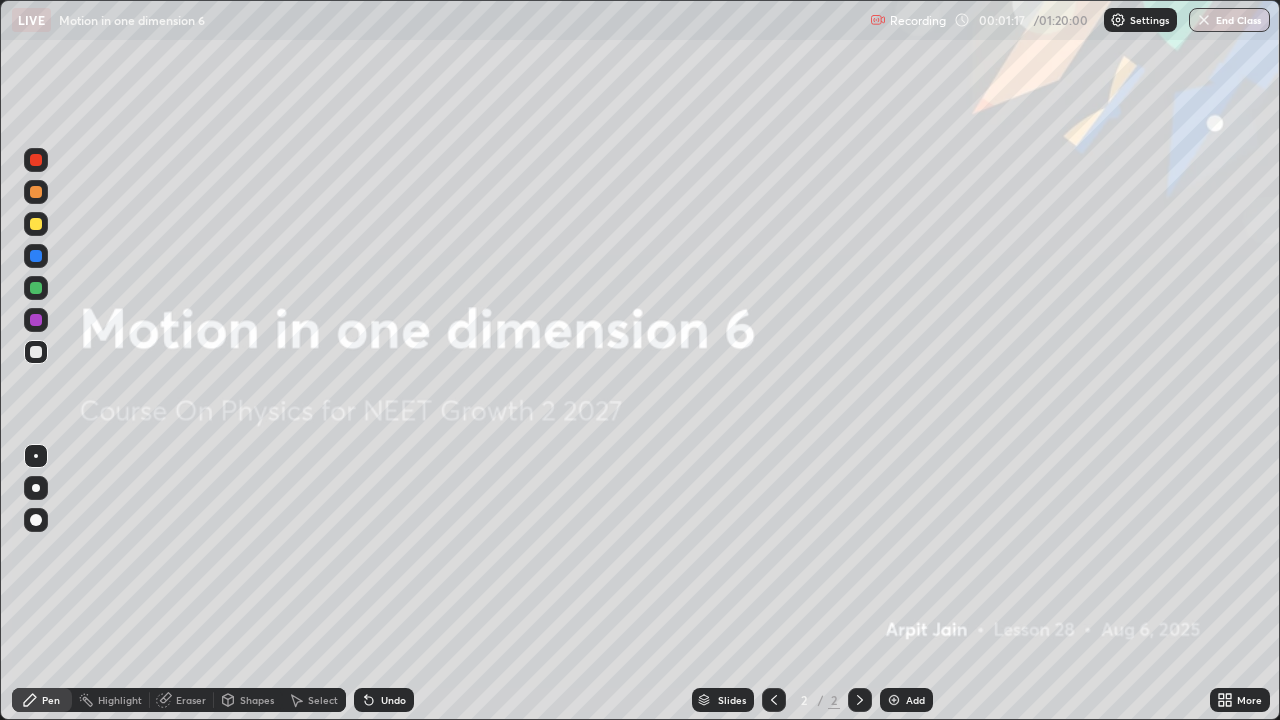click at bounding box center (894, 700) 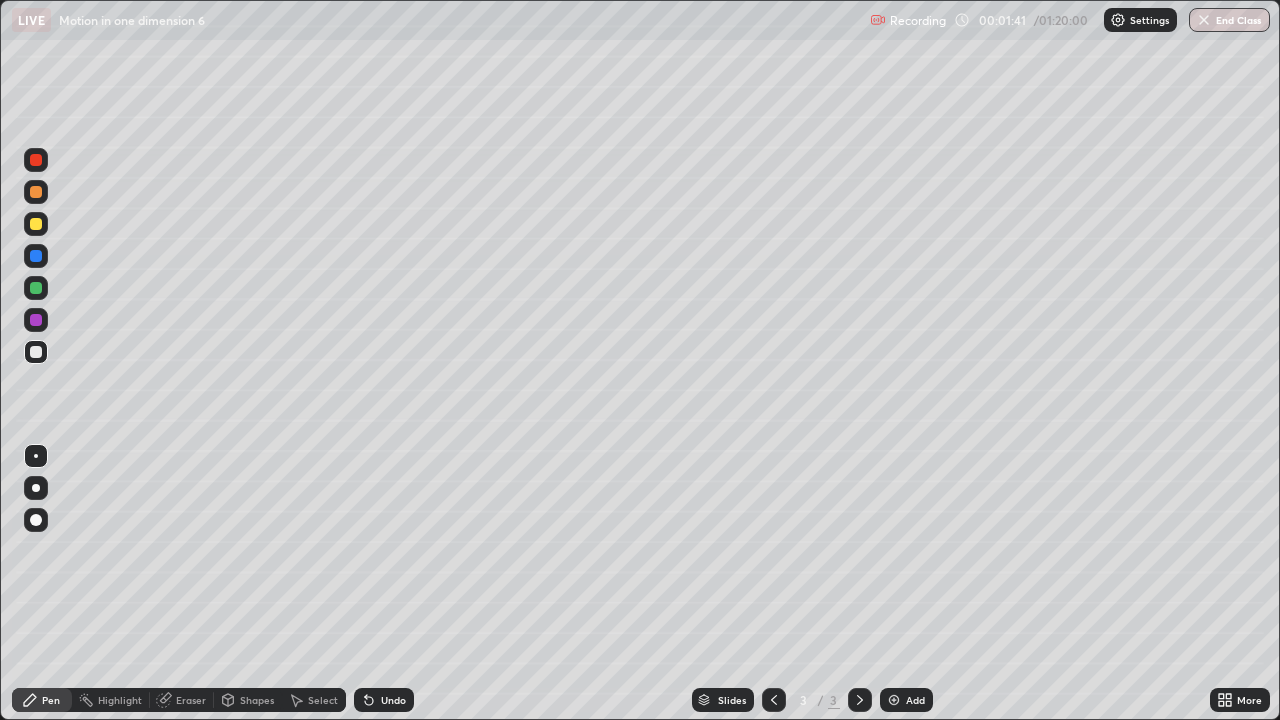 click at bounding box center [36, 224] 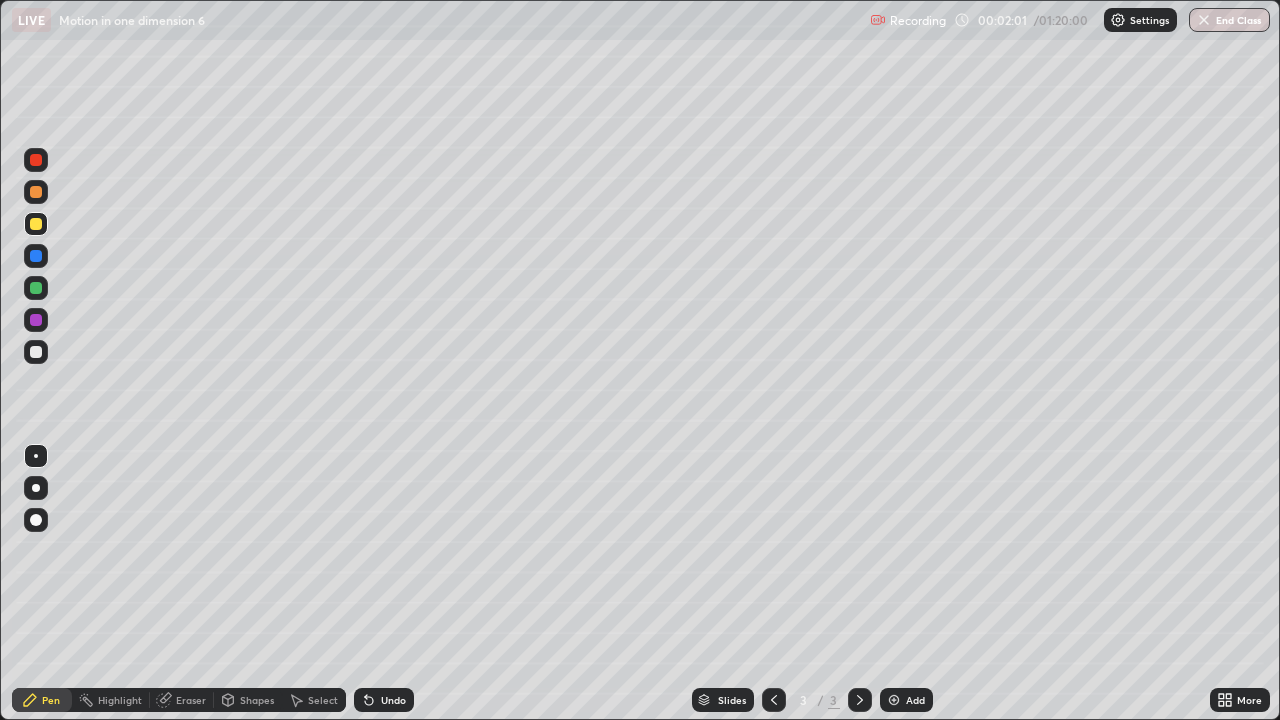 click at bounding box center (36, 256) 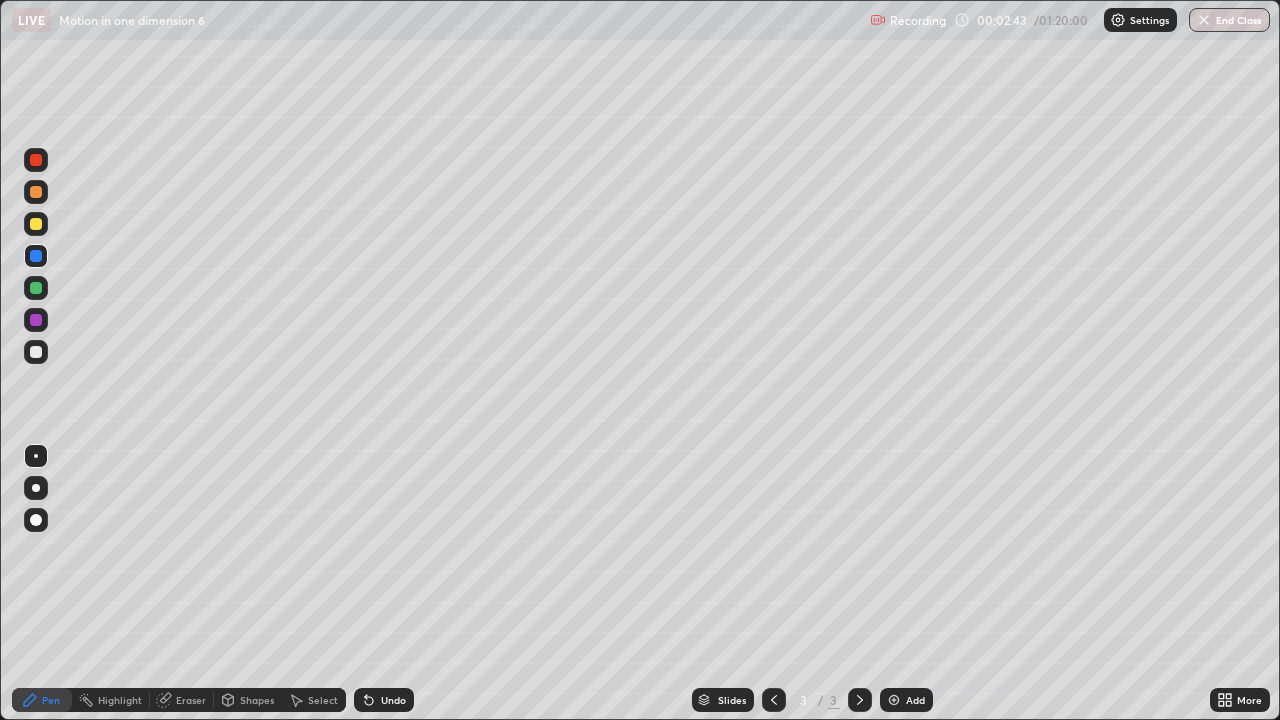 click at bounding box center (36, 288) 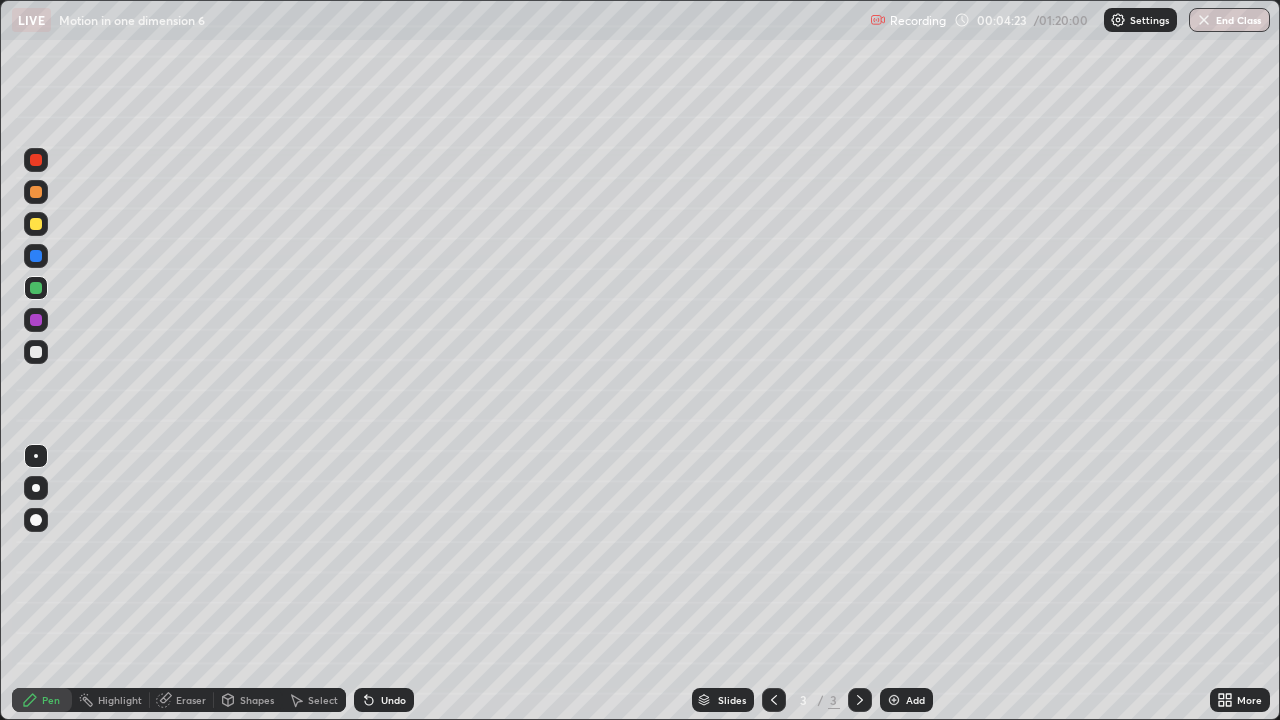 click on "Eraser" at bounding box center (182, 700) 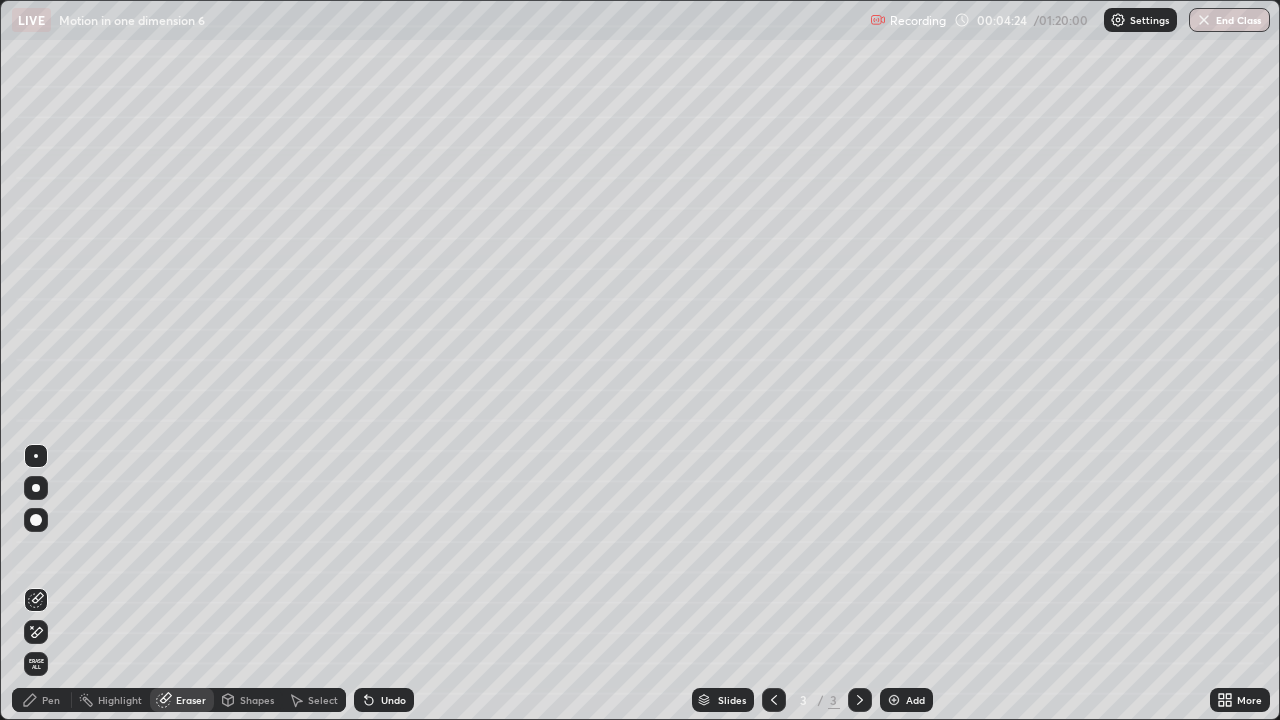 click 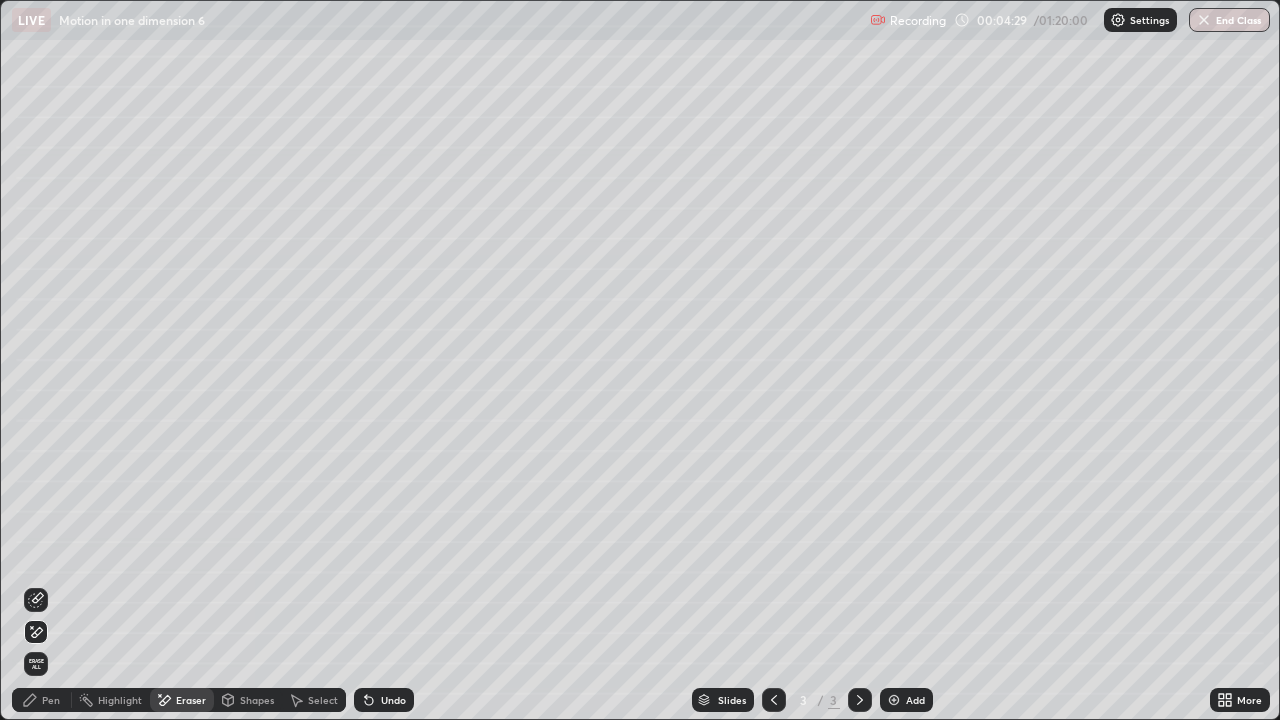 click 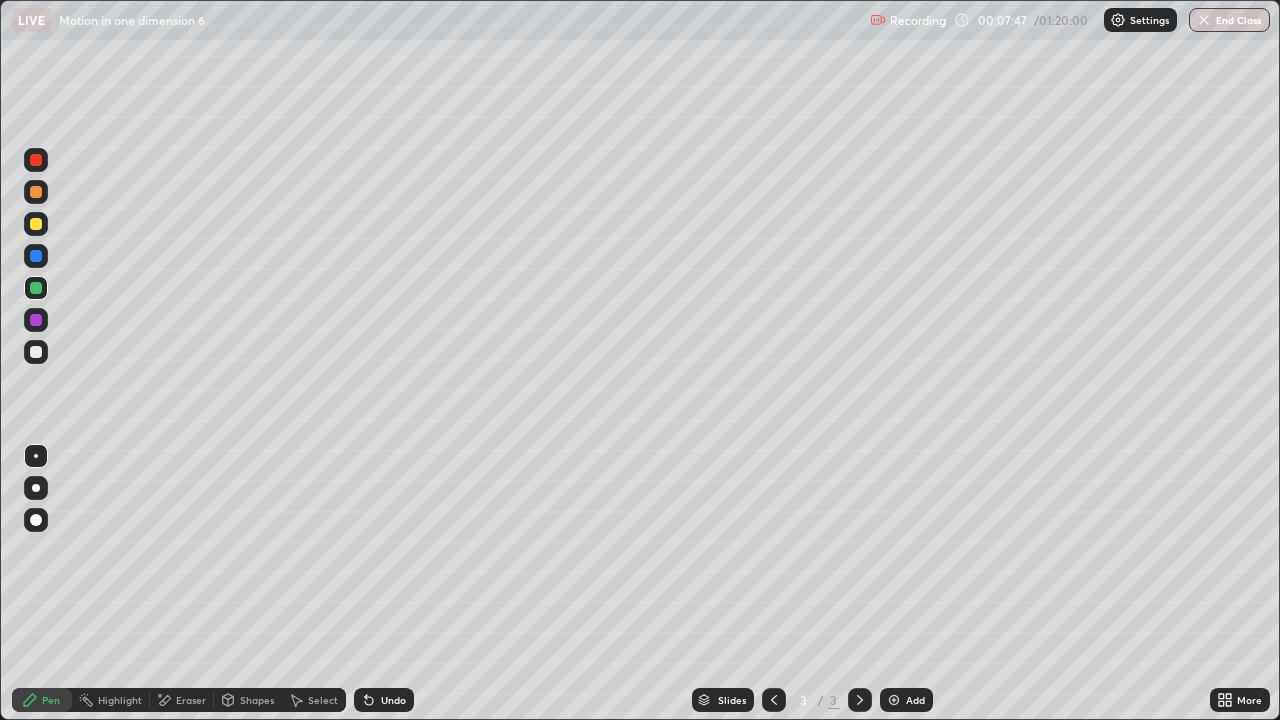 click at bounding box center [894, 700] 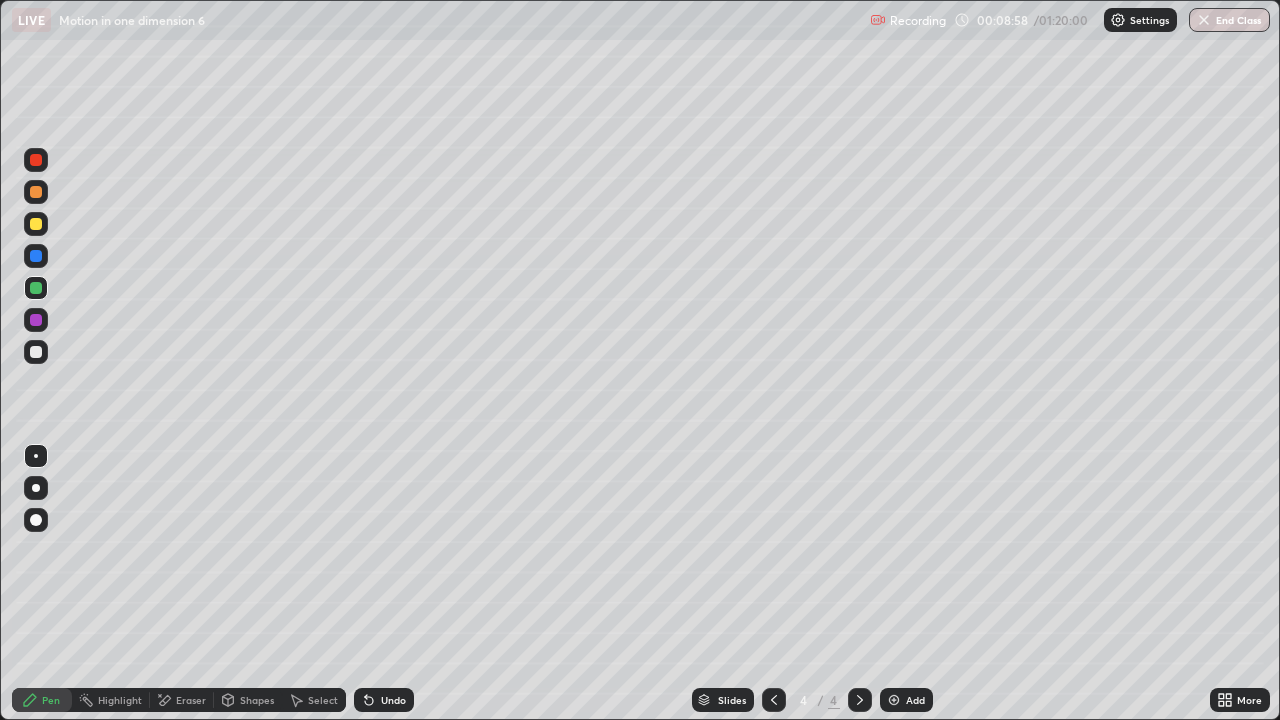 click on "Add" at bounding box center [915, 700] 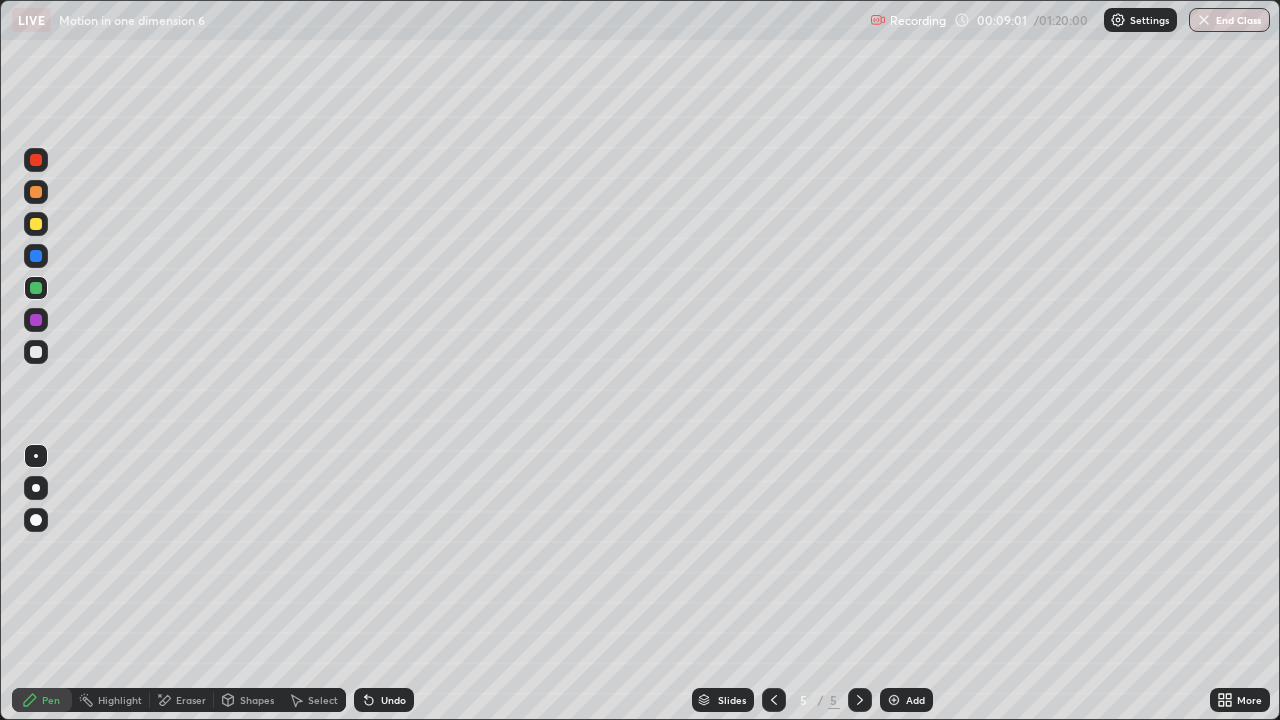 click at bounding box center [36, 224] 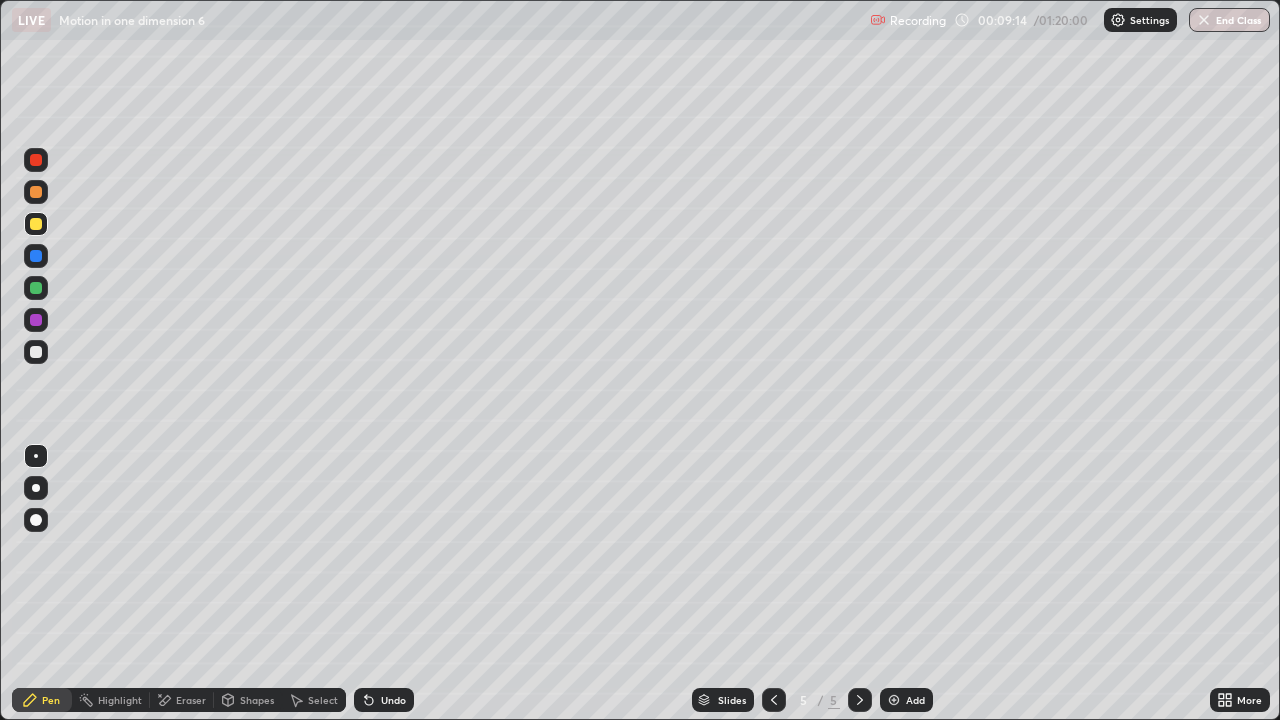 click at bounding box center (36, 256) 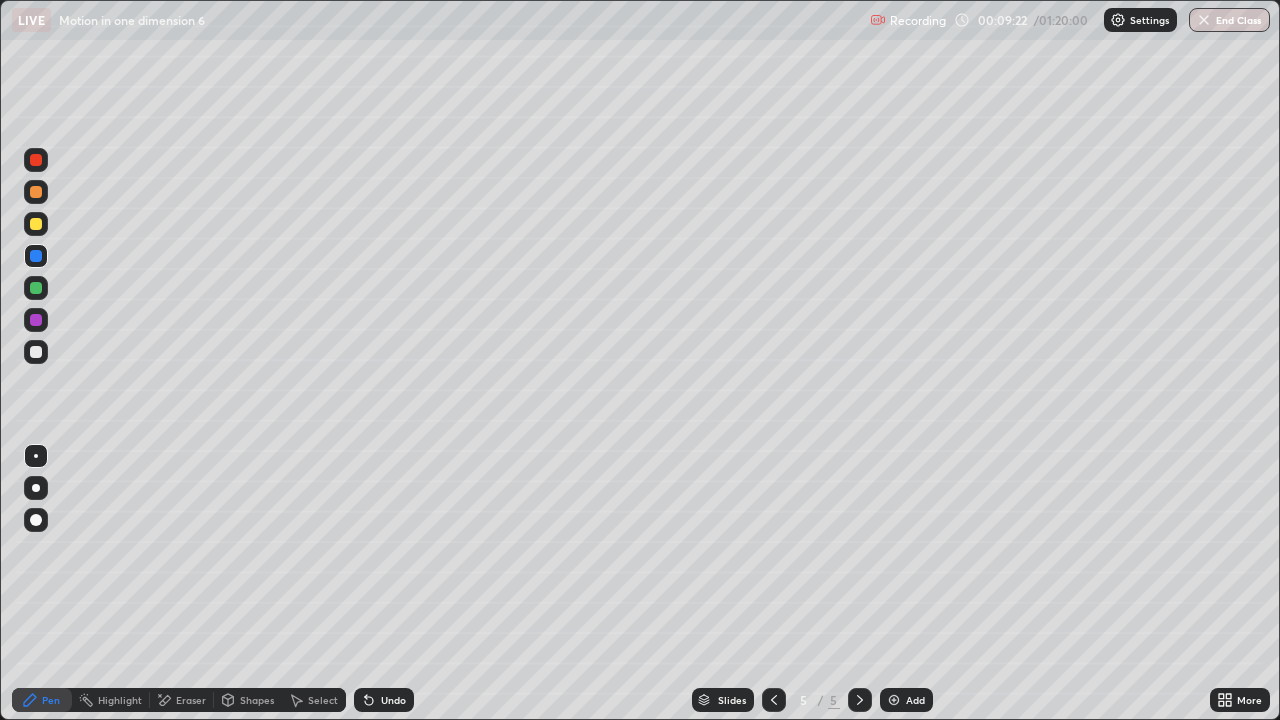 click at bounding box center [36, 352] 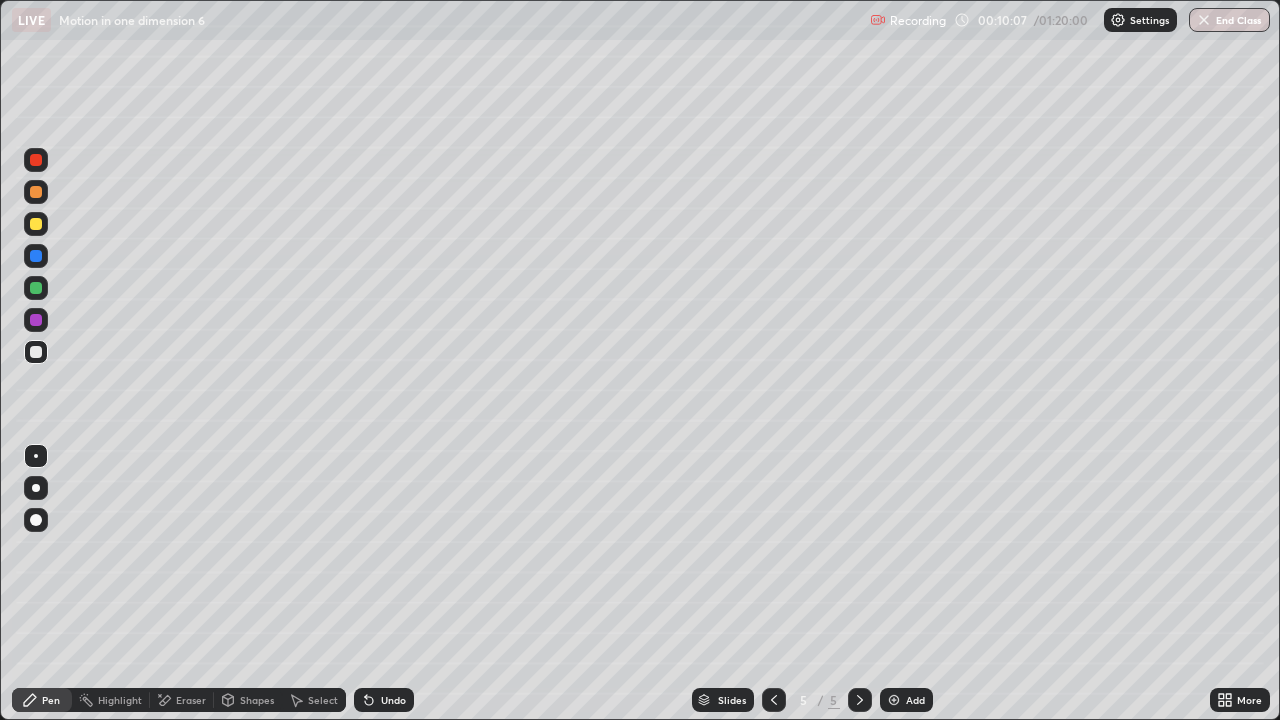 click 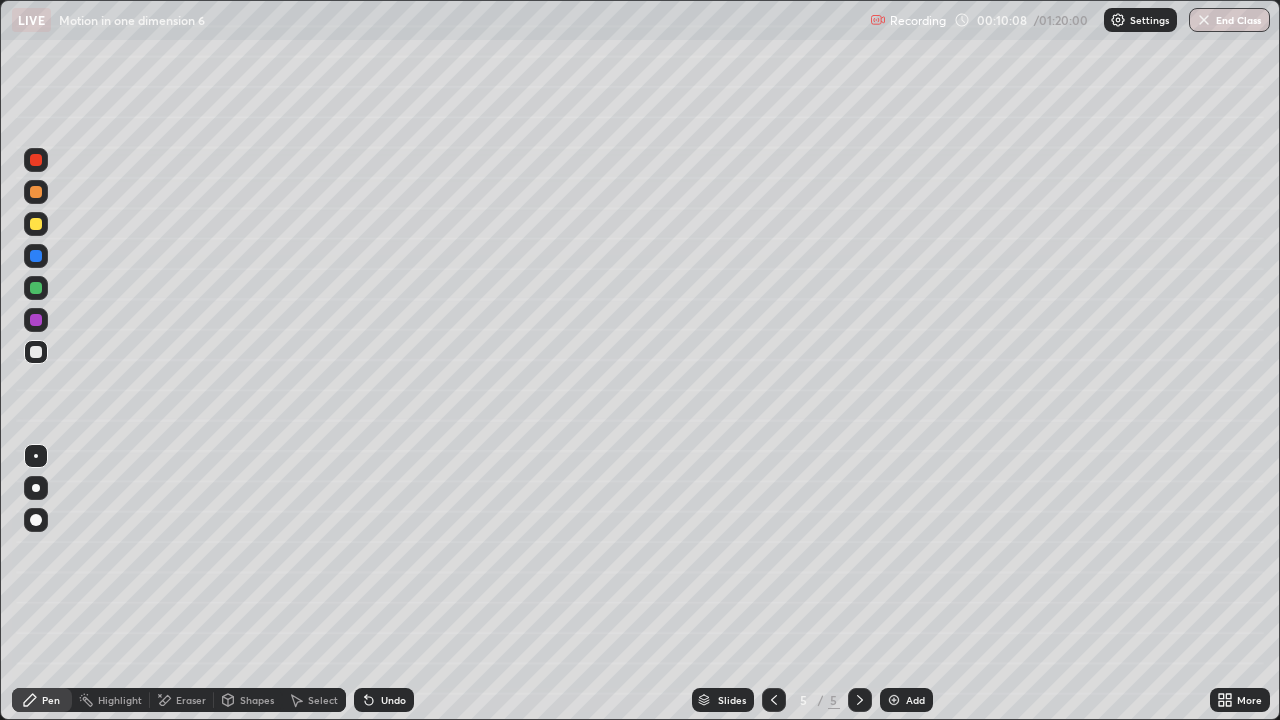 click 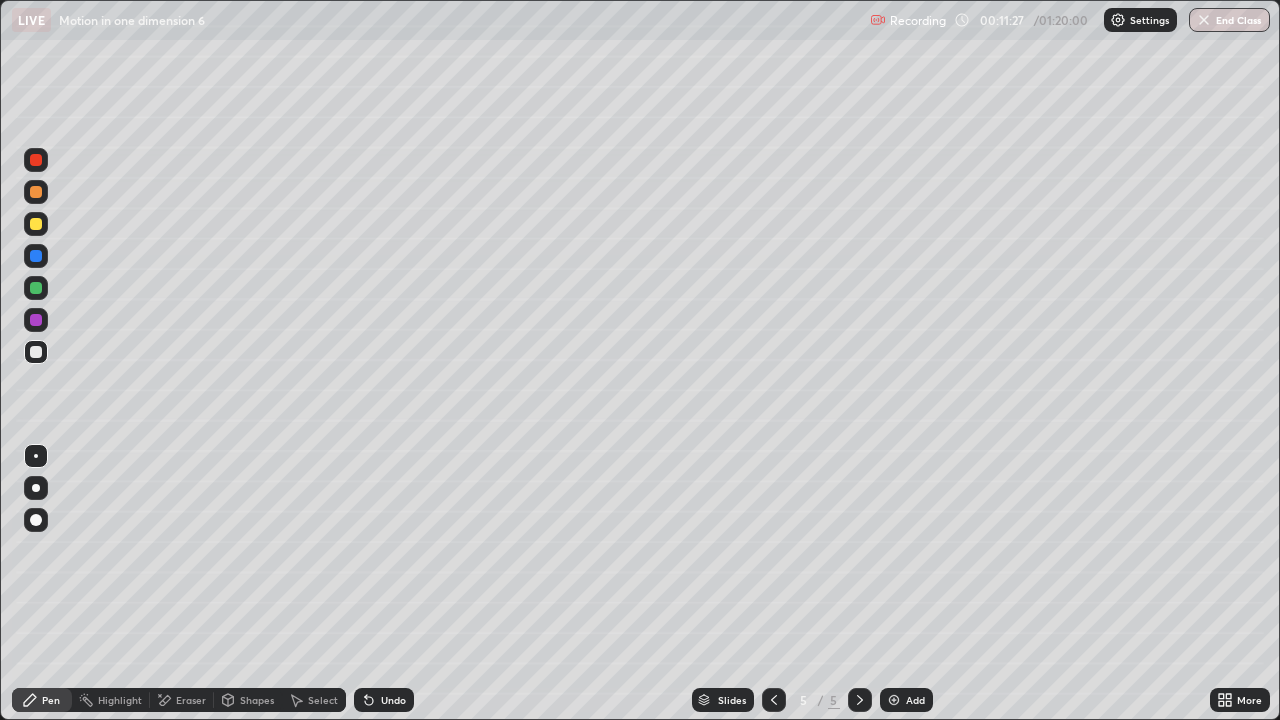 click on "Undo" at bounding box center [393, 700] 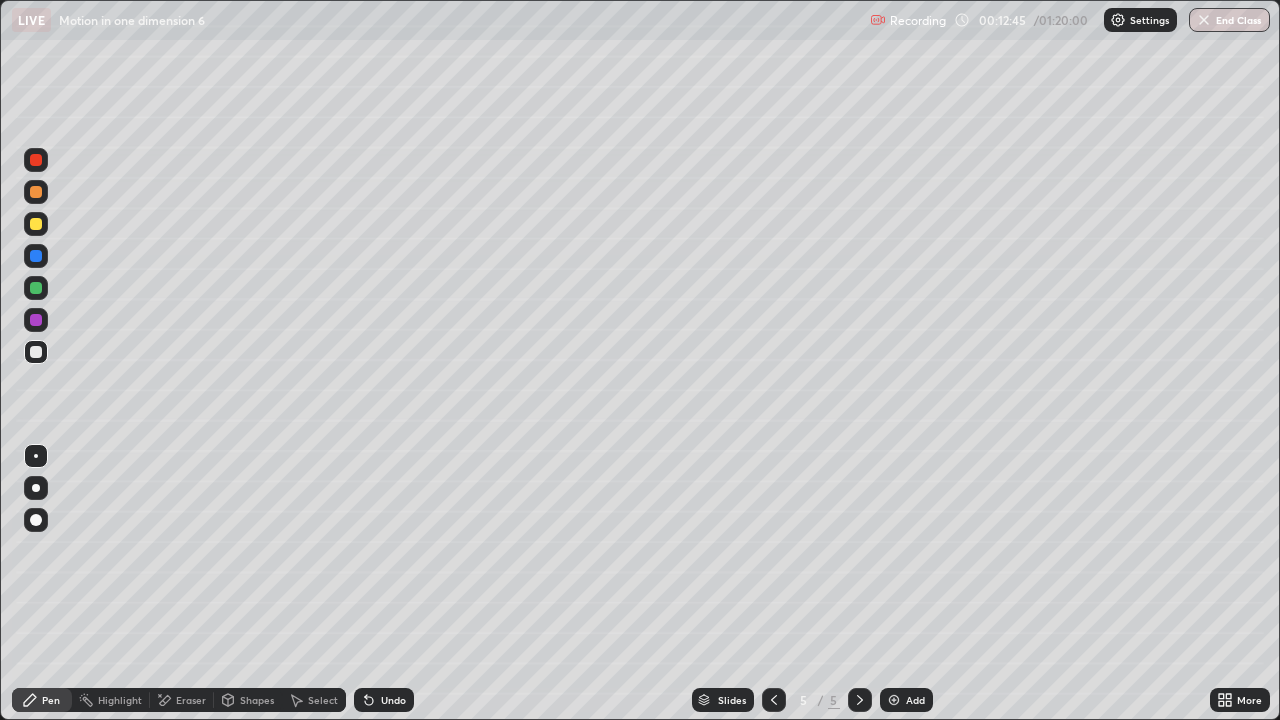 click on "Add" at bounding box center [906, 700] 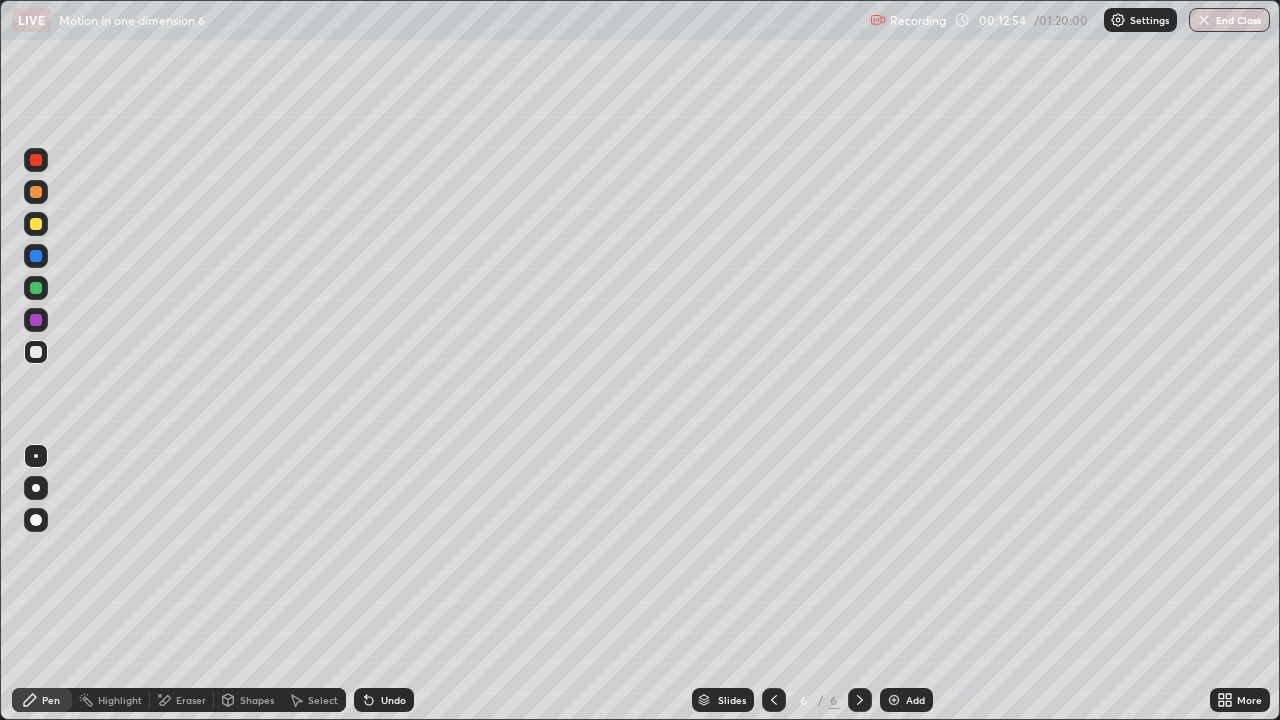 click at bounding box center [36, 224] 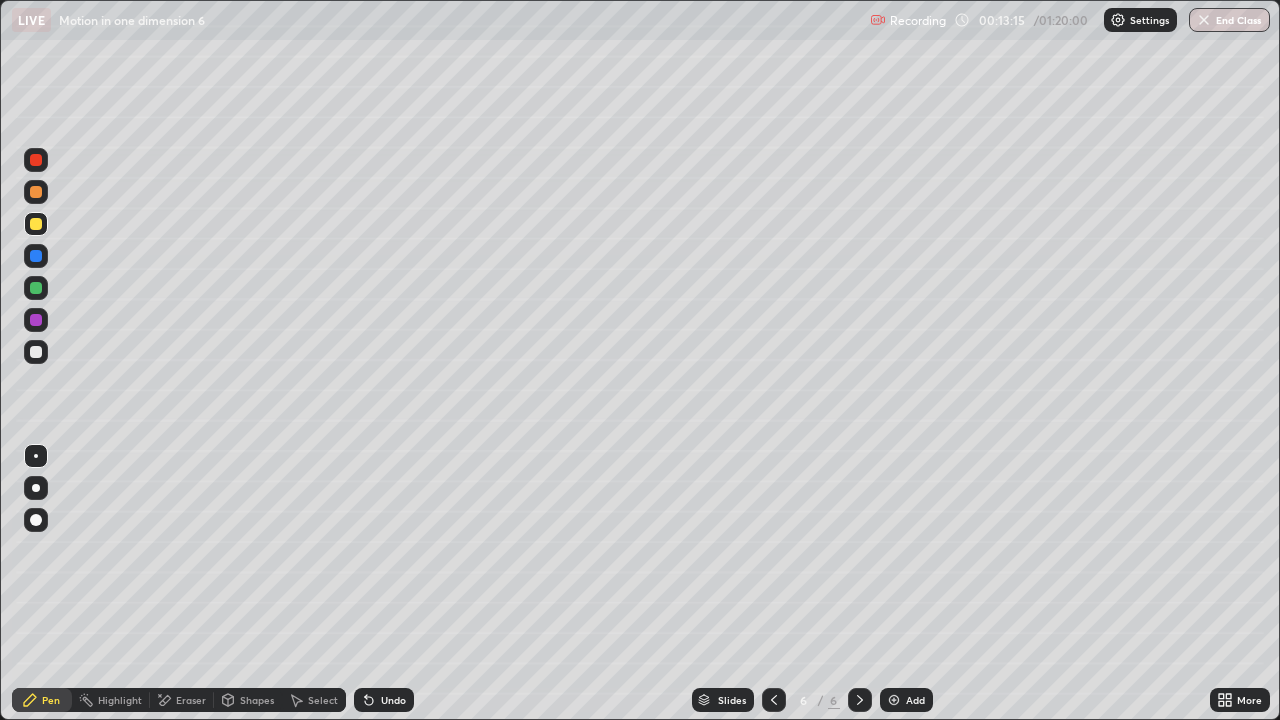 click on "Undo" at bounding box center [384, 700] 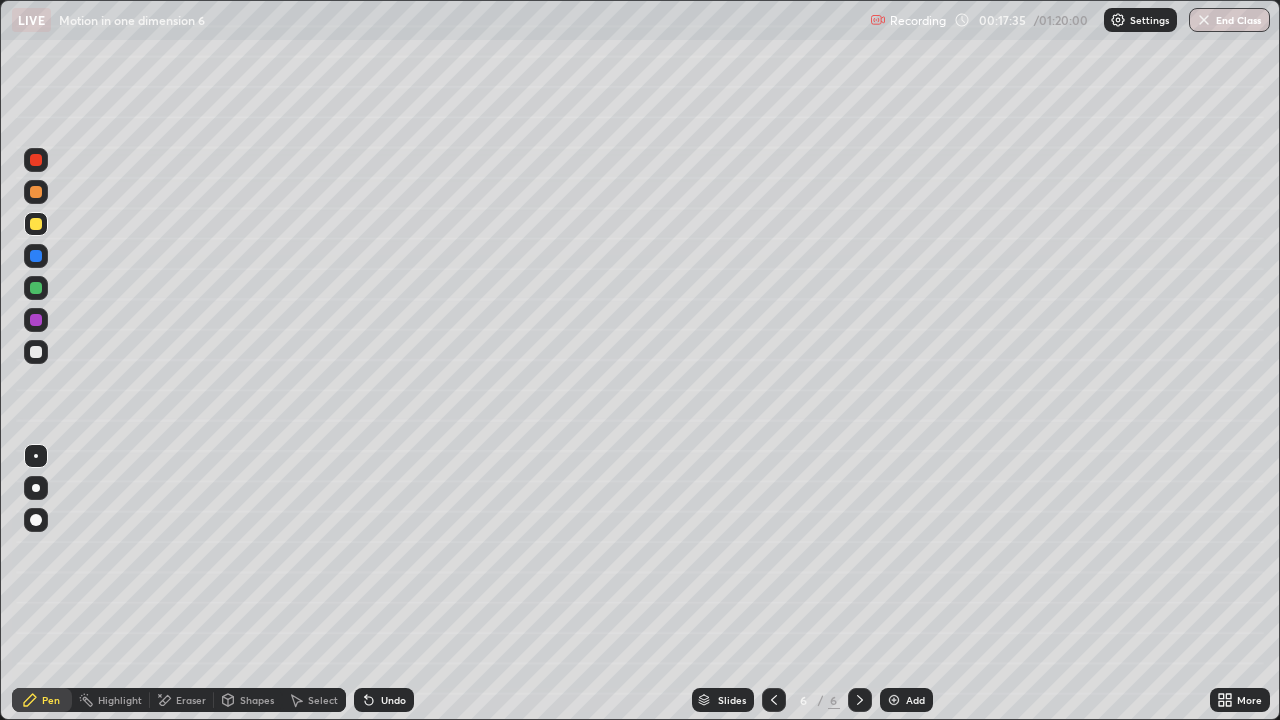 click on "Add" at bounding box center (906, 700) 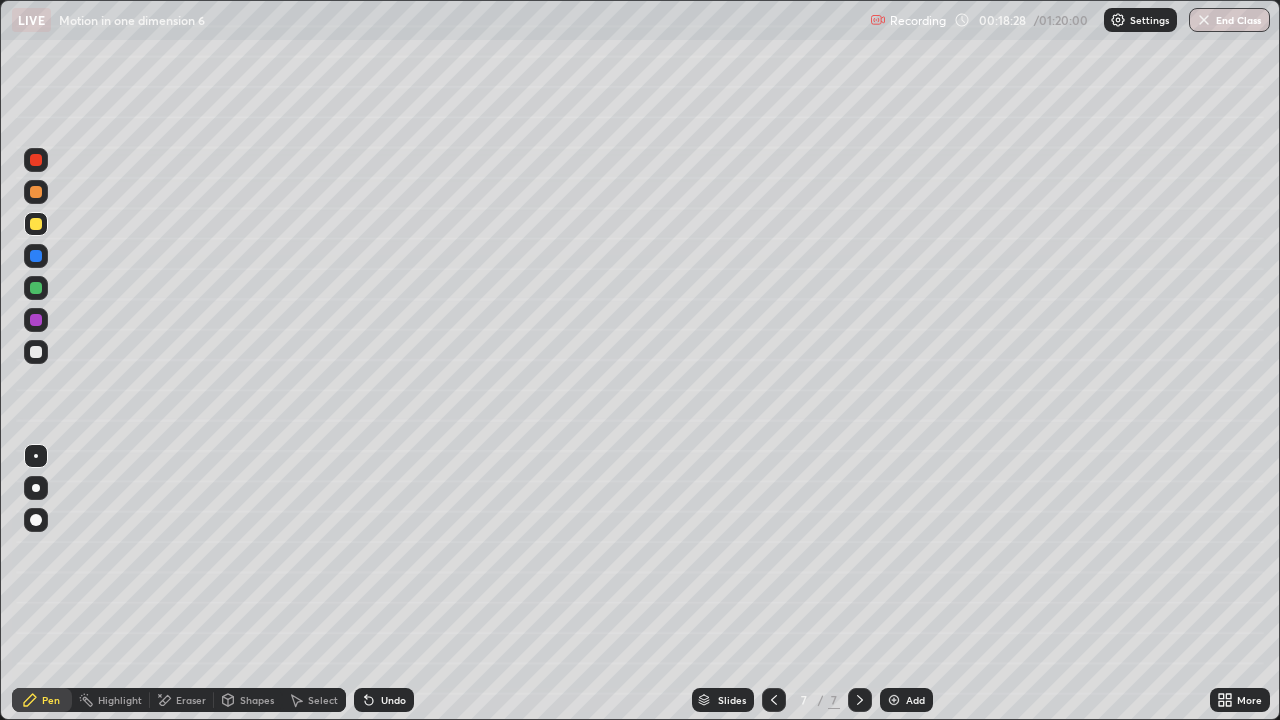 click on "Eraser" at bounding box center (191, 700) 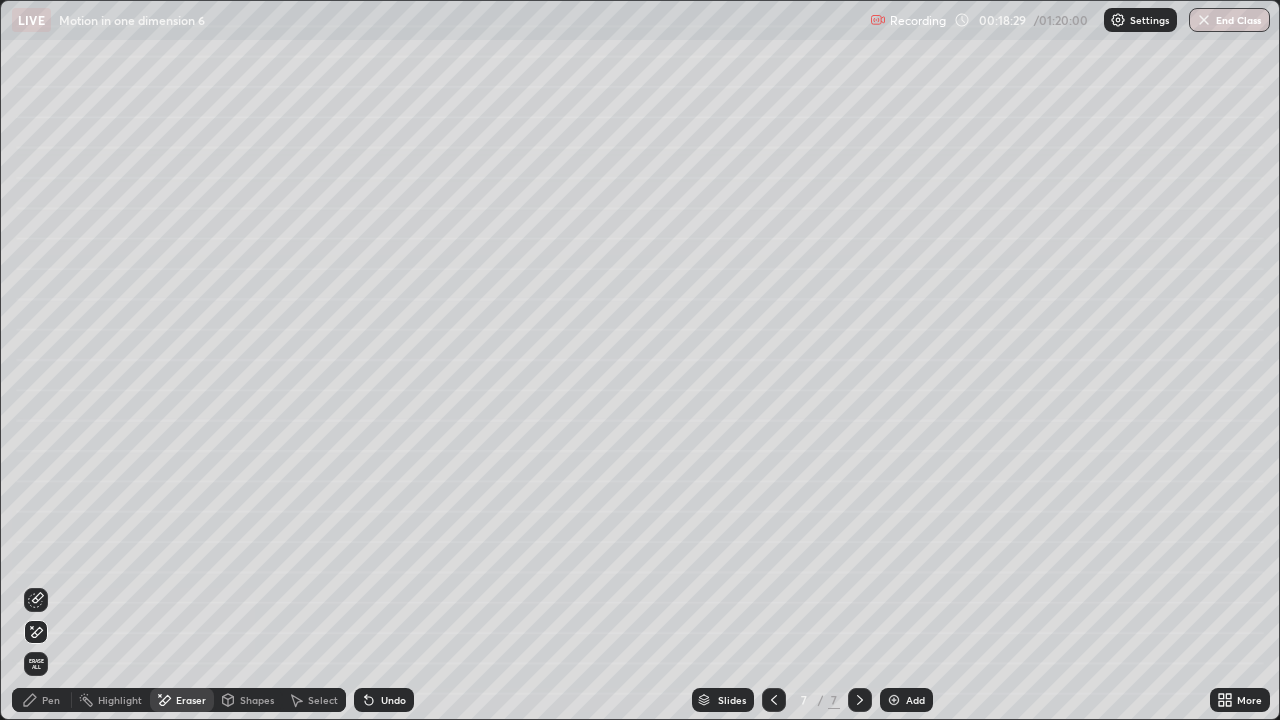 click 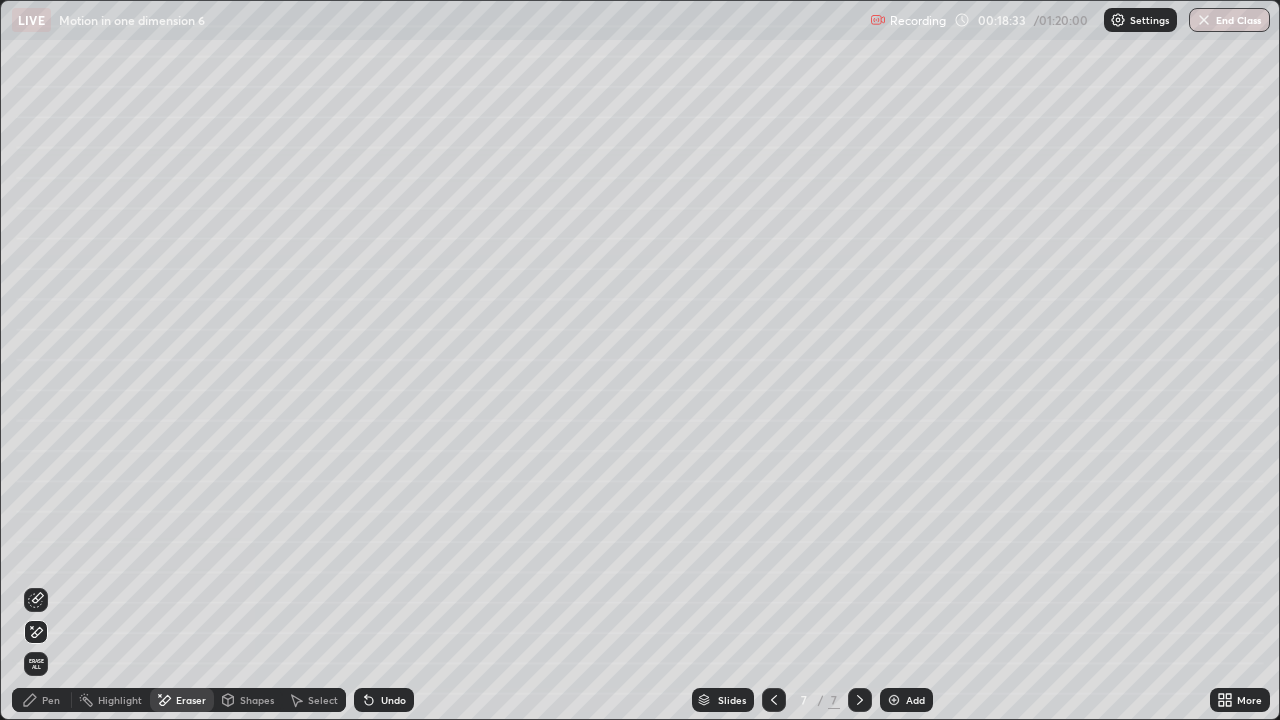 click on "Pen" at bounding box center [42, 700] 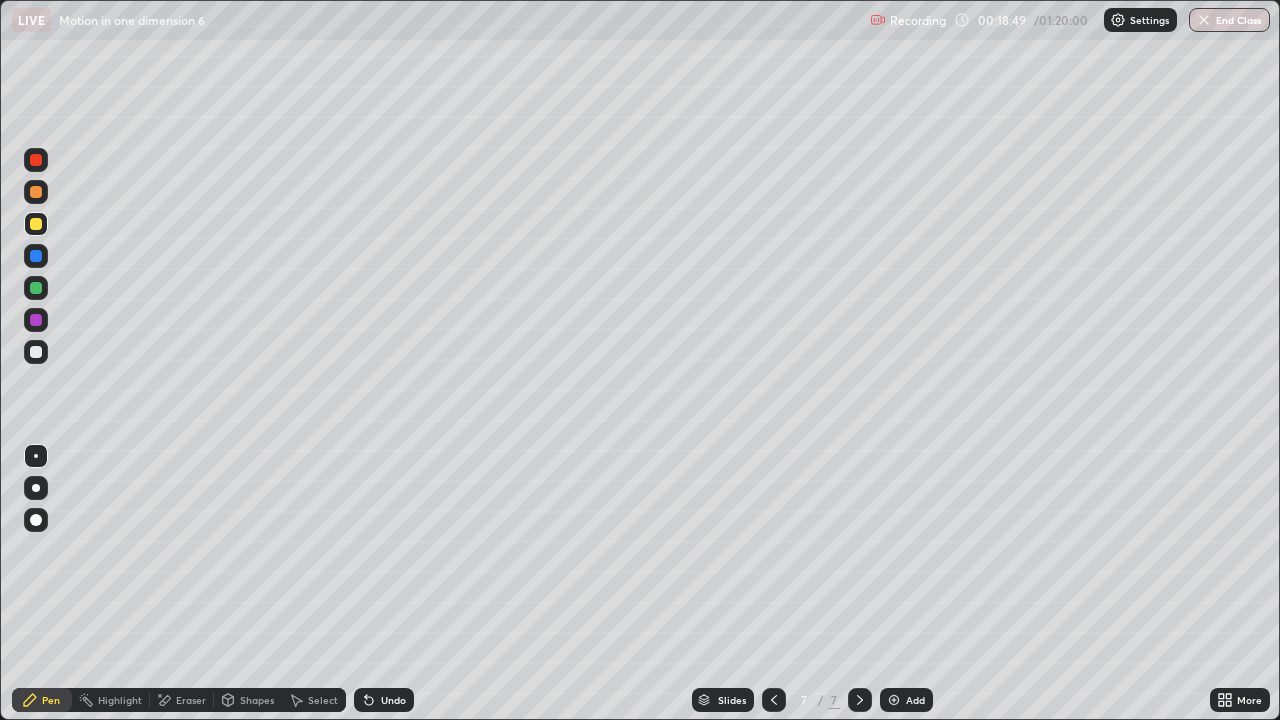 click on "Add" at bounding box center [906, 700] 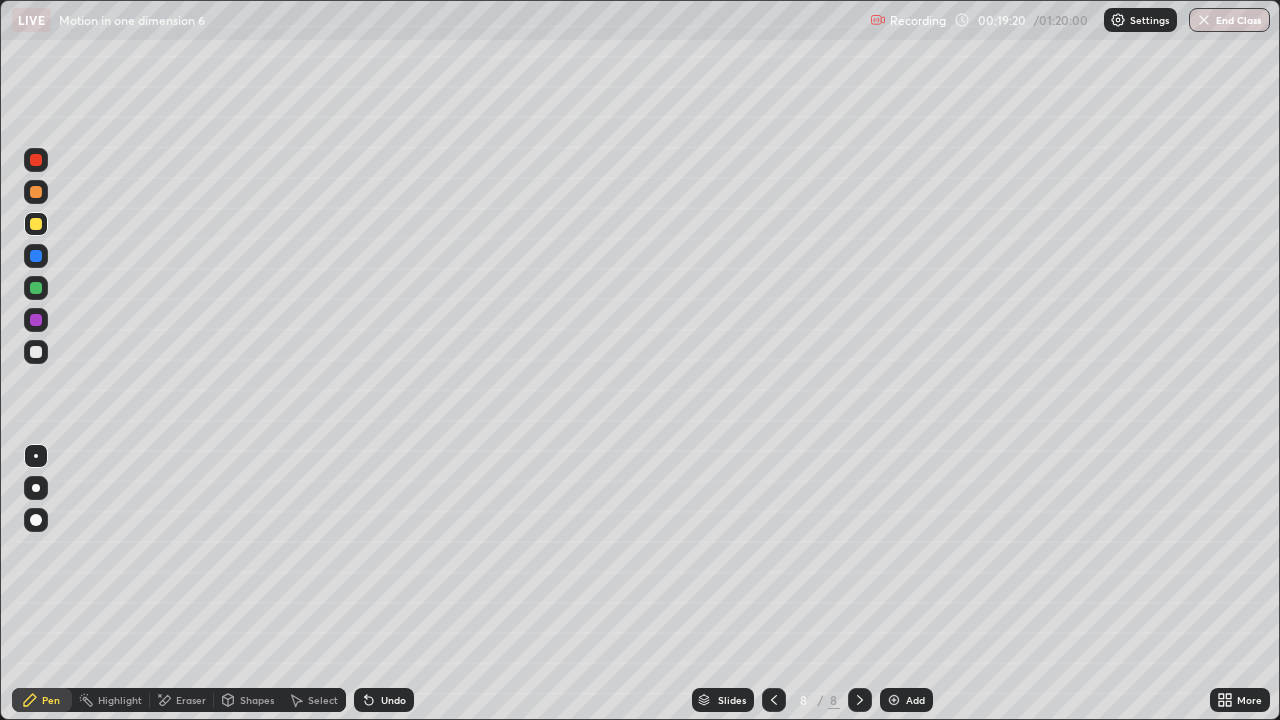 click at bounding box center [36, 352] 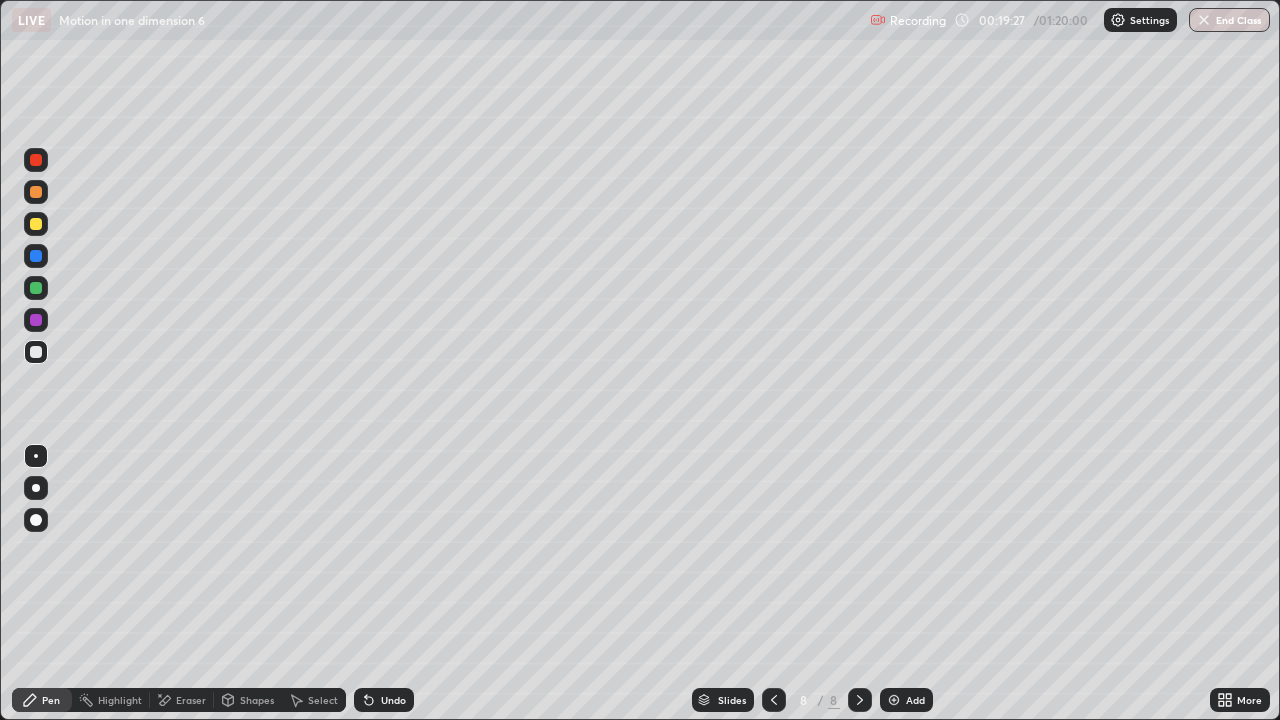 click on "Undo" at bounding box center (384, 700) 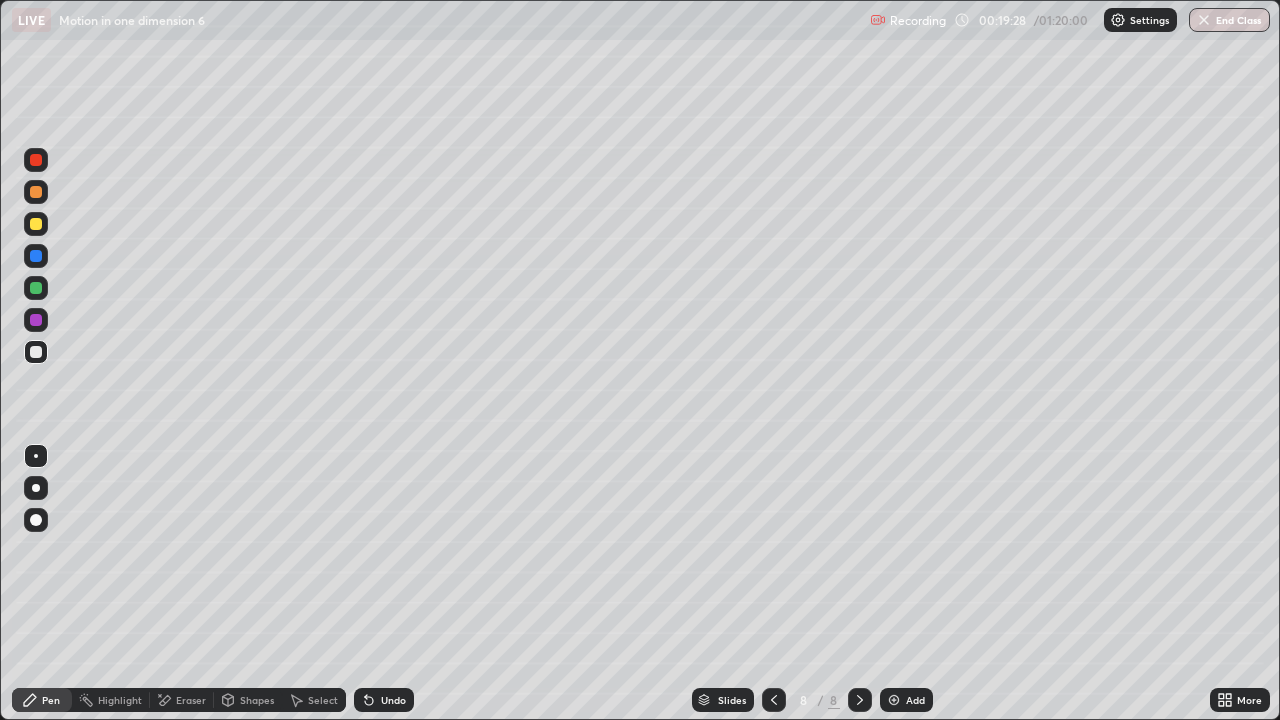 click on "Undo" at bounding box center [384, 700] 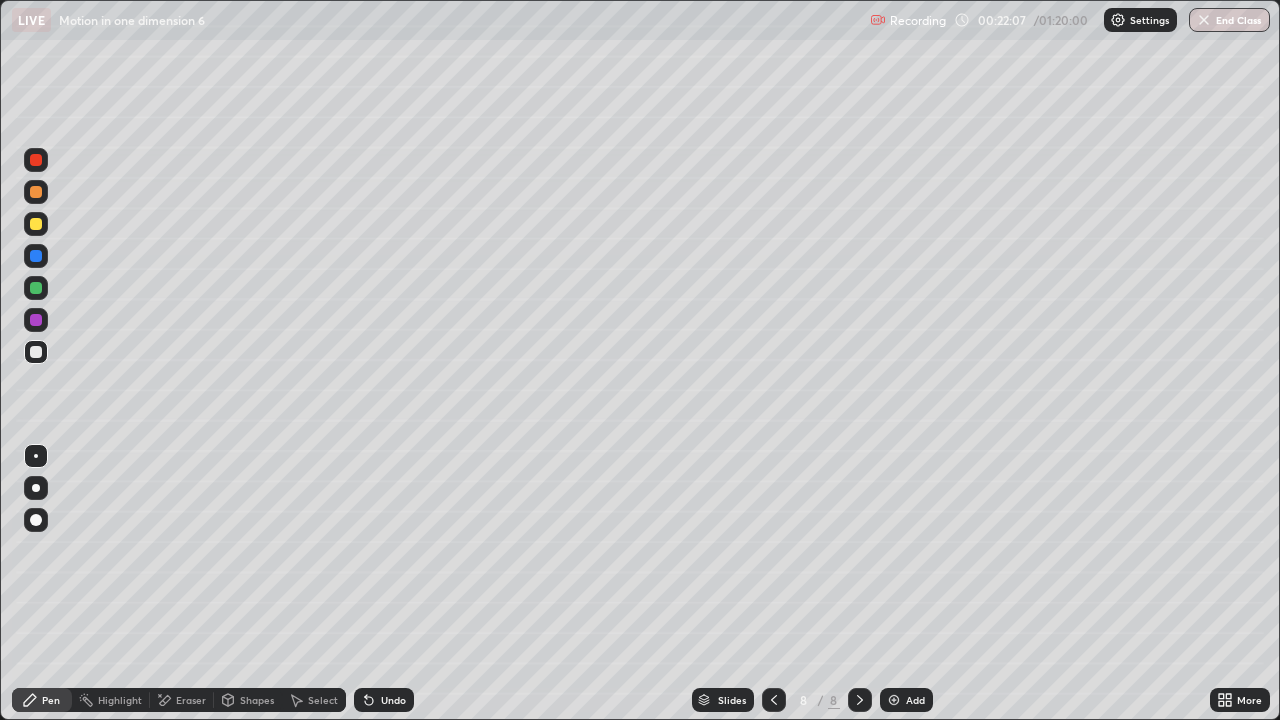 click on "Add" at bounding box center (915, 700) 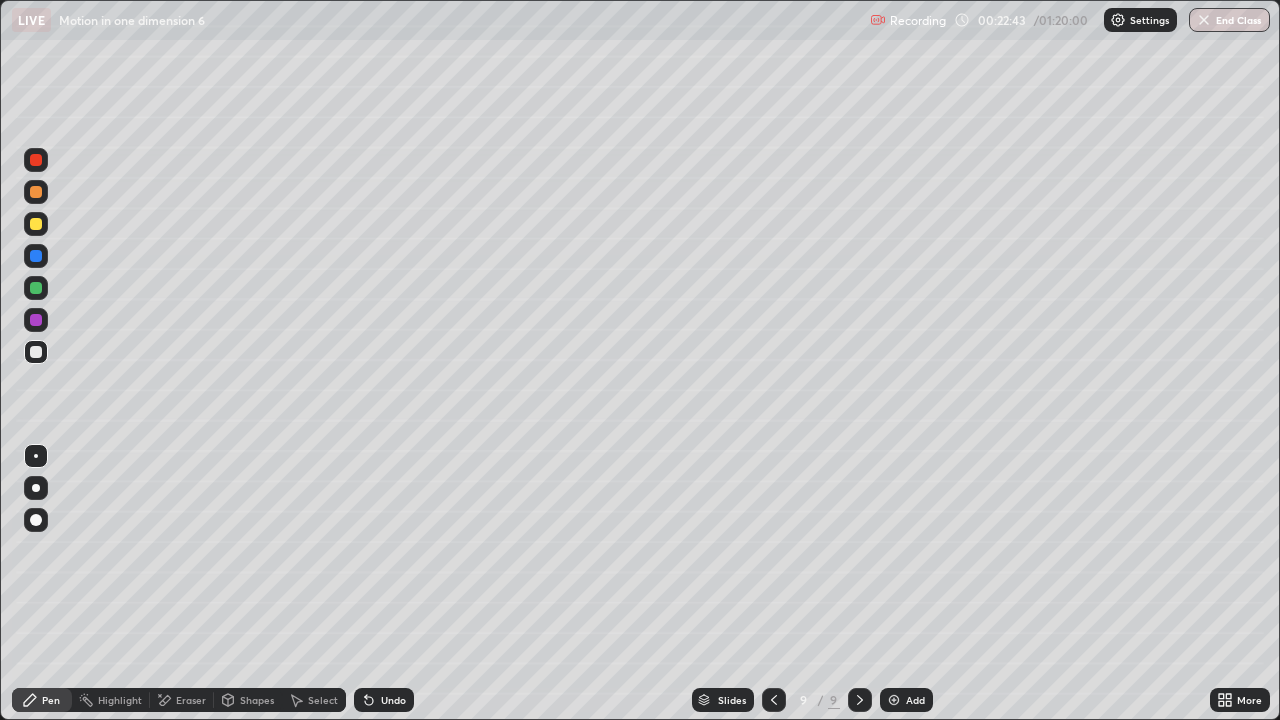 click at bounding box center [36, 224] 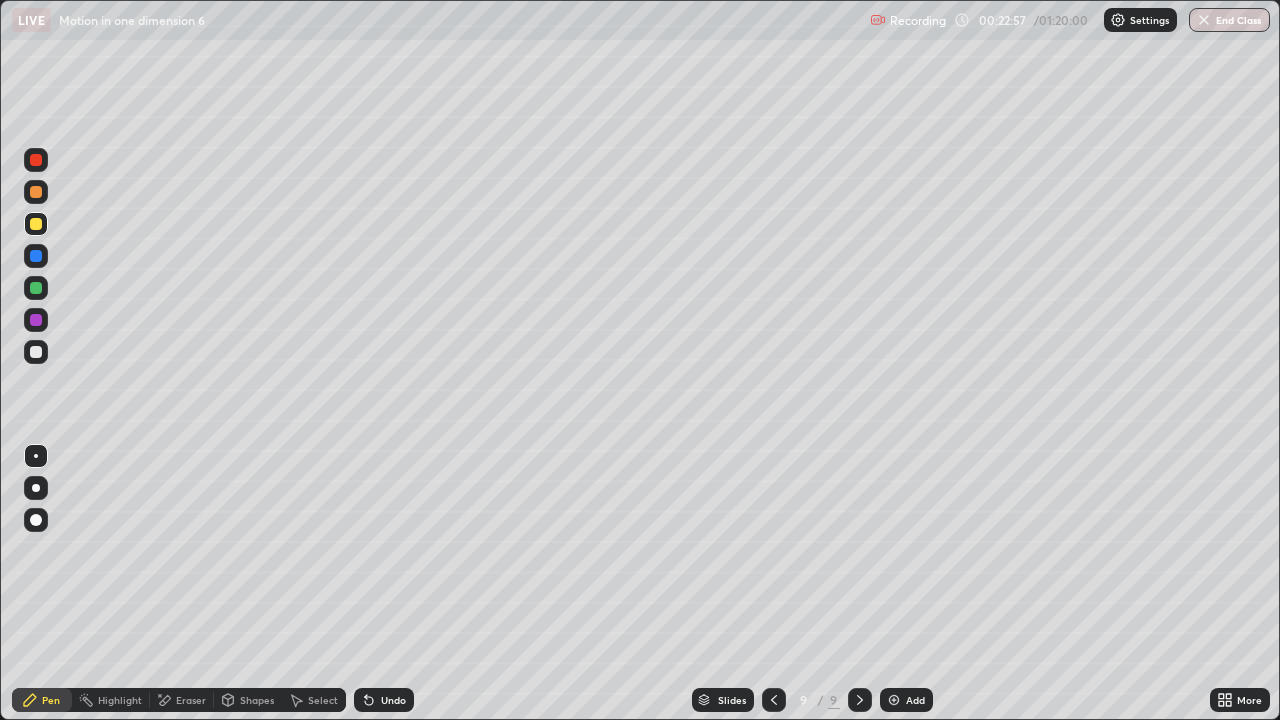 click 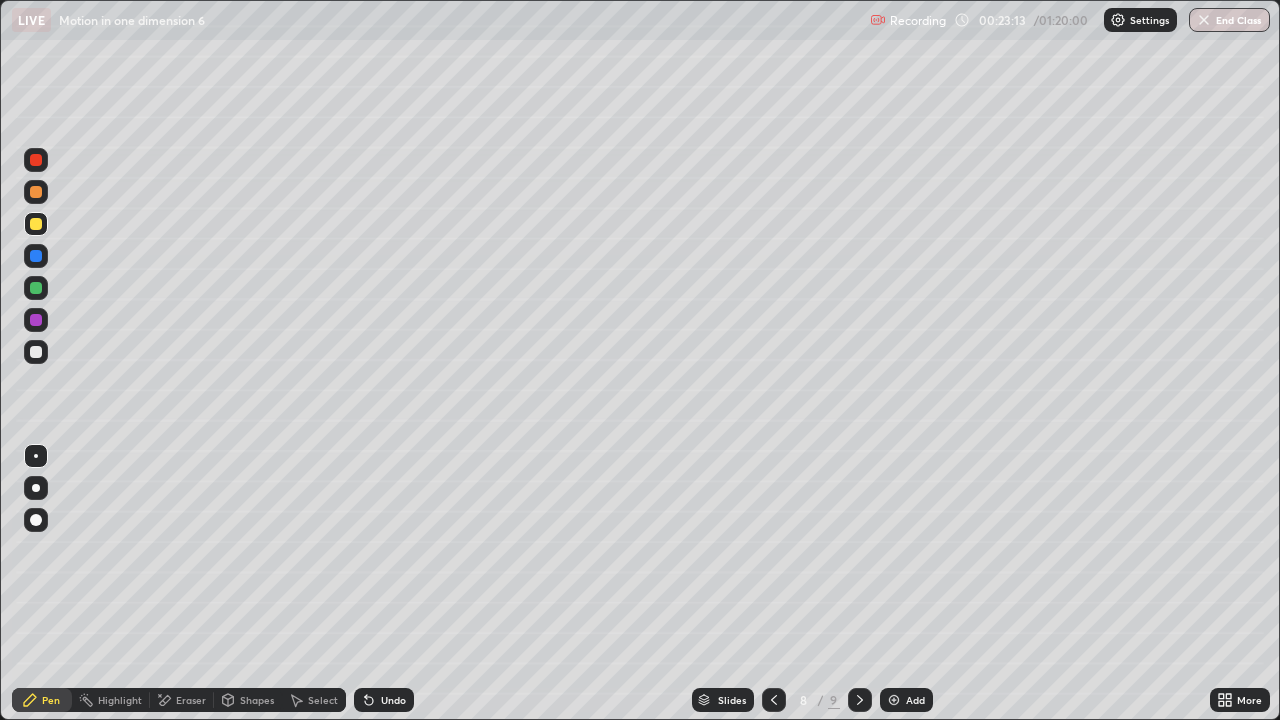 click 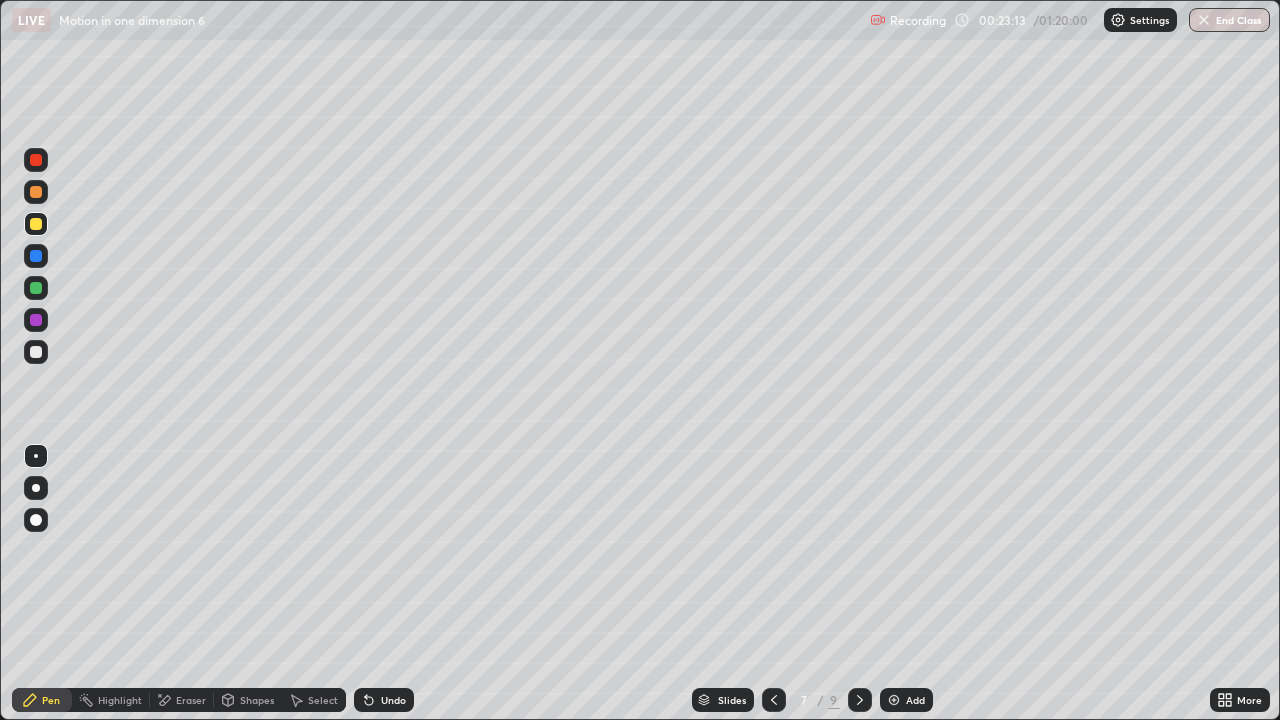 click 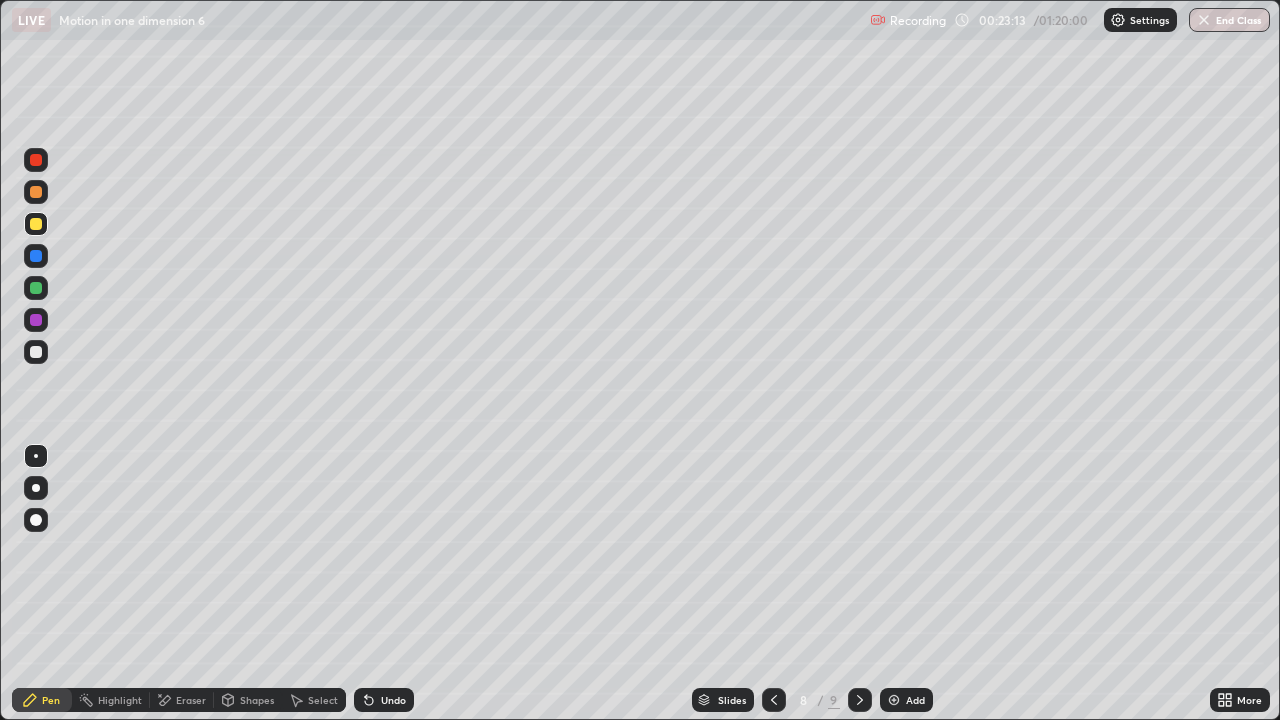 click 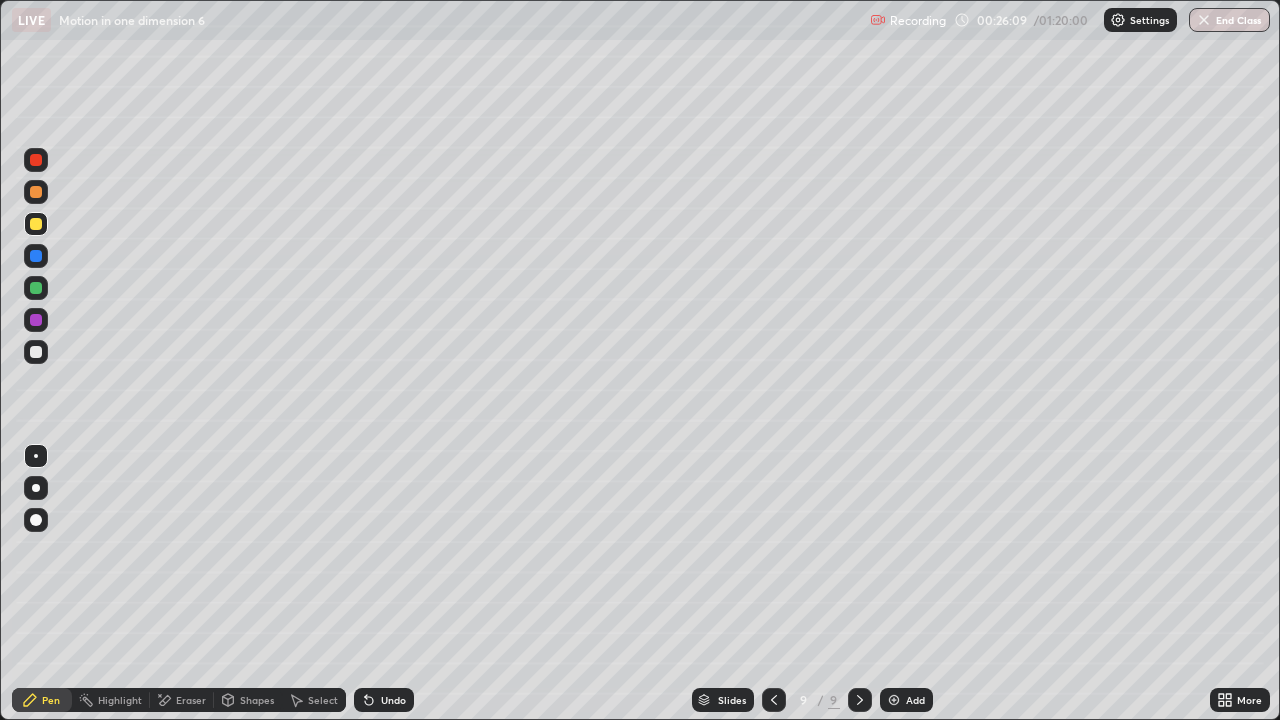 click on "Add" at bounding box center (906, 700) 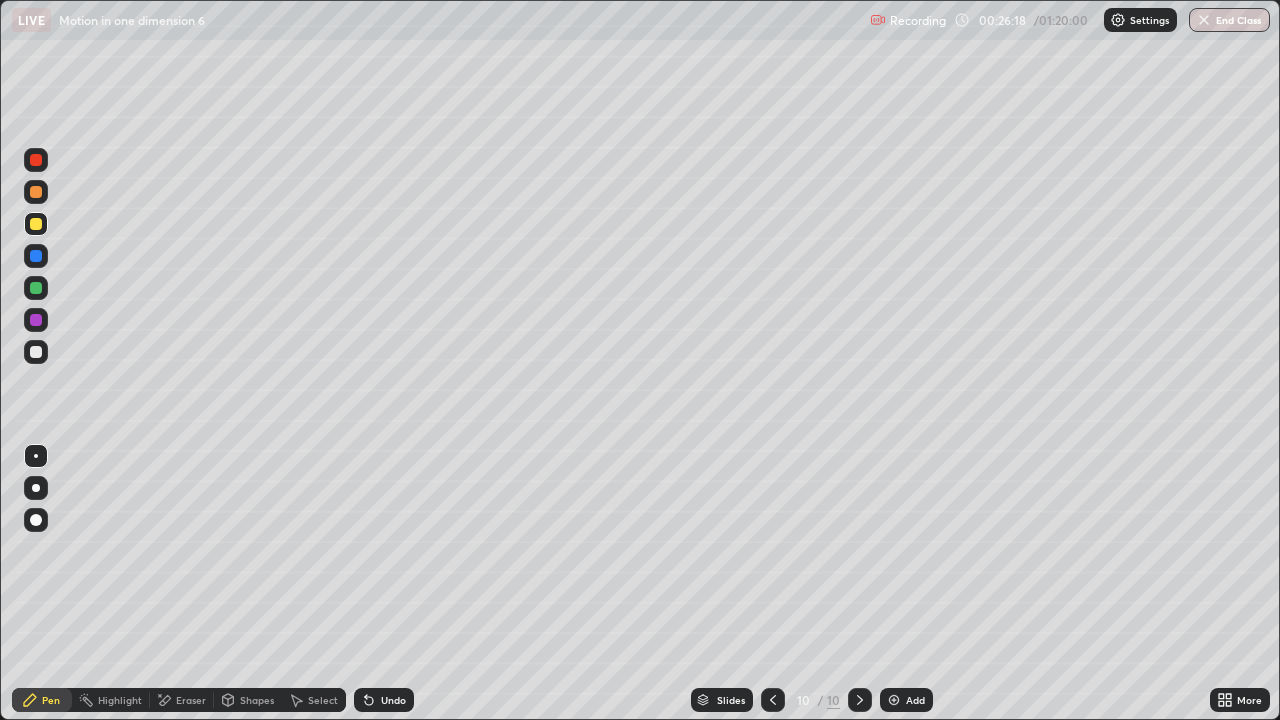 click on "Undo" at bounding box center (393, 700) 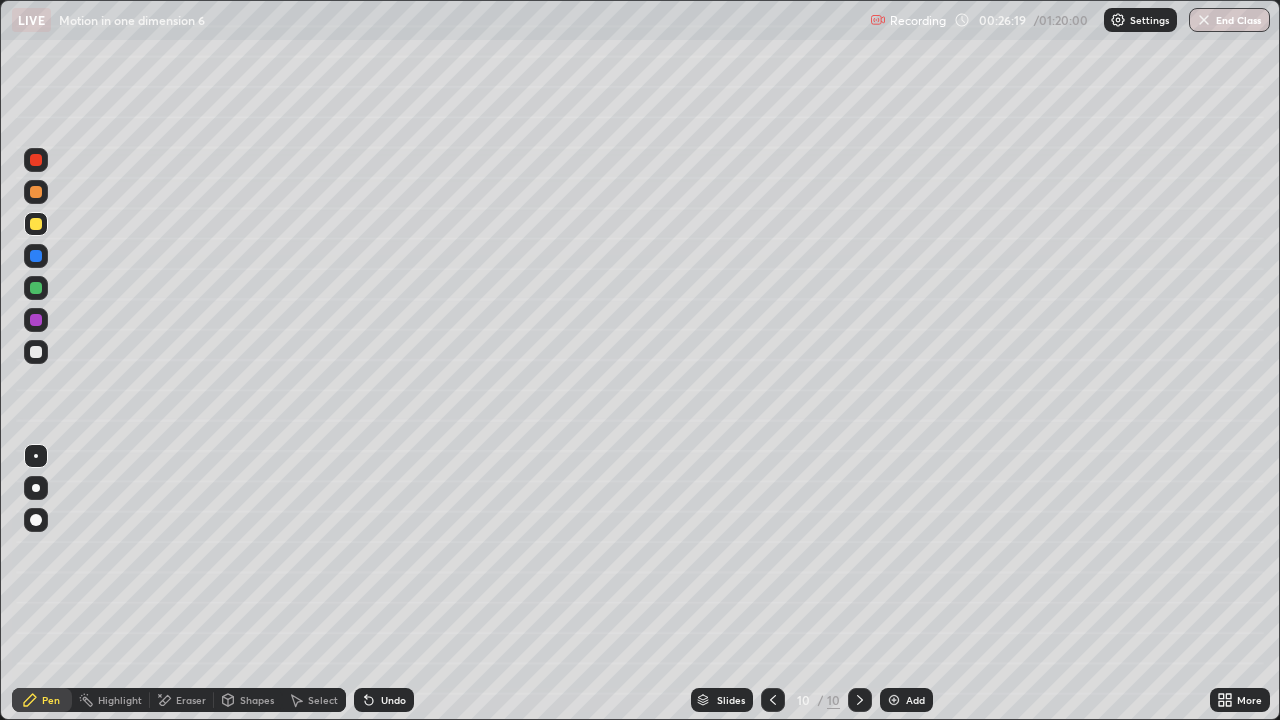 click on "Undo" at bounding box center (384, 700) 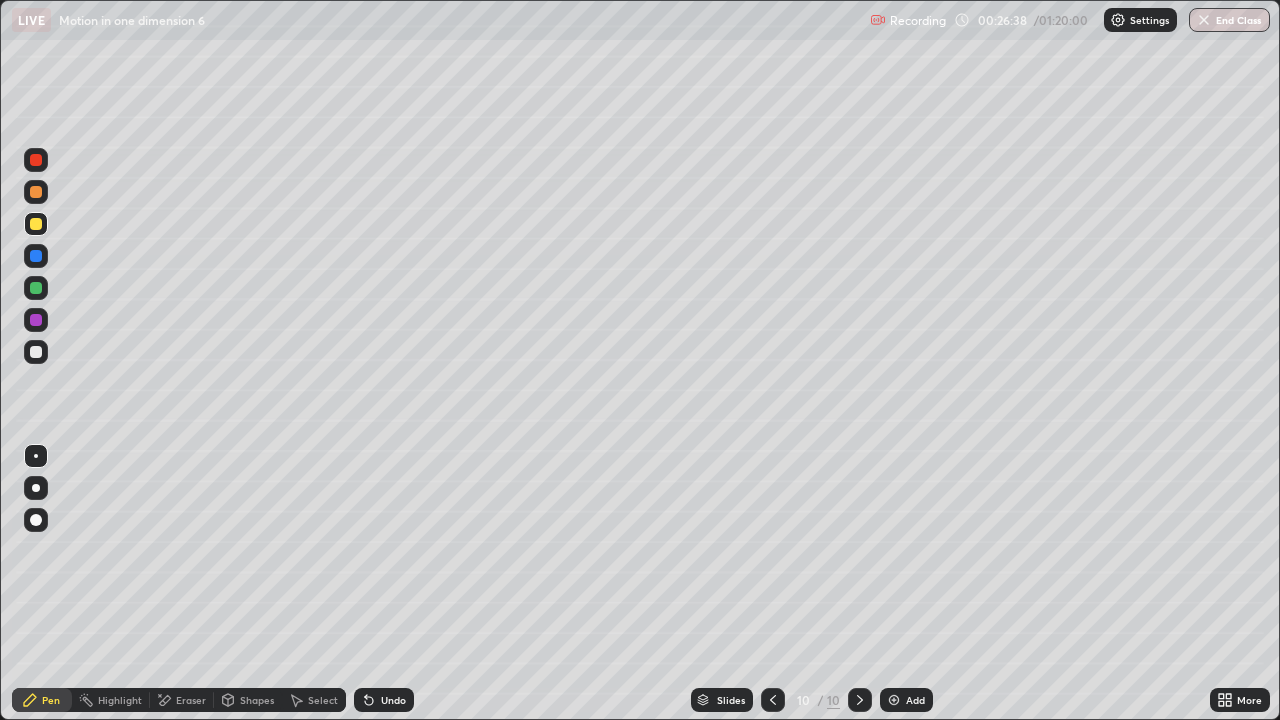 click on "Undo" at bounding box center [384, 700] 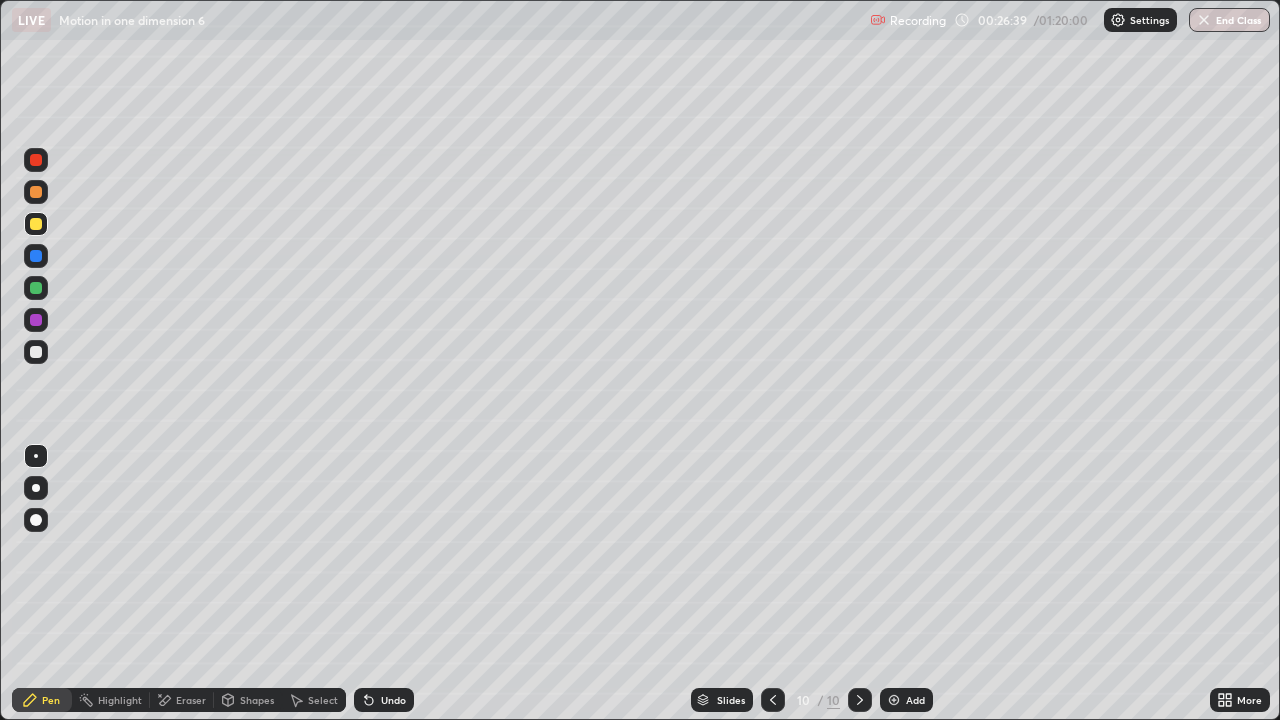 click on "Undo" at bounding box center [384, 700] 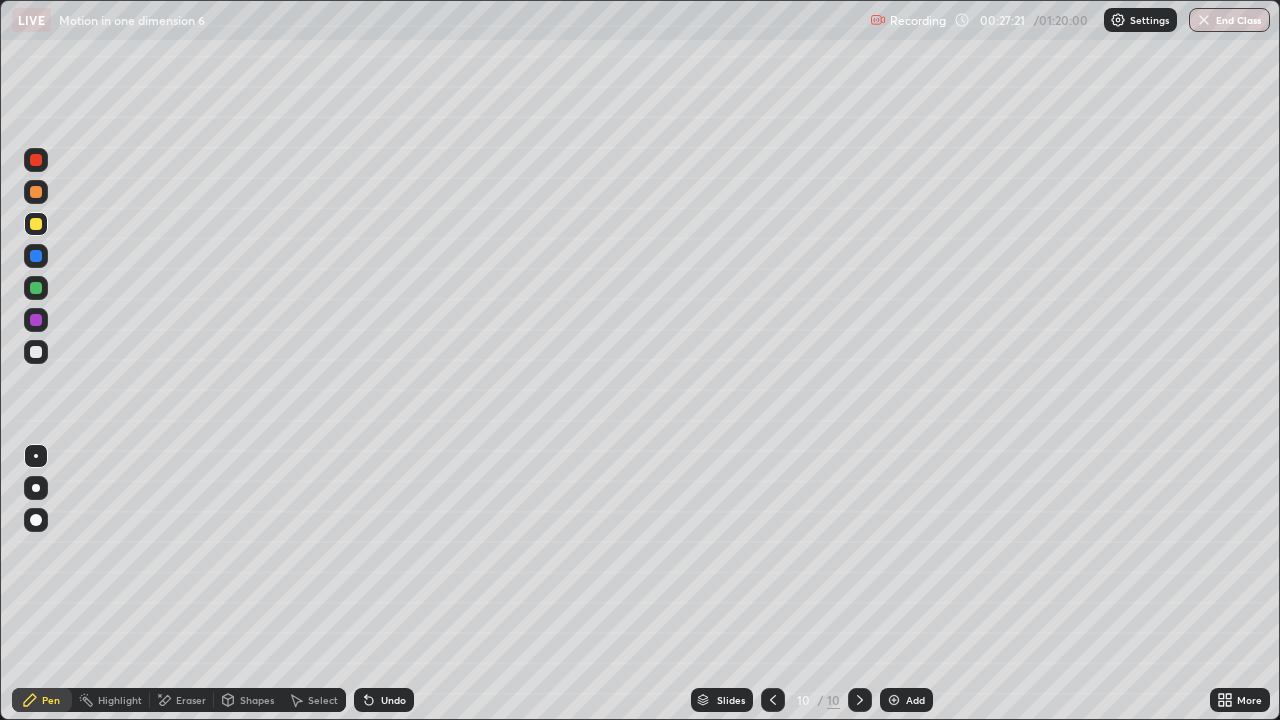 click at bounding box center (36, 256) 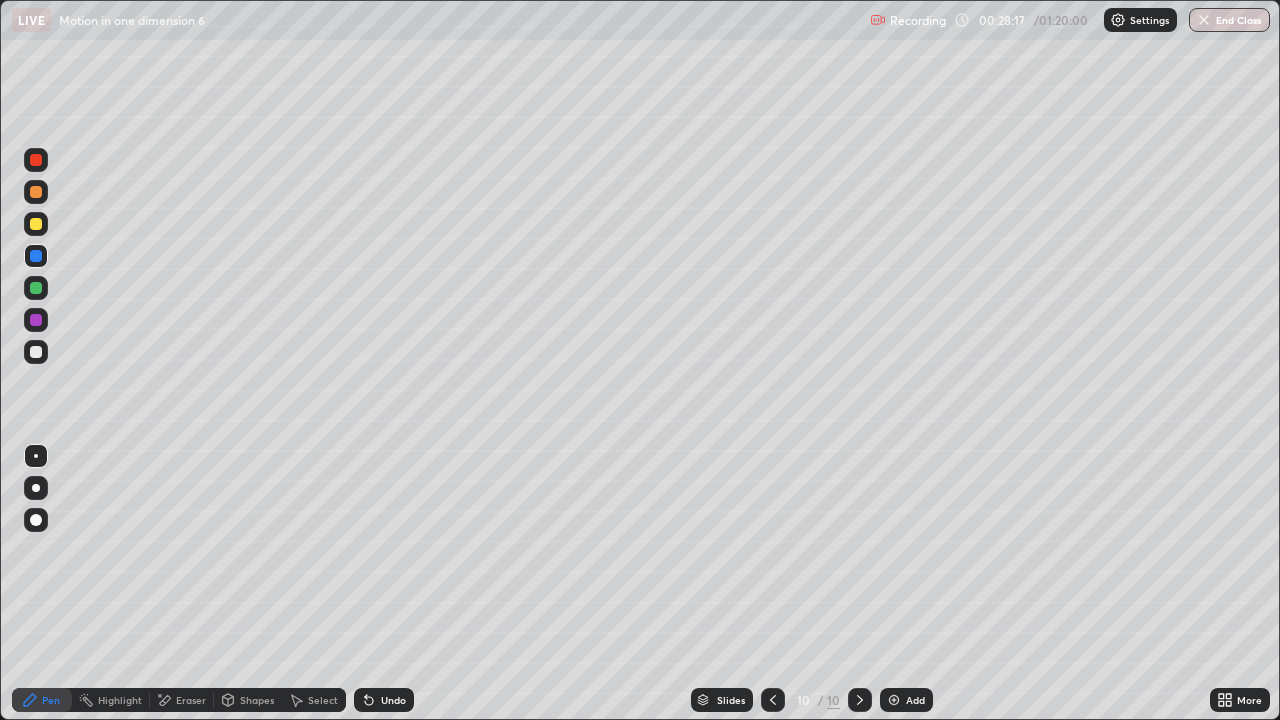 click at bounding box center (36, 352) 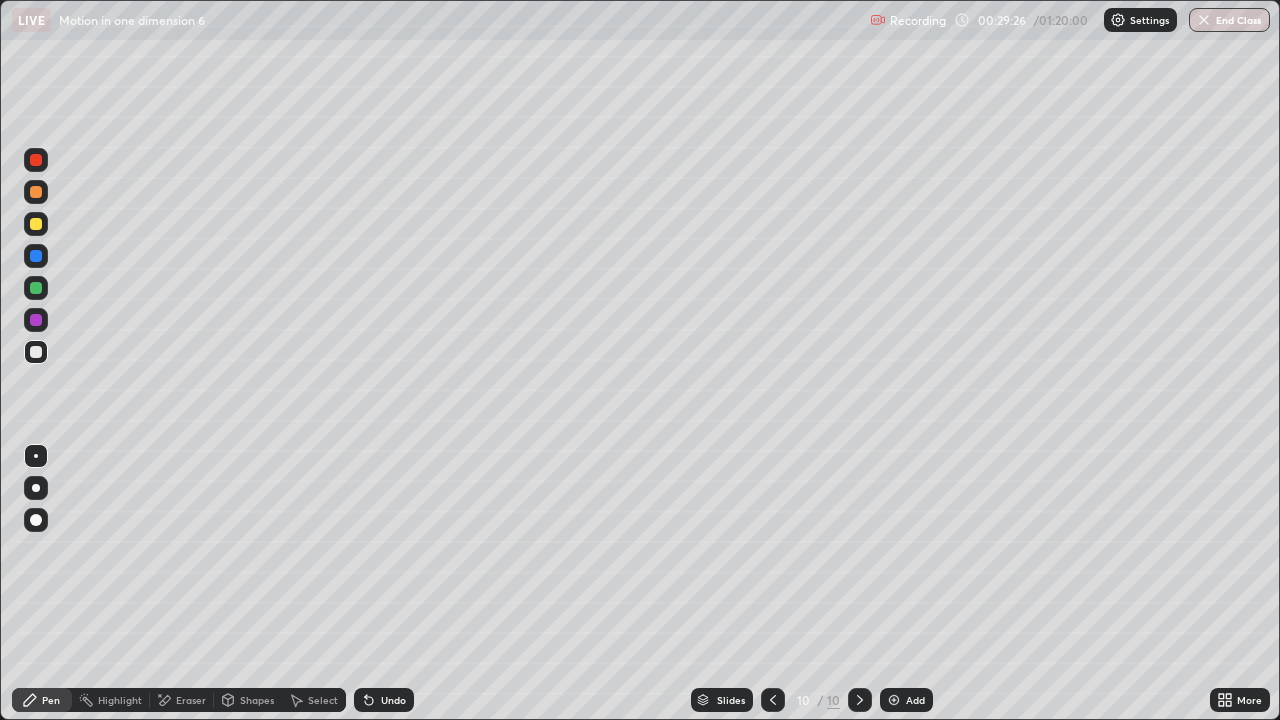 click on "Pen" at bounding box center [42, 700] 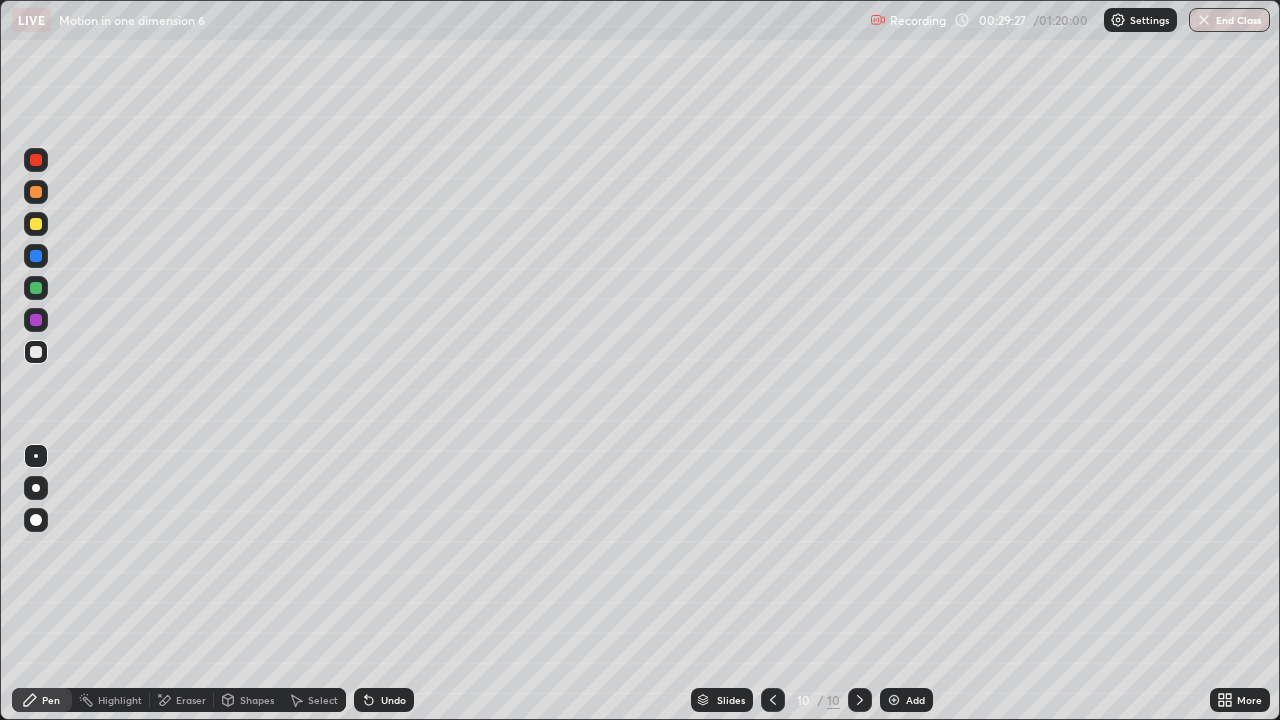 click at bounding box center (36, 256) 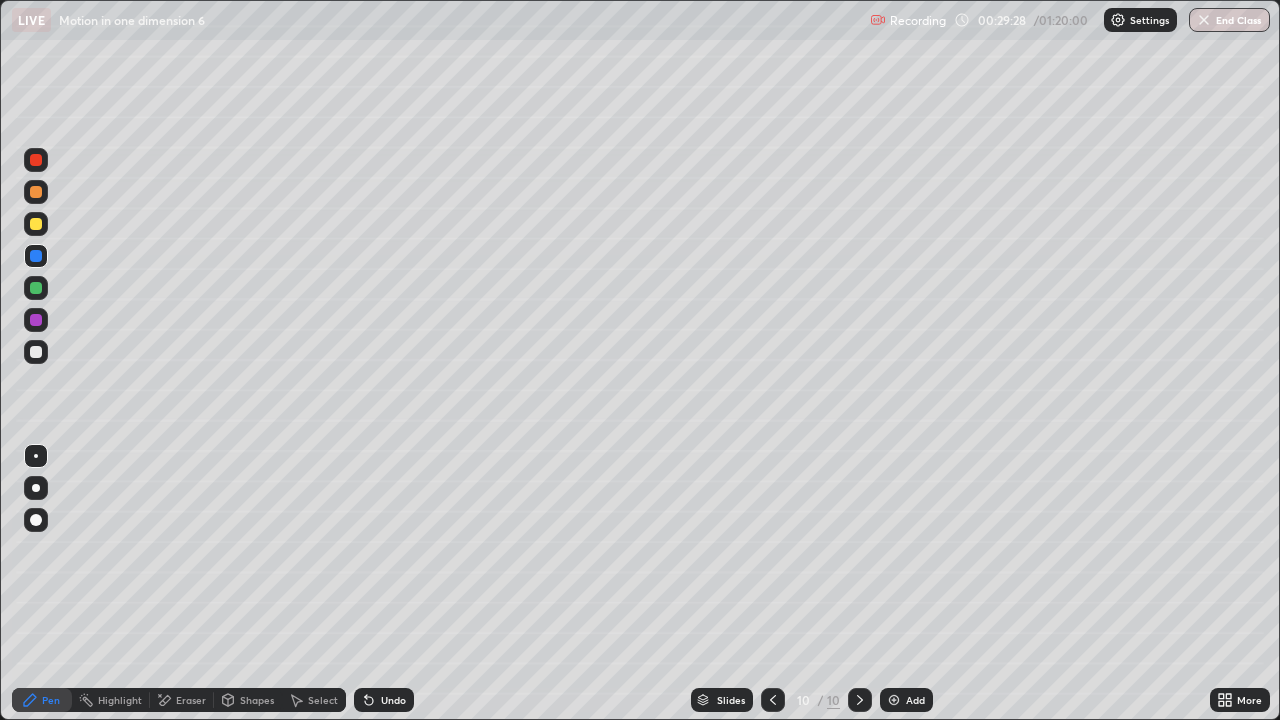 click at bounding box center (36, 224) 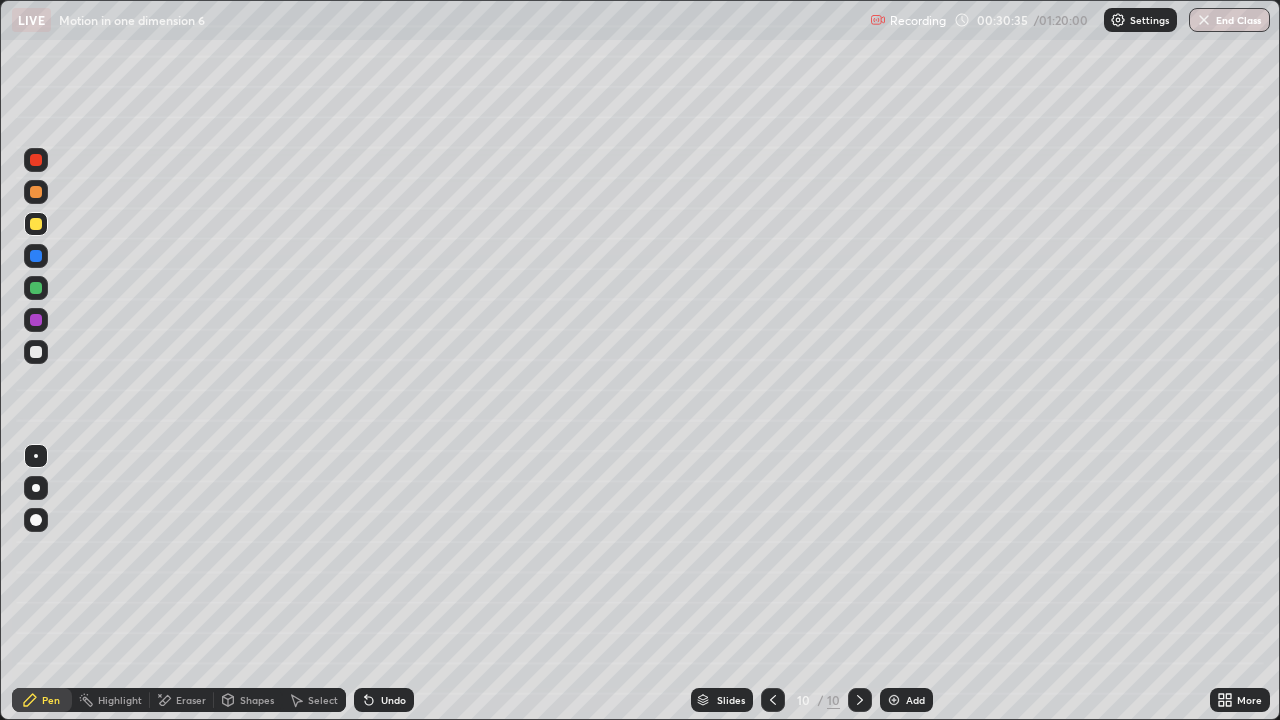 click on "Undo" at bounding box center [393, 700] 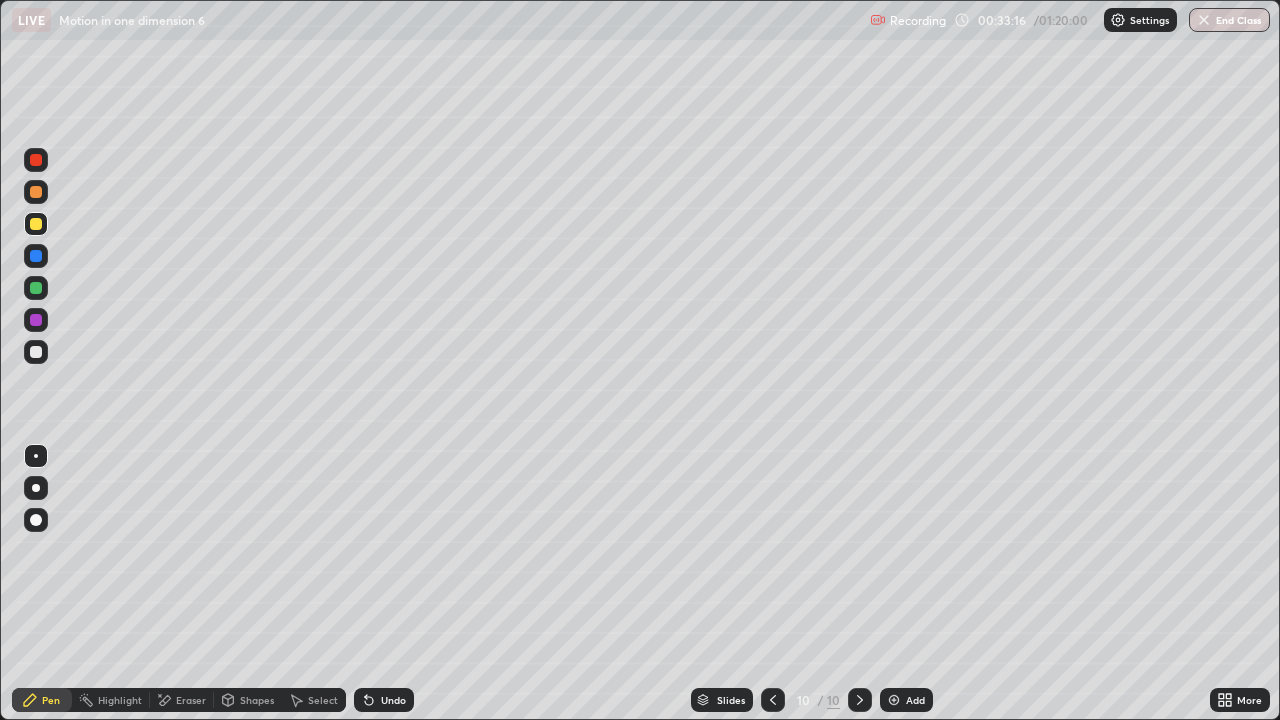 click on "Add" at bounding box center [906, 700] 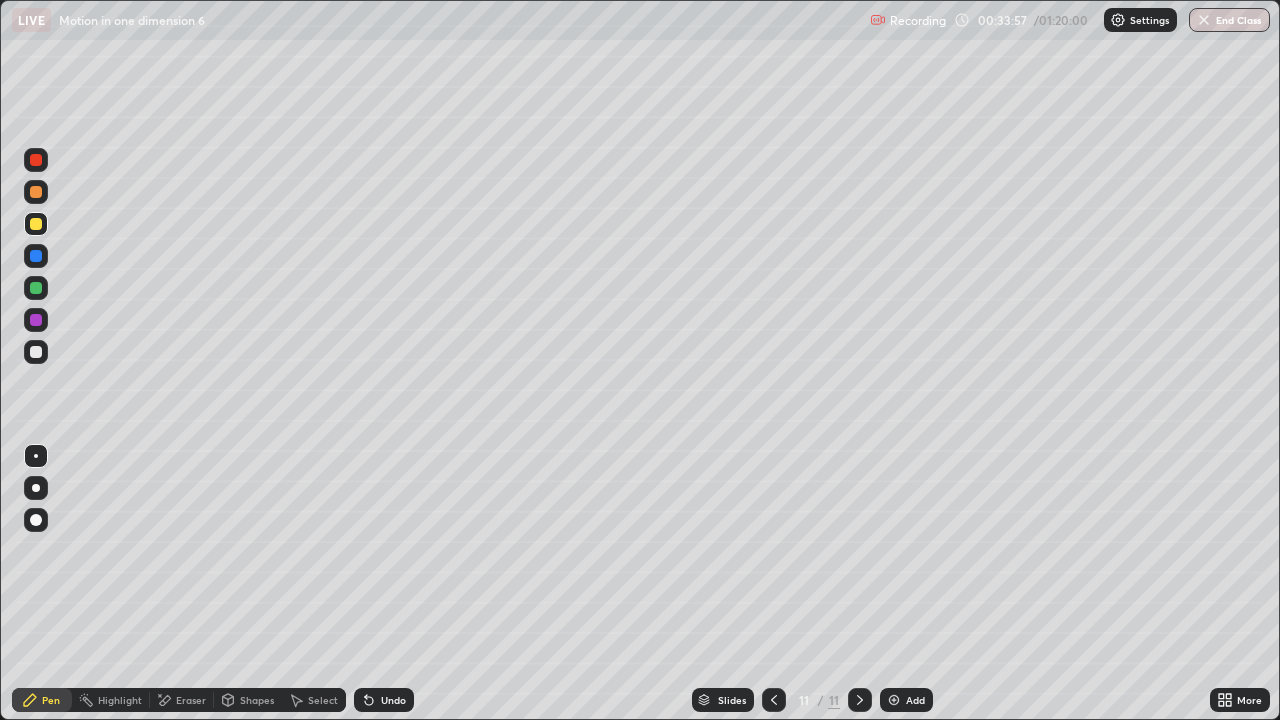 click 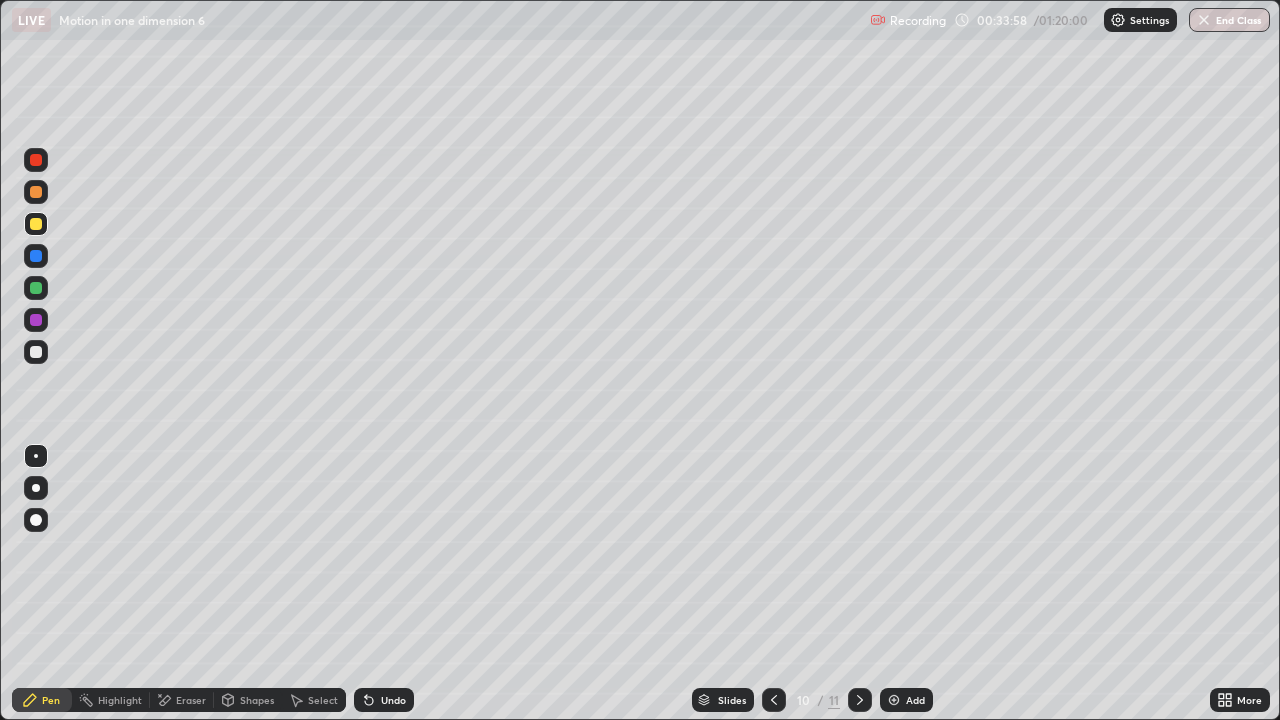 click 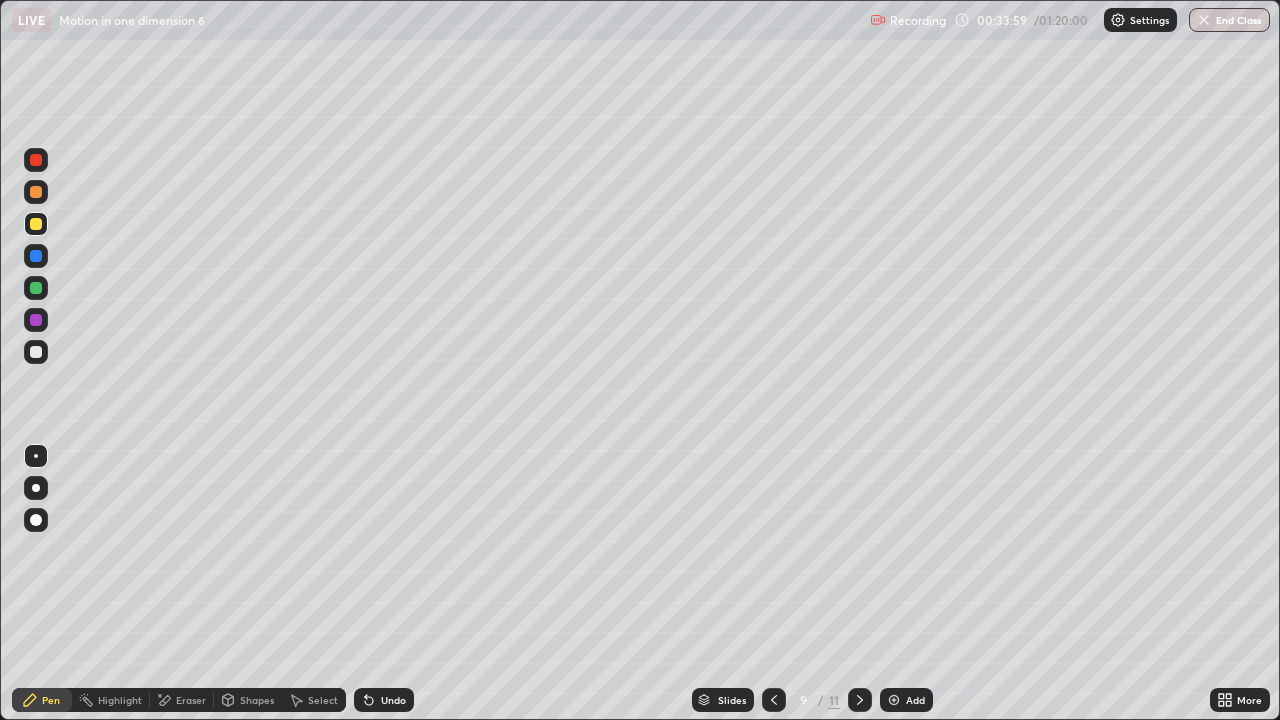 click 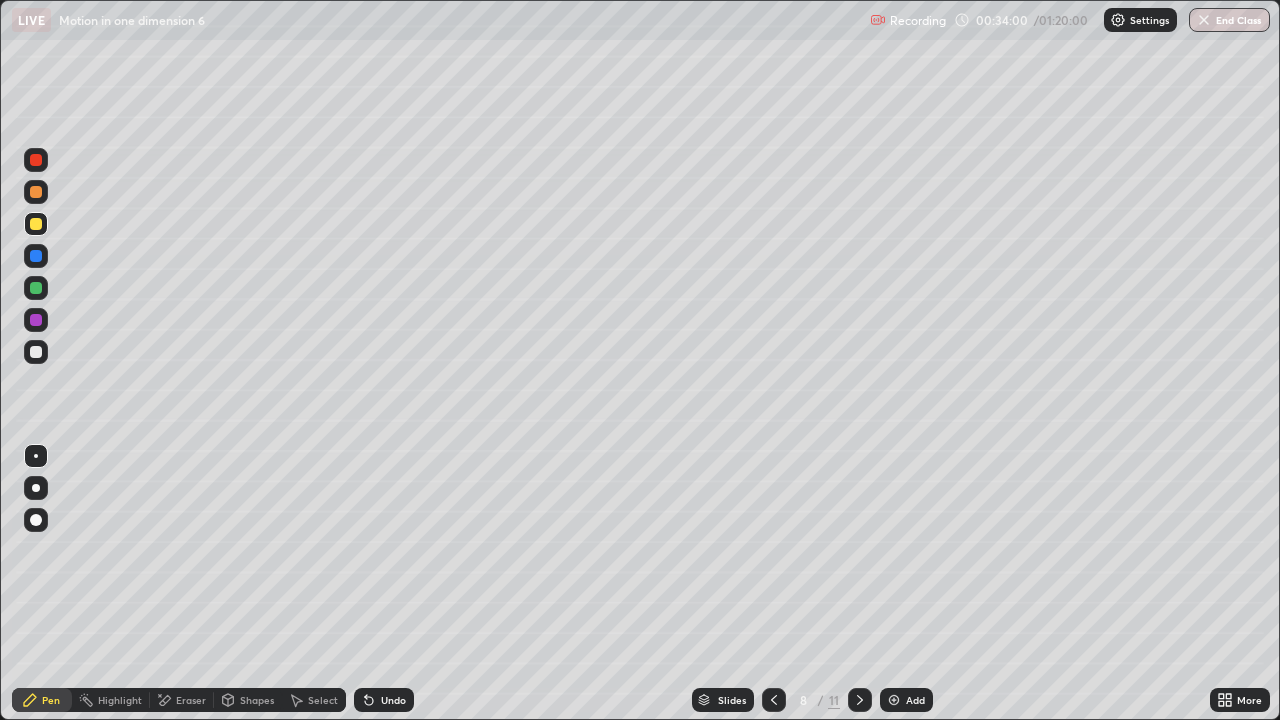 click 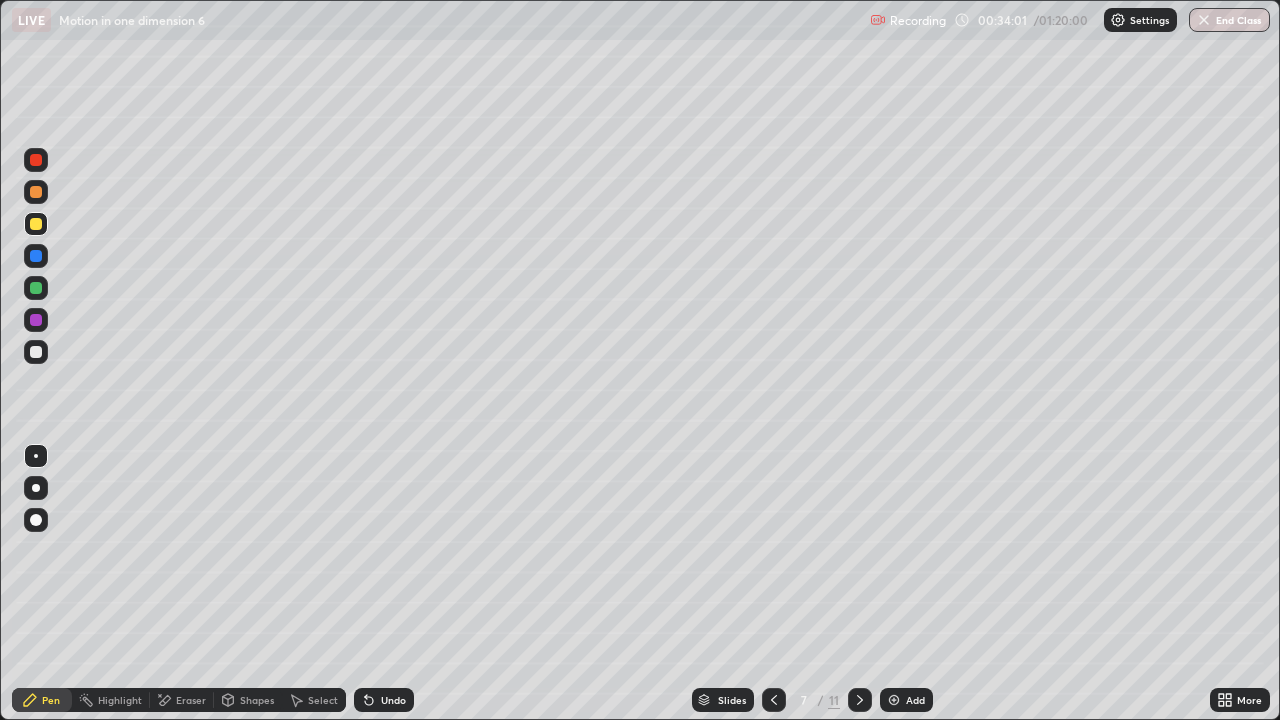 click 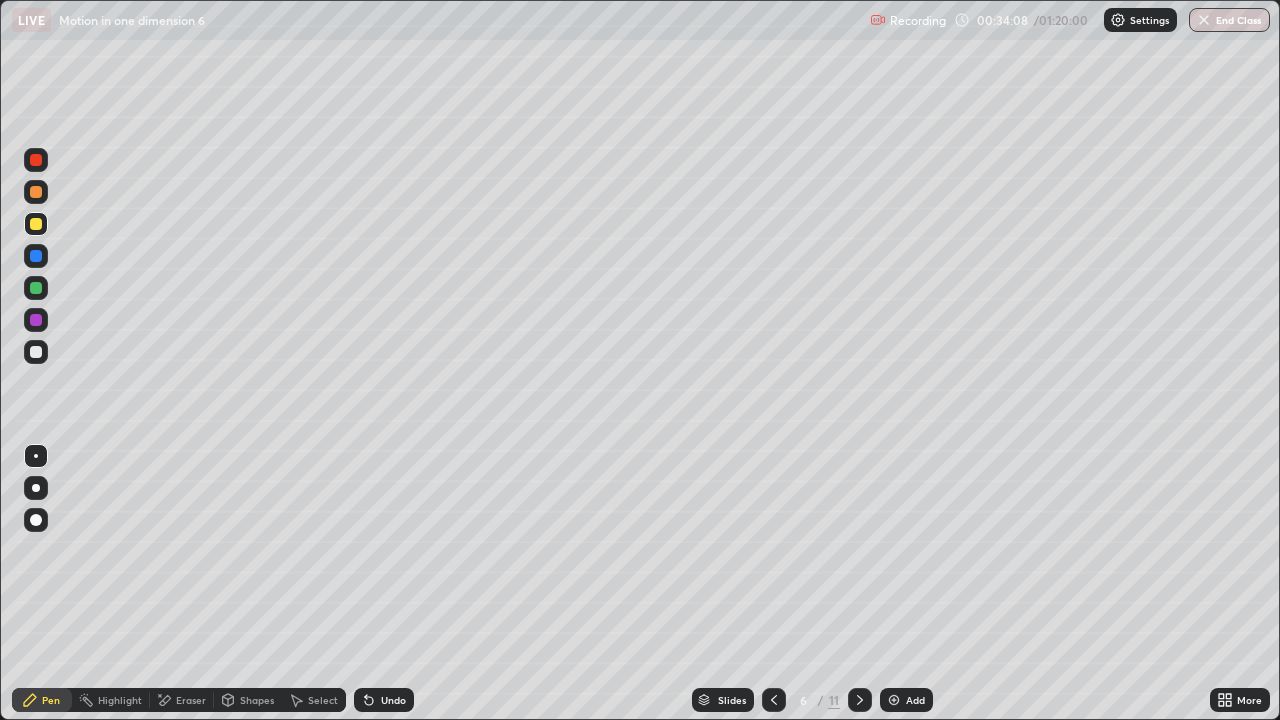 click 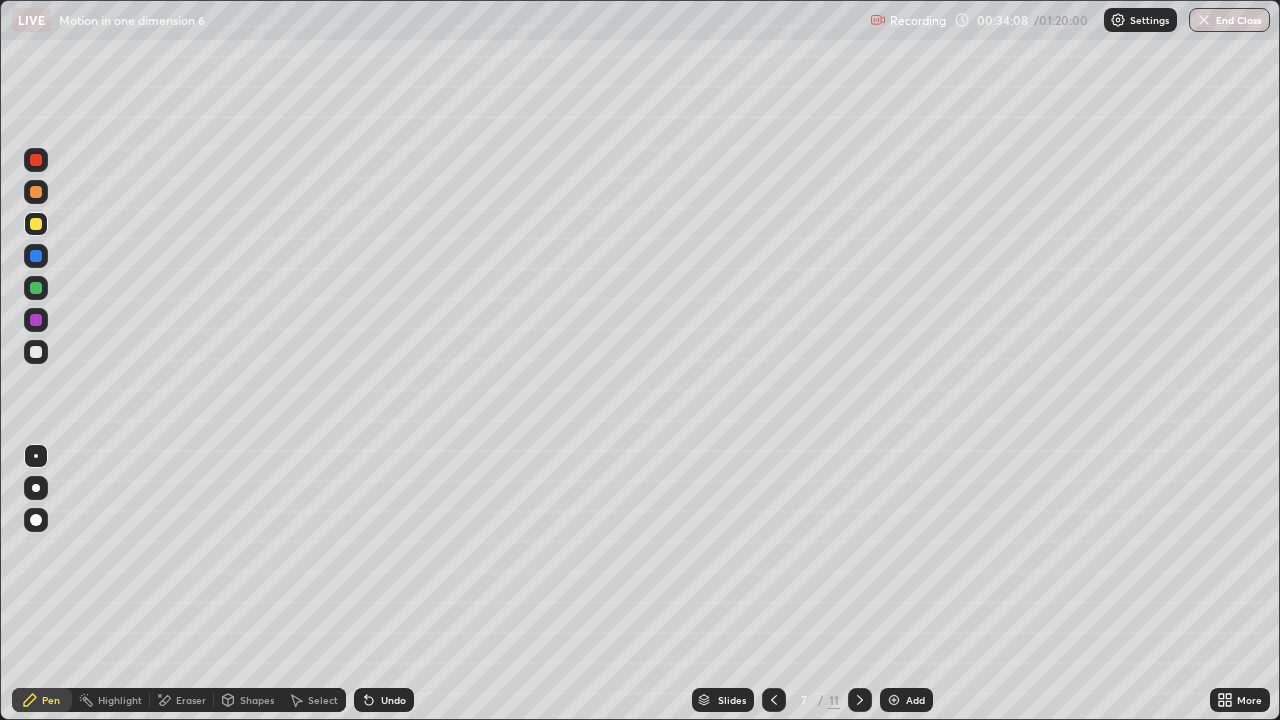 click 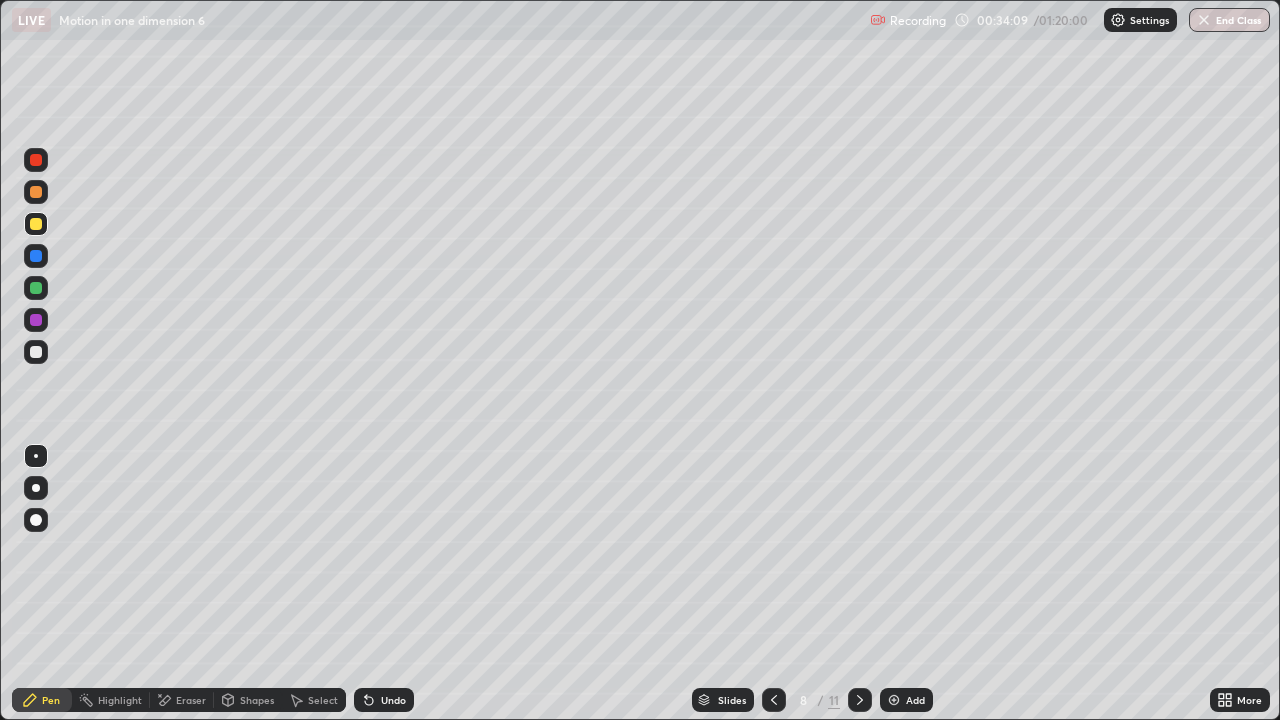click 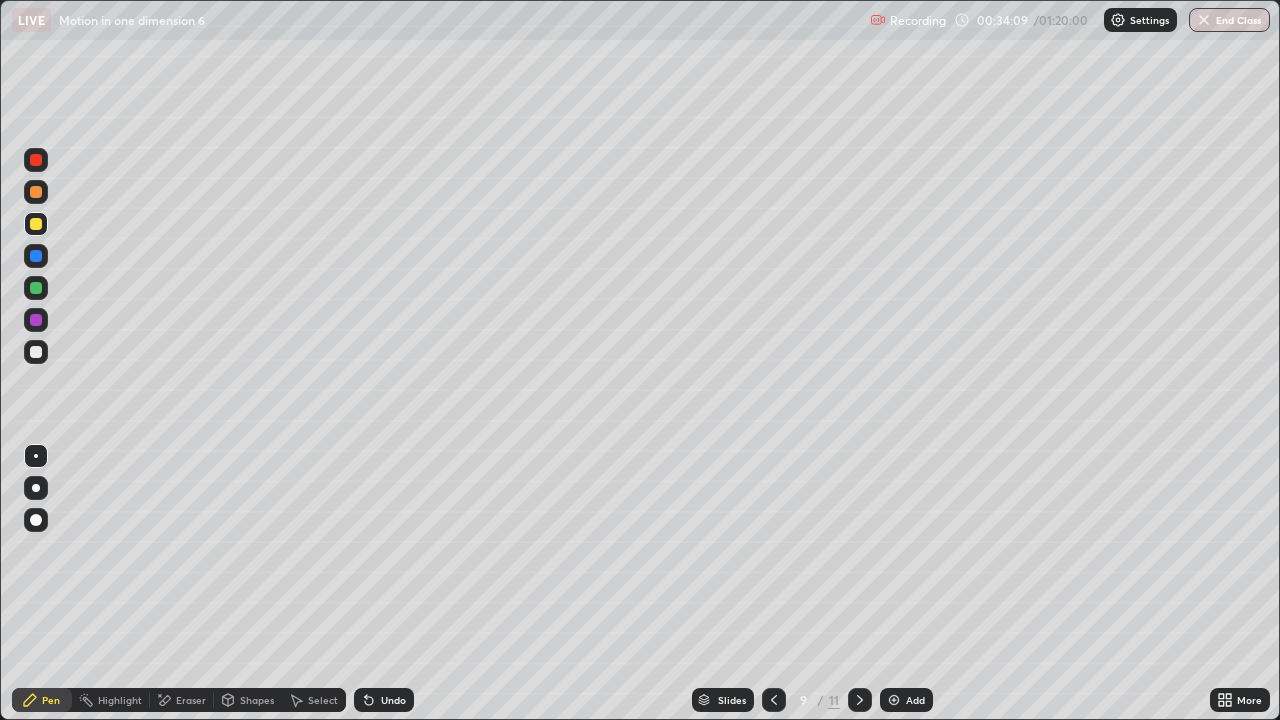 click 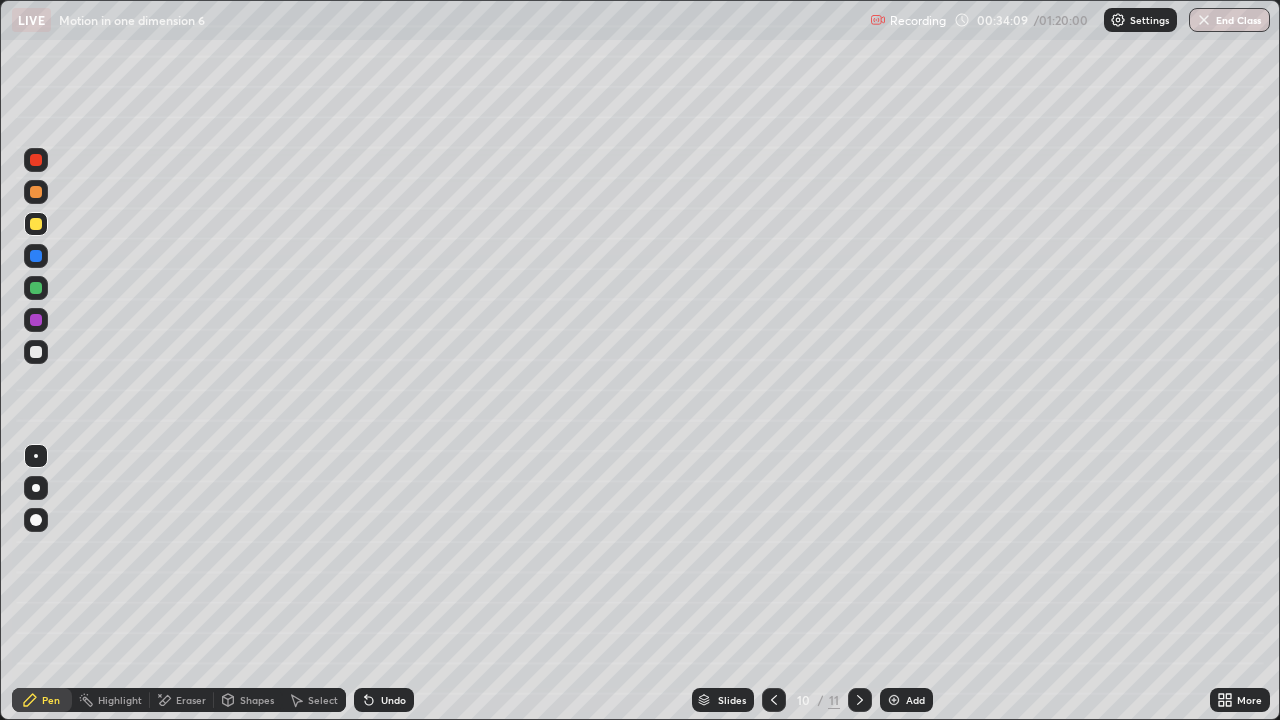 click at bounding box center (860, 700) 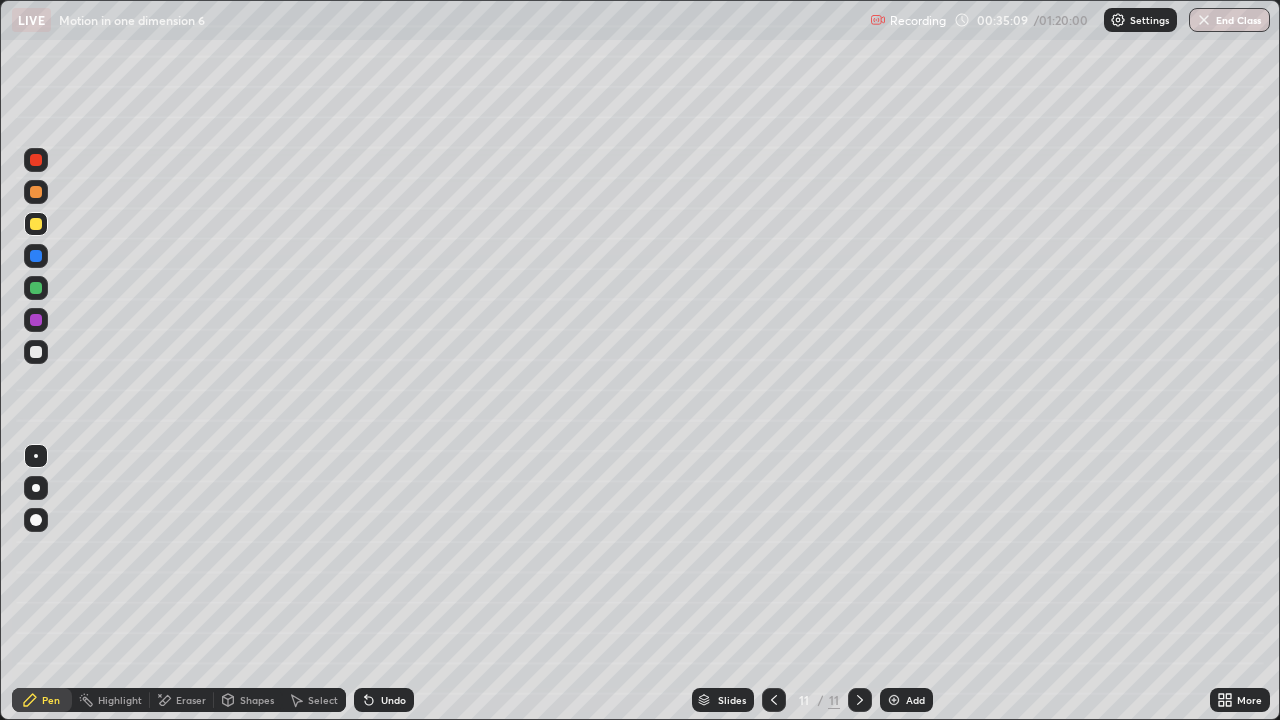 click 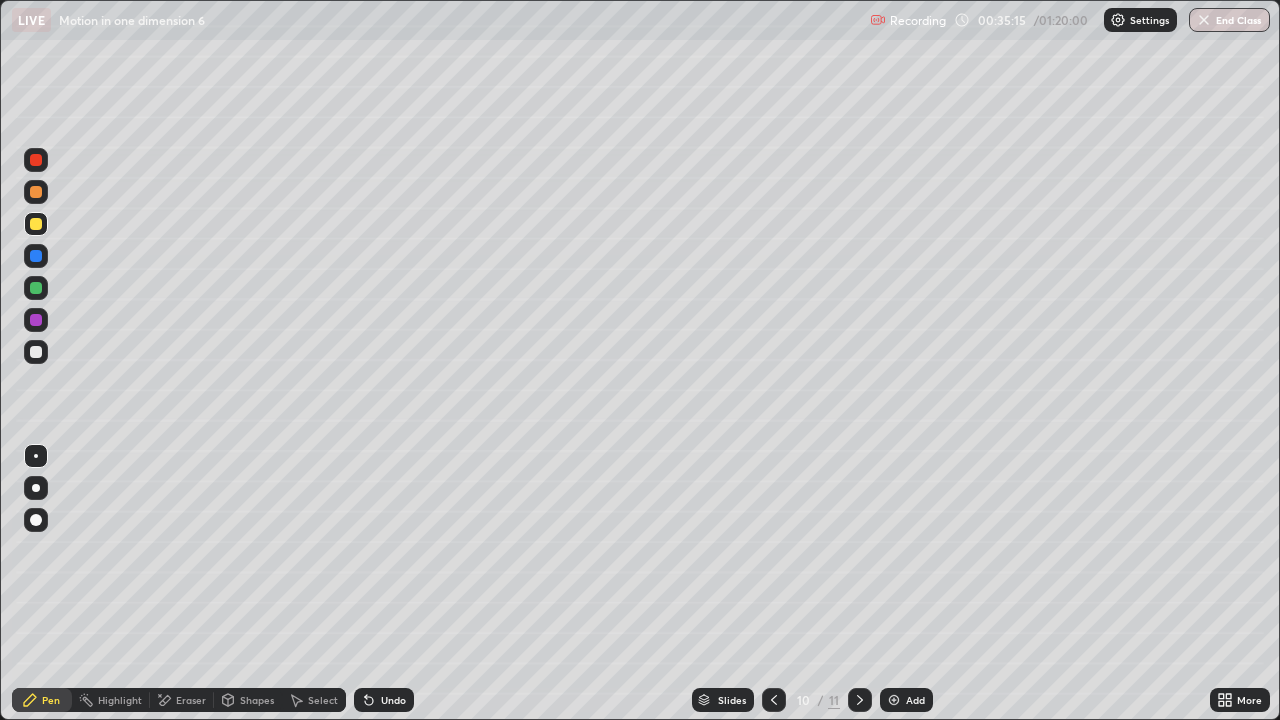 click at bounding box center (860, 700) 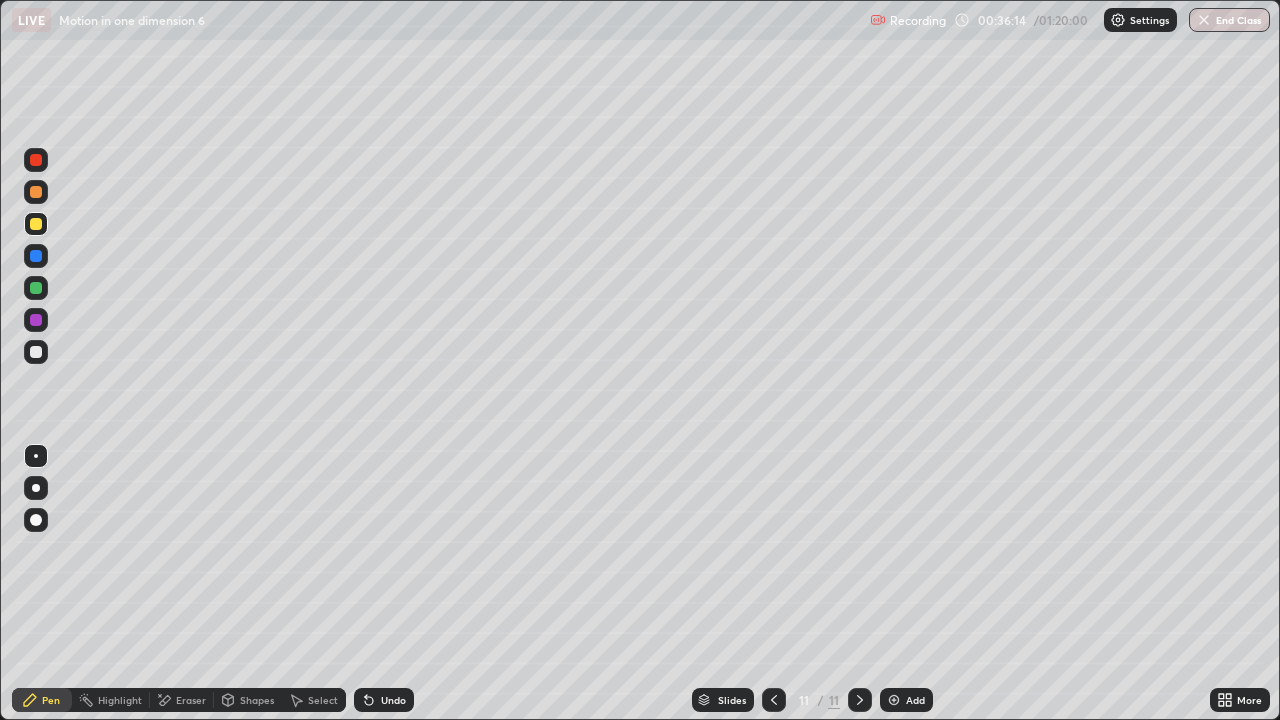 click on "Add" at bounding box center [906, 700] 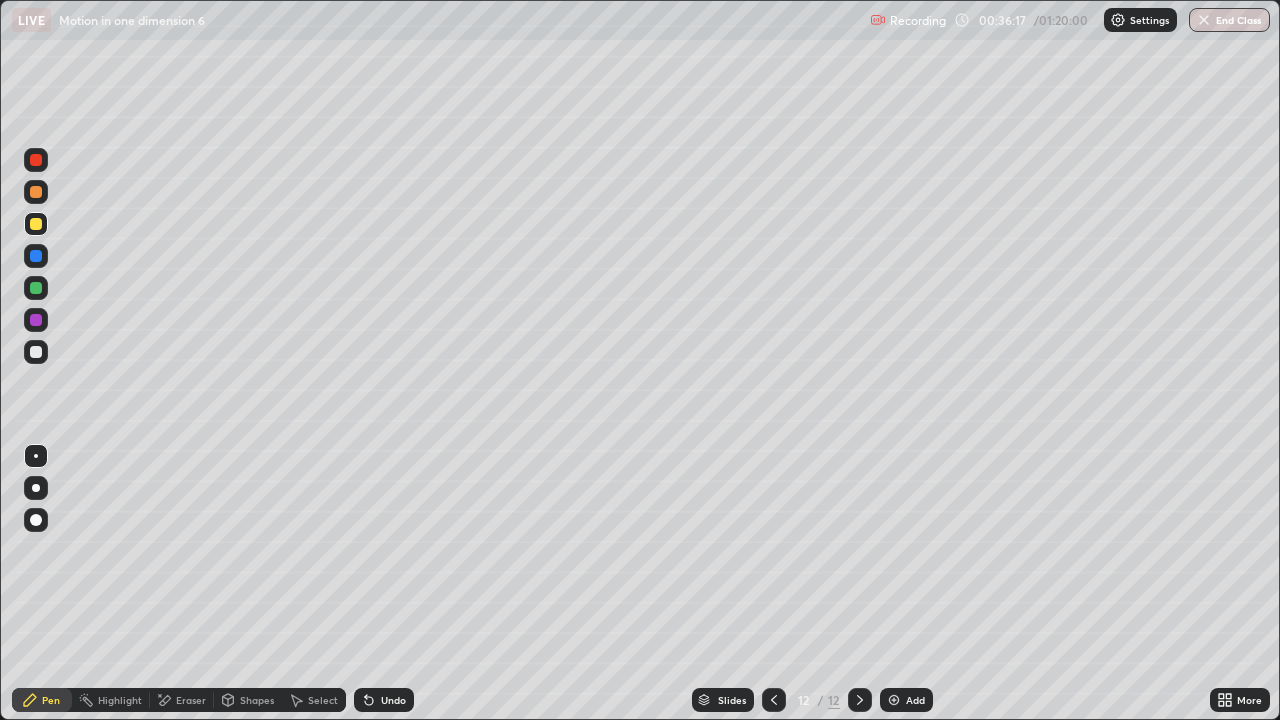 click at bounding box center (774, 700) 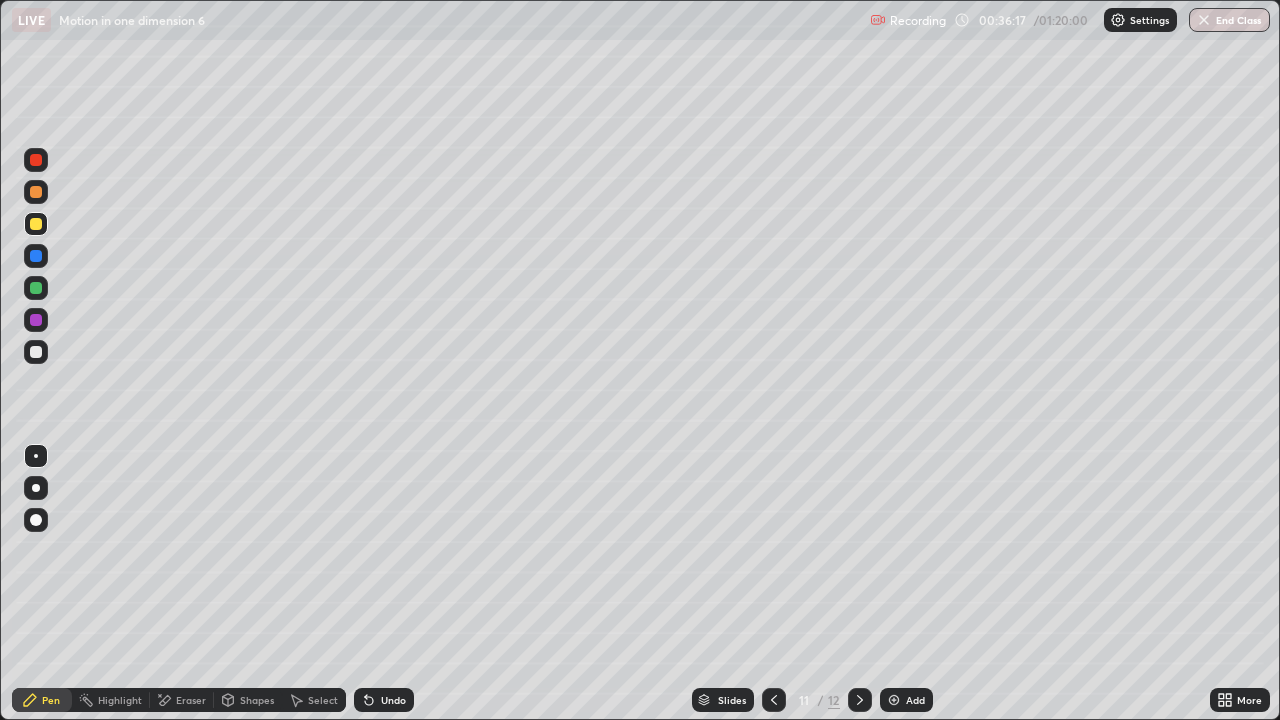 click 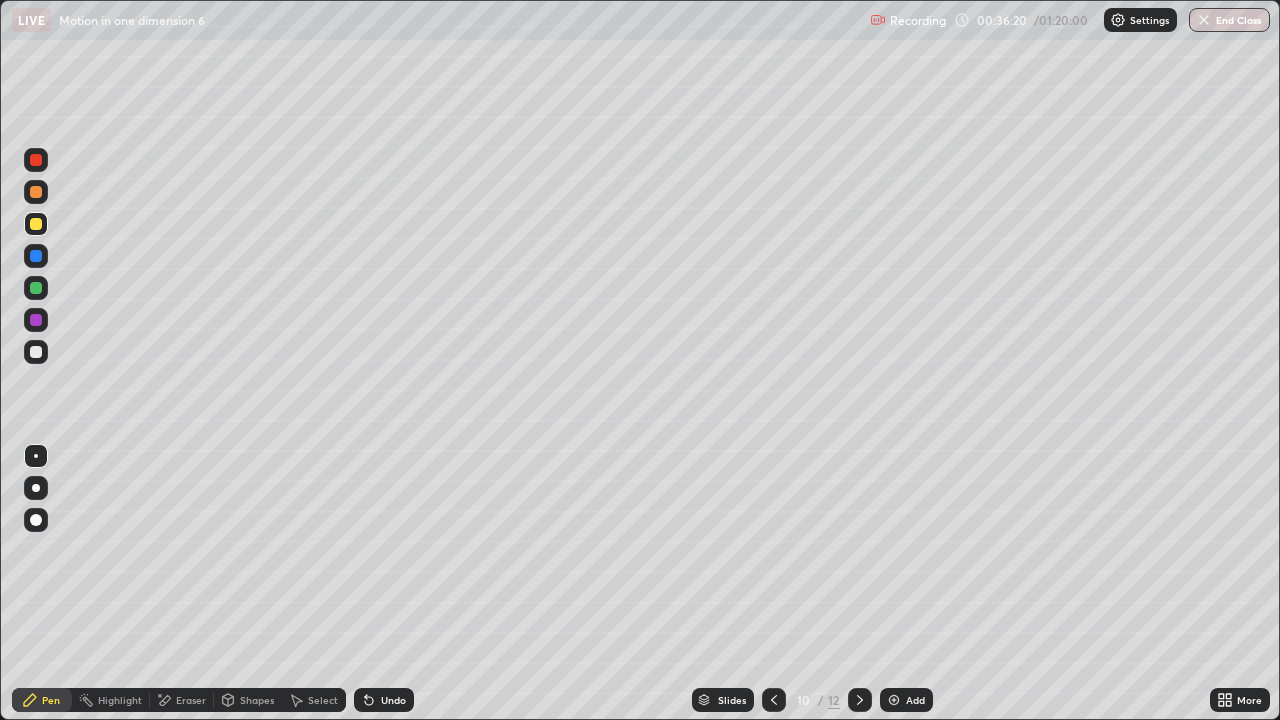 click 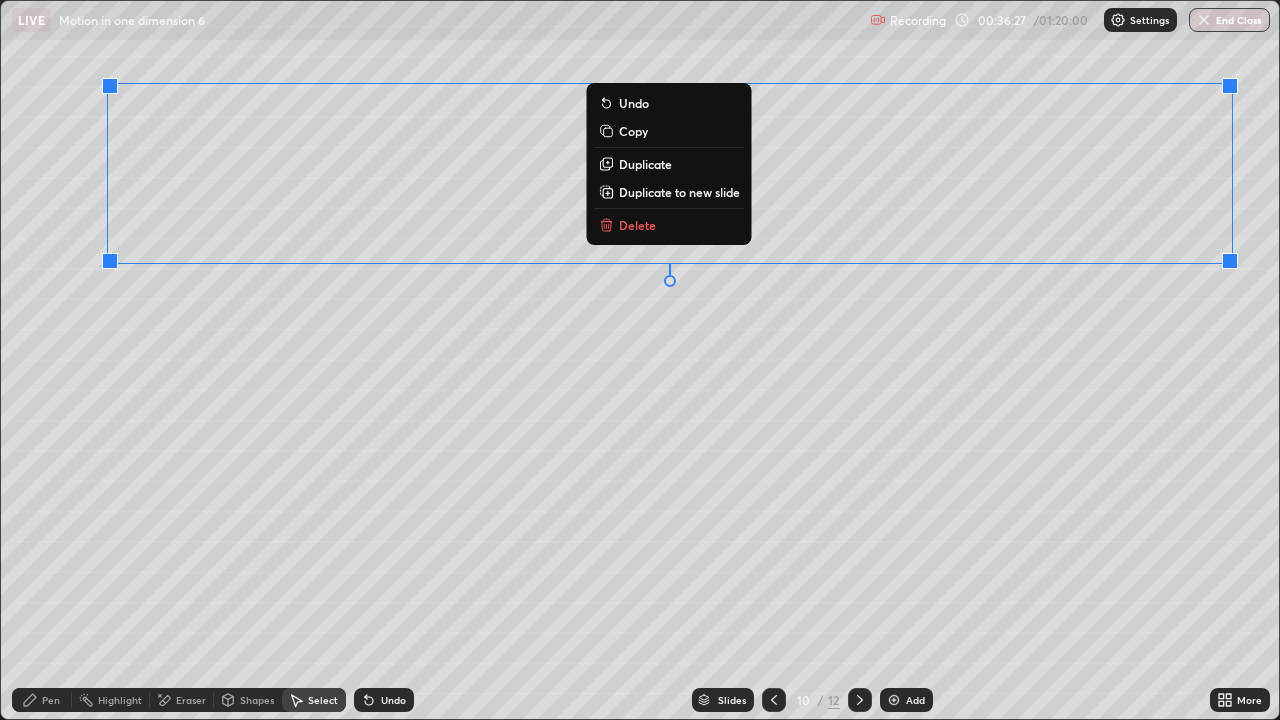 click on "Duplicate" at bounding box center [645, 164] 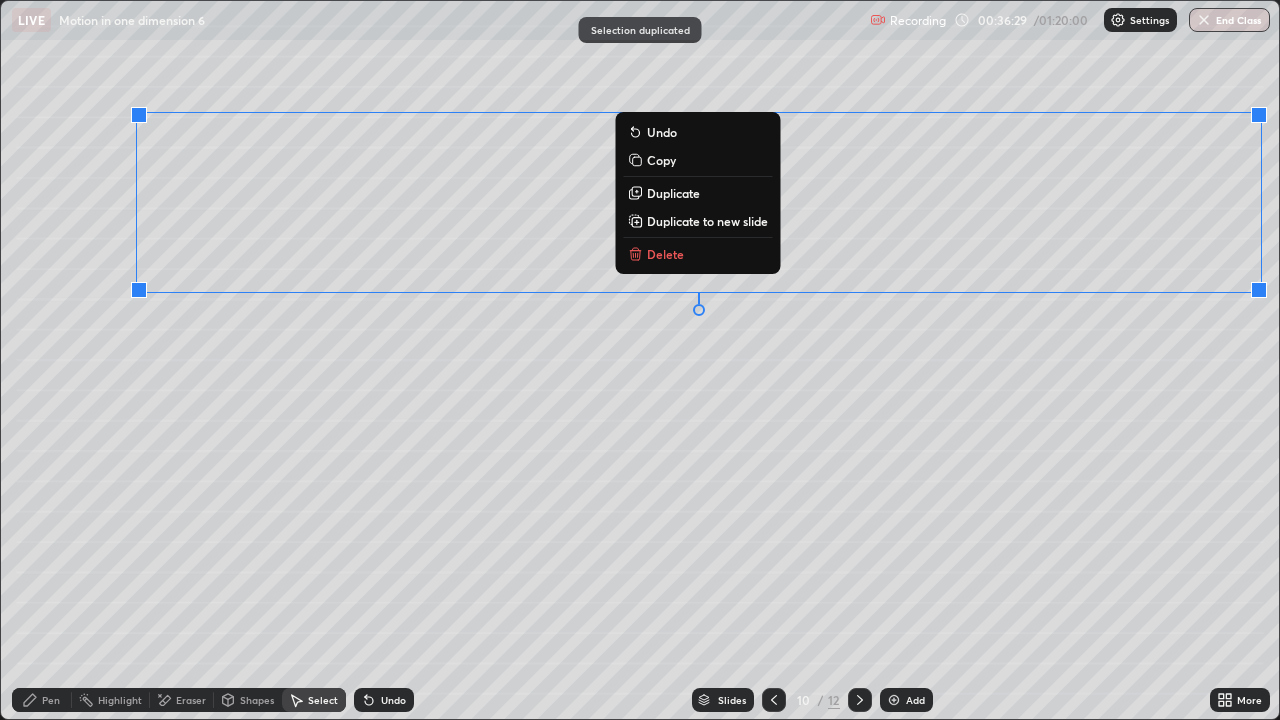 click on "Delete" at bounding box center (665, 254) 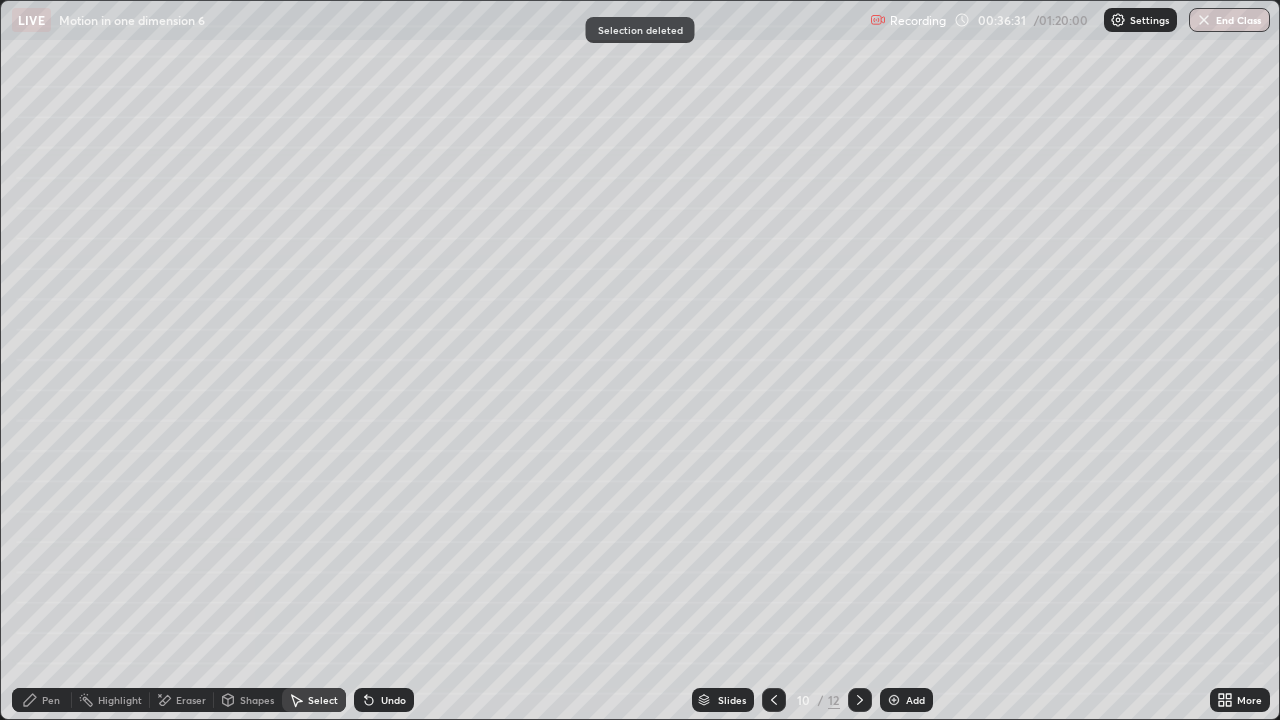 click on "Select" at bounding box center [314, 700] 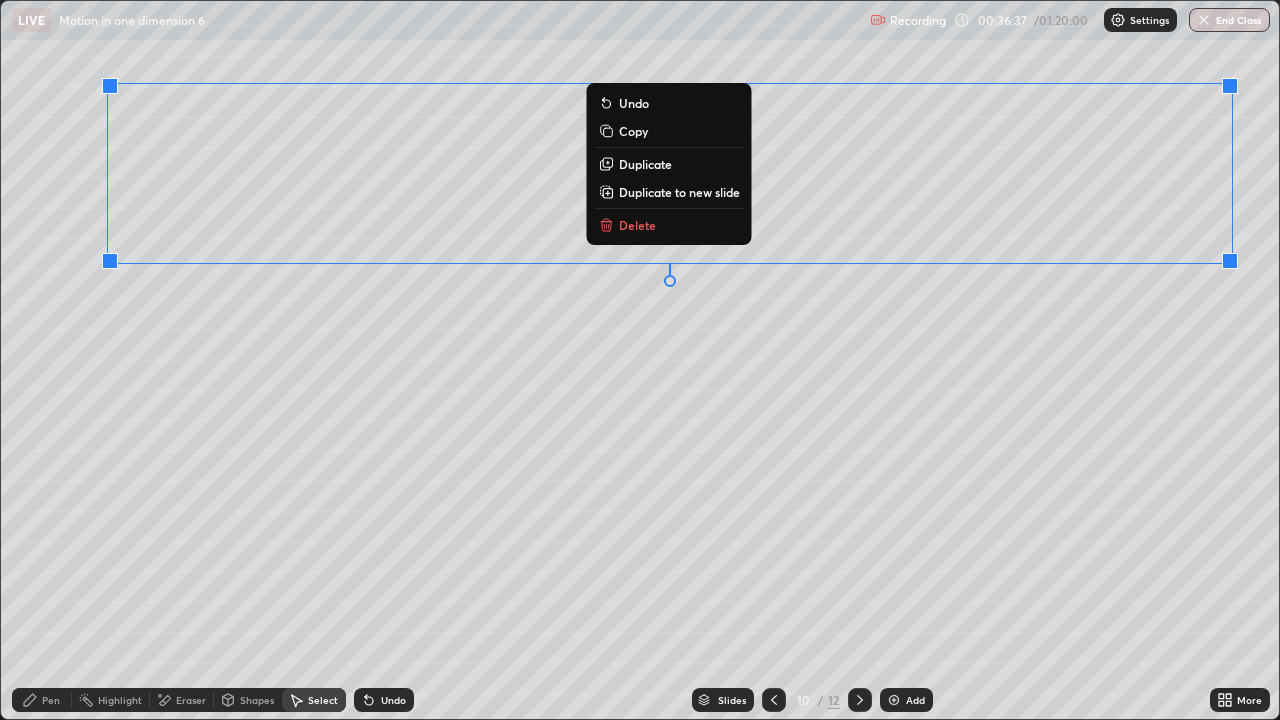 click on "Copy" at bounding box center (669, 131) 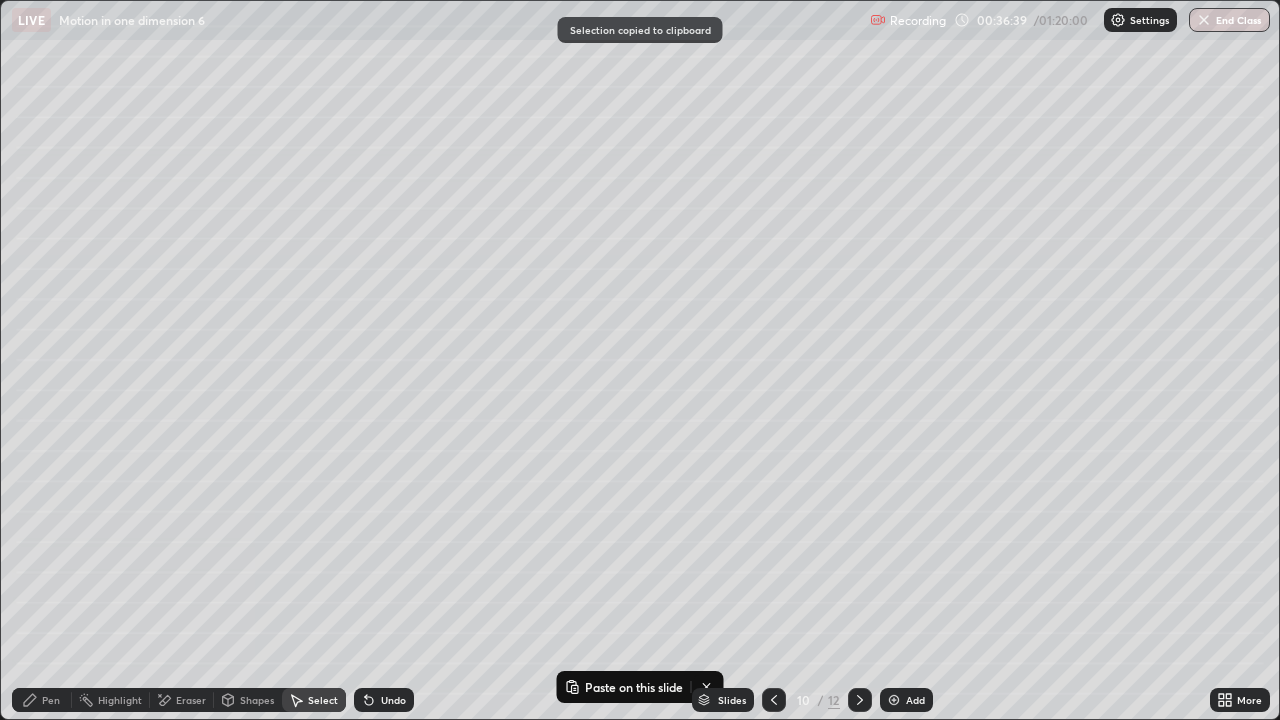 click 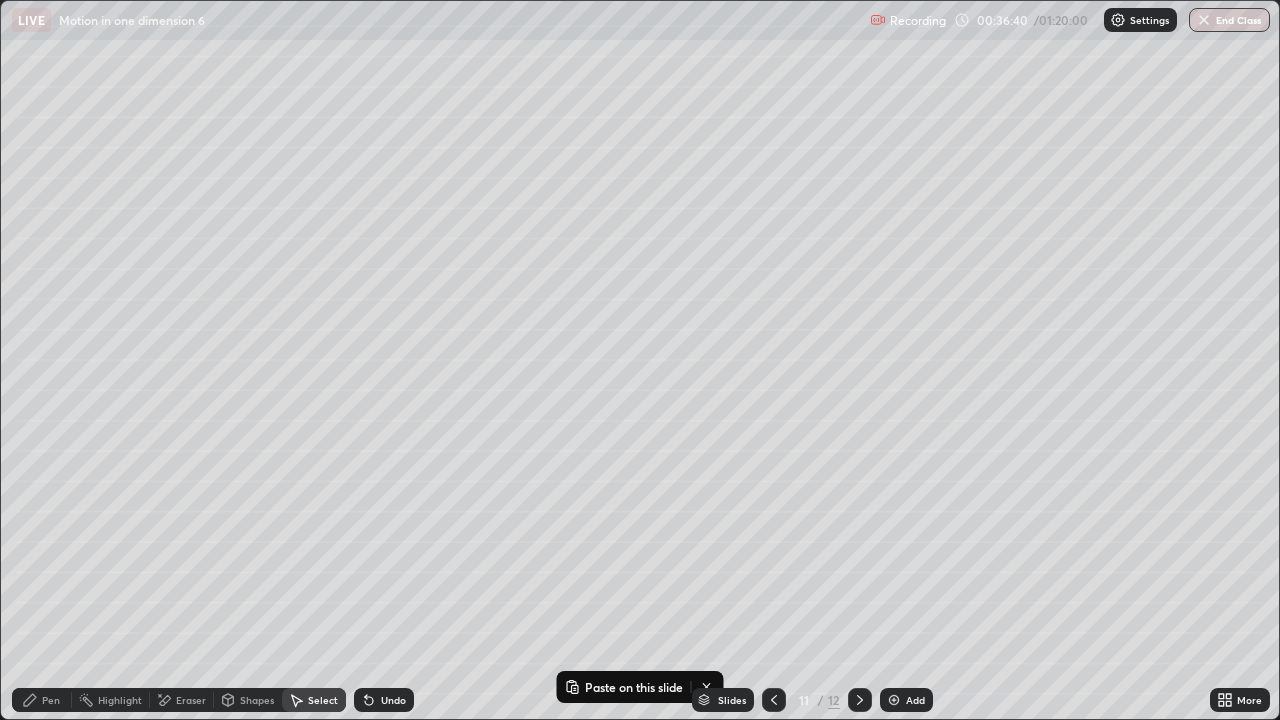 click 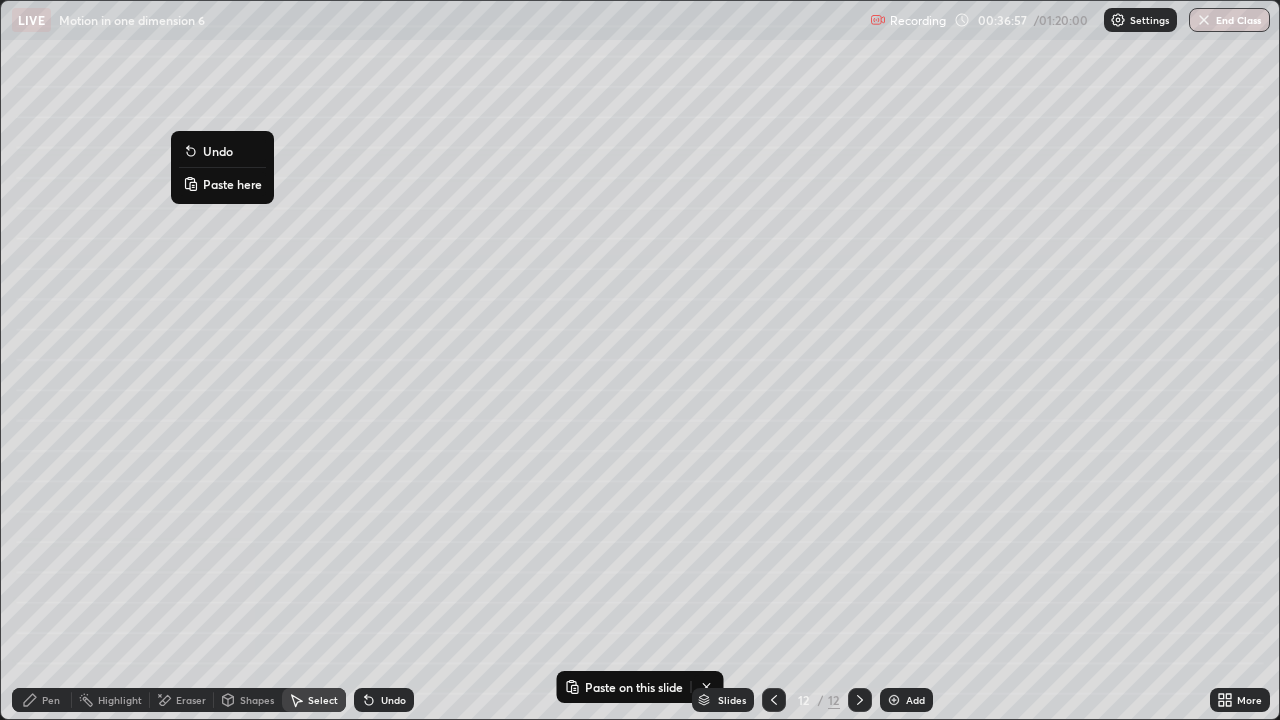 click on "Paste here" at bounding box center (232, 184) 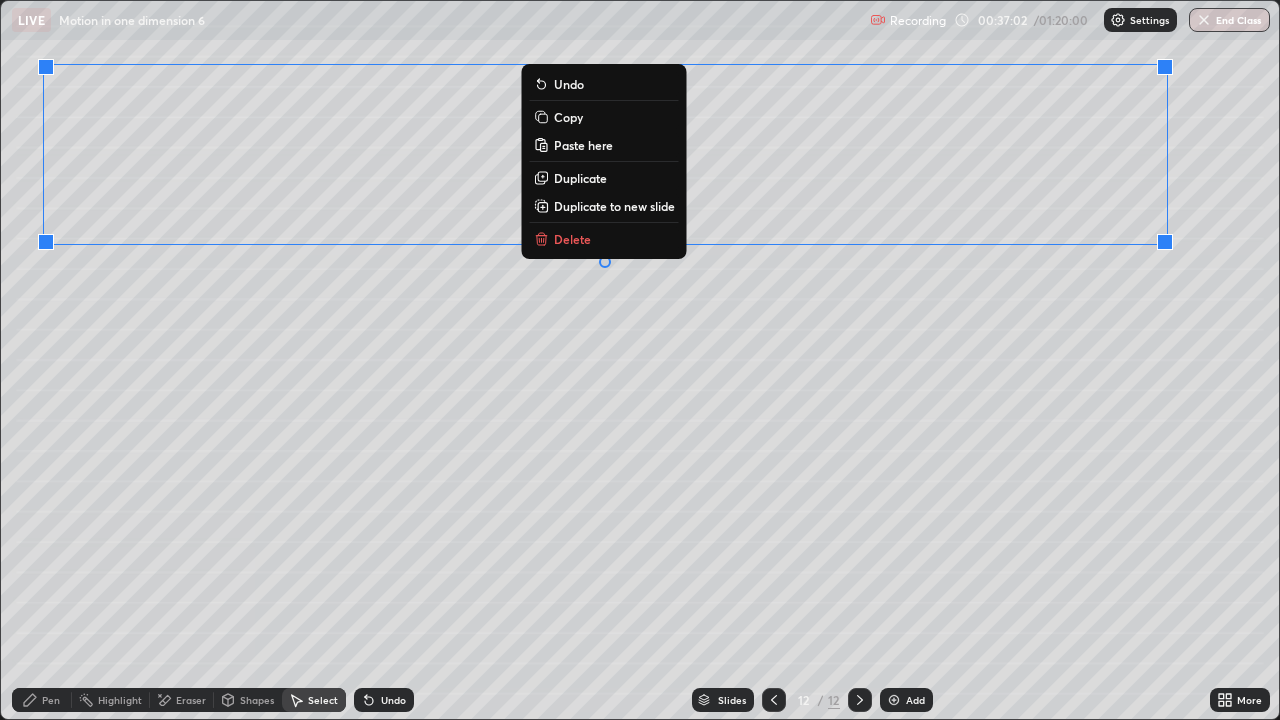 click on "0 ° Undo Copy Paste here Duplicate Duplicate to new slide Delete" at bounding box center [640, 360] 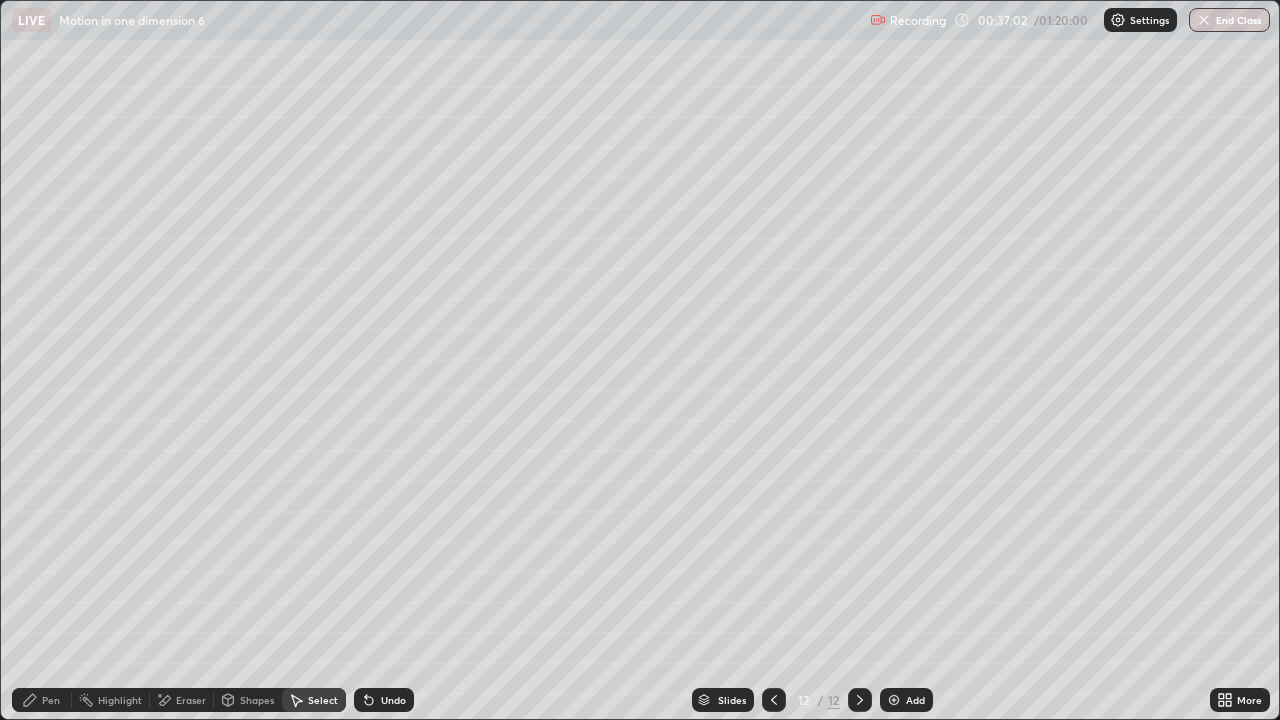 click on "Pen" at bounding box center [42, 700] 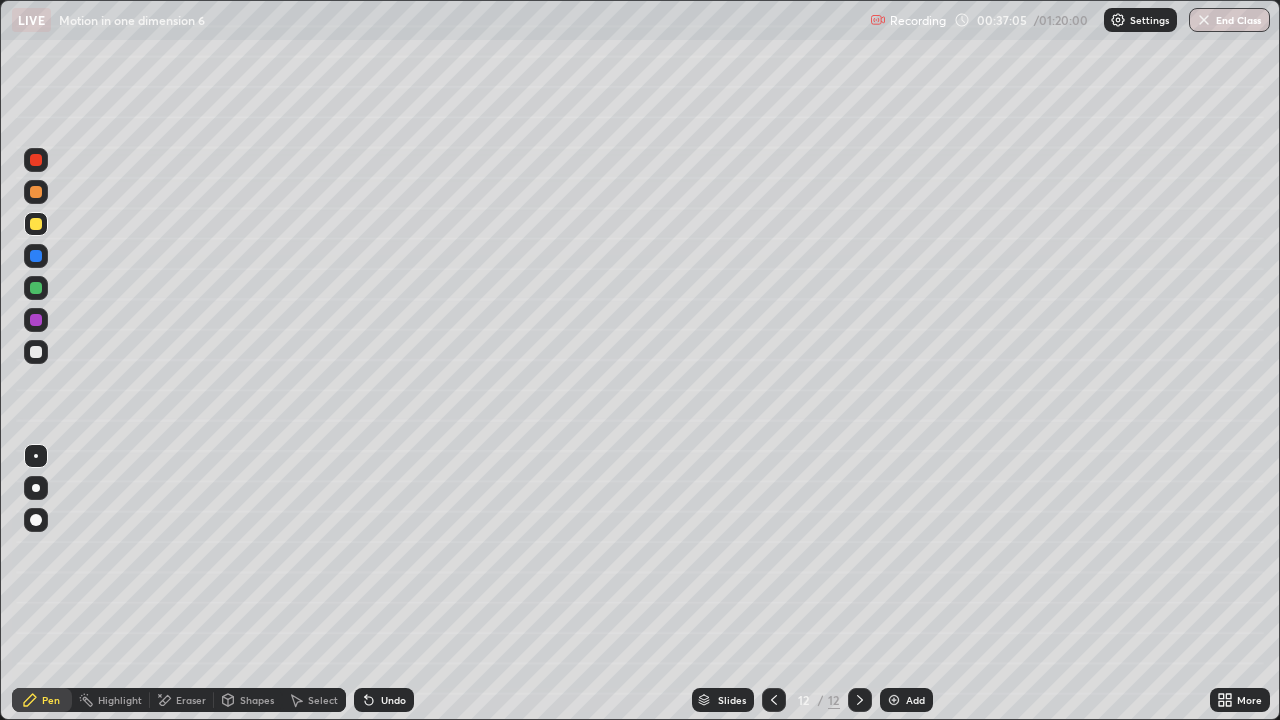 click 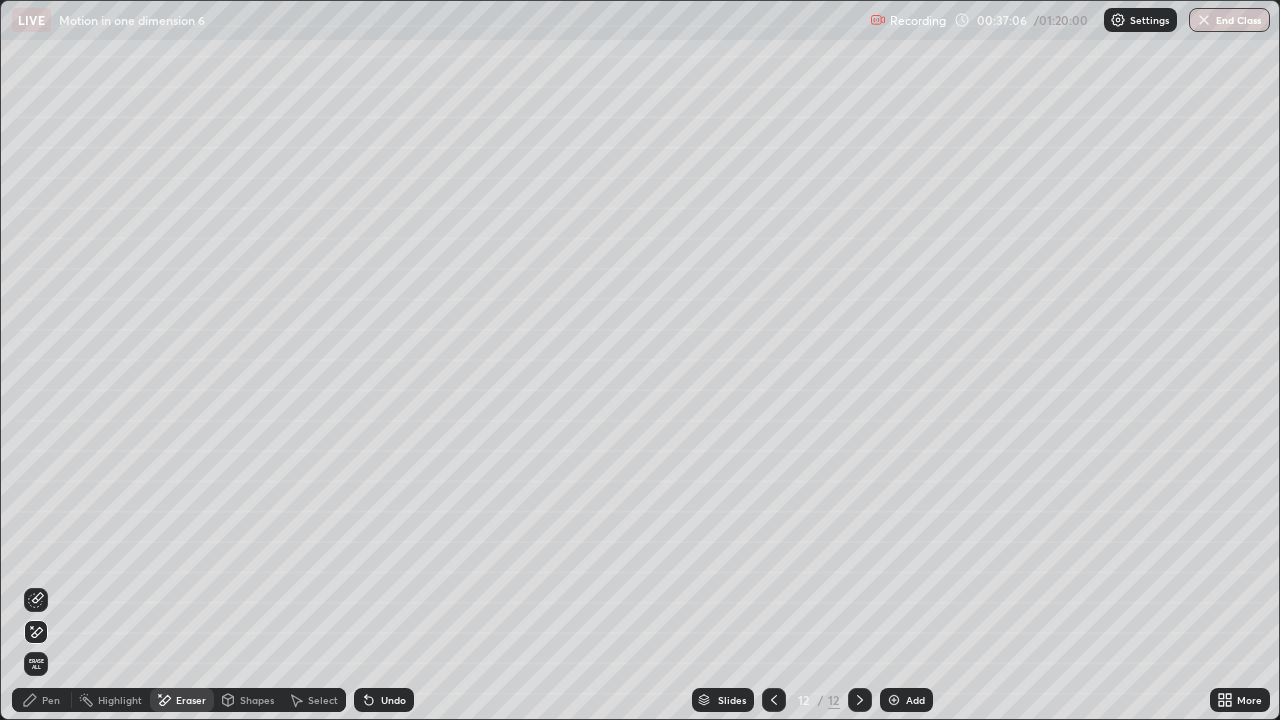 click 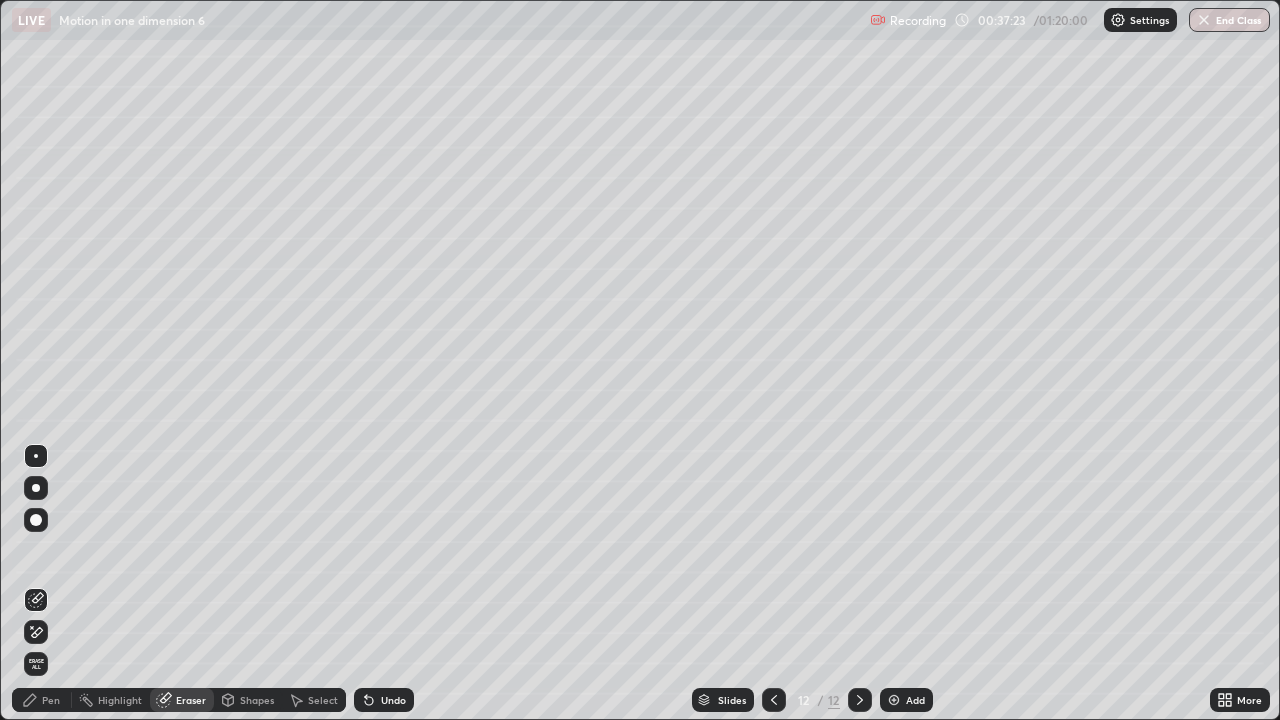 click on "Pen" at bounding box center [51, 700] 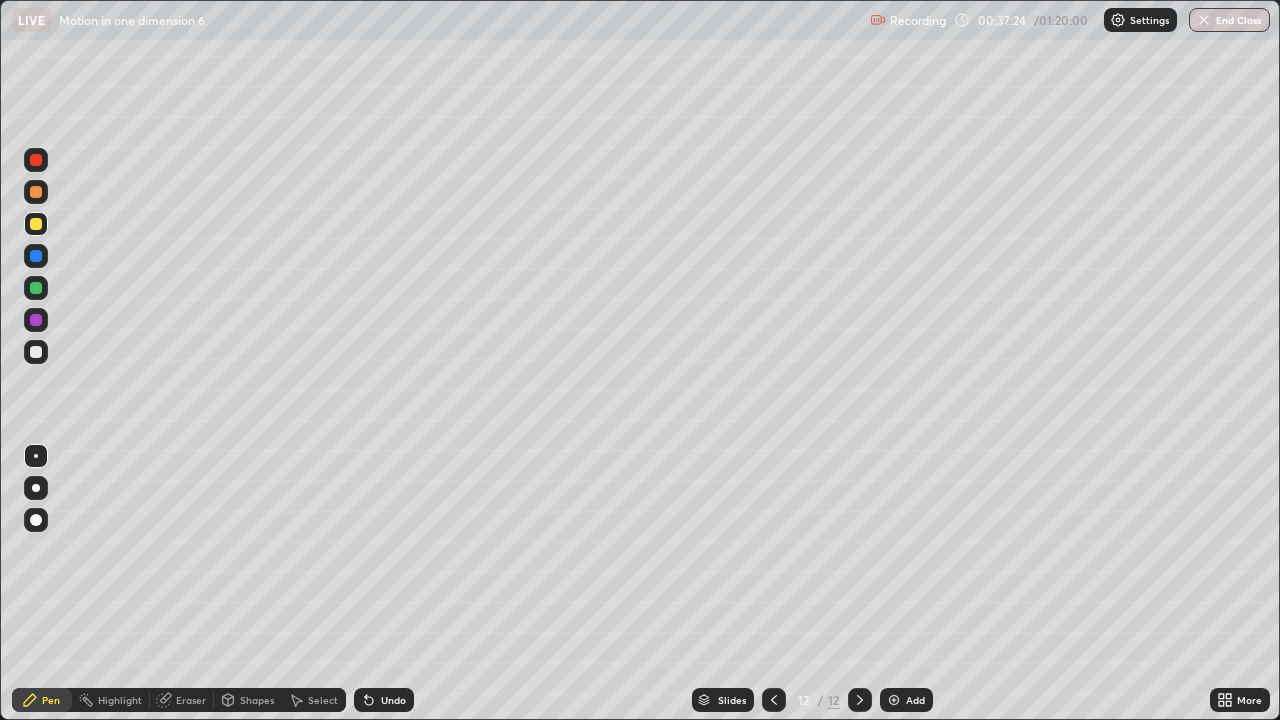 click at bounding box center [36, 224] 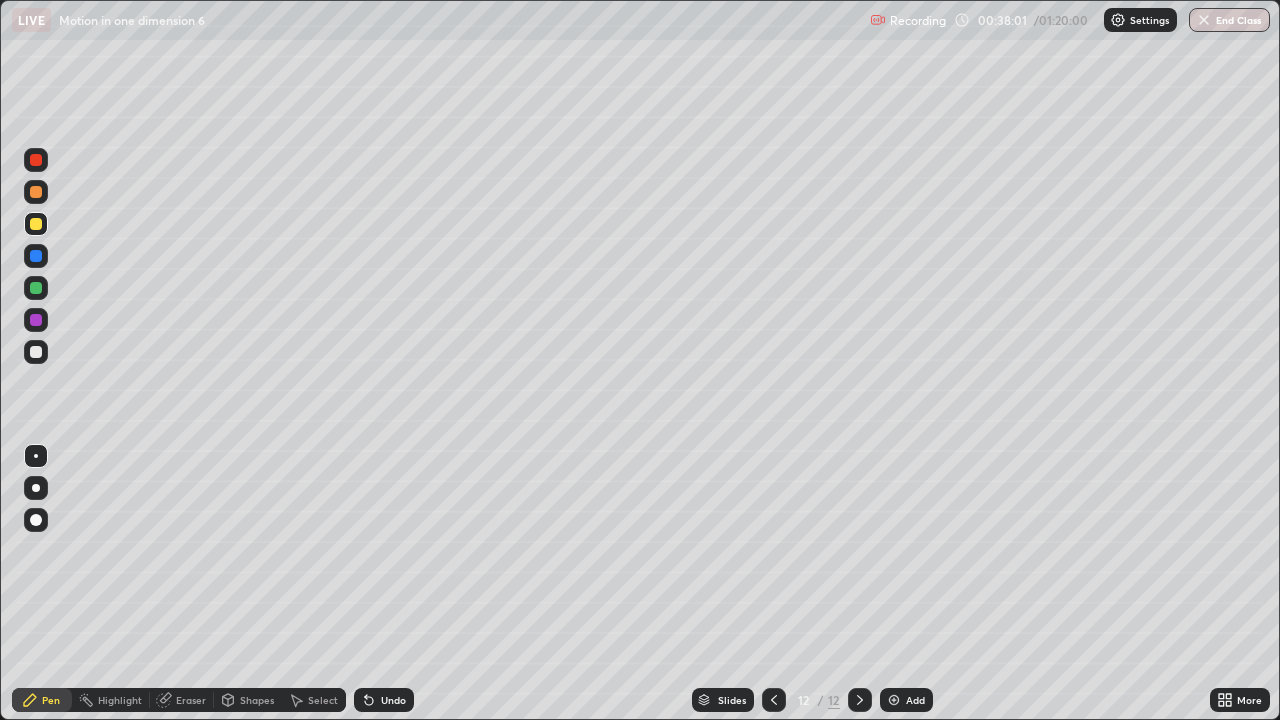 click at bounding box center [36, 256] 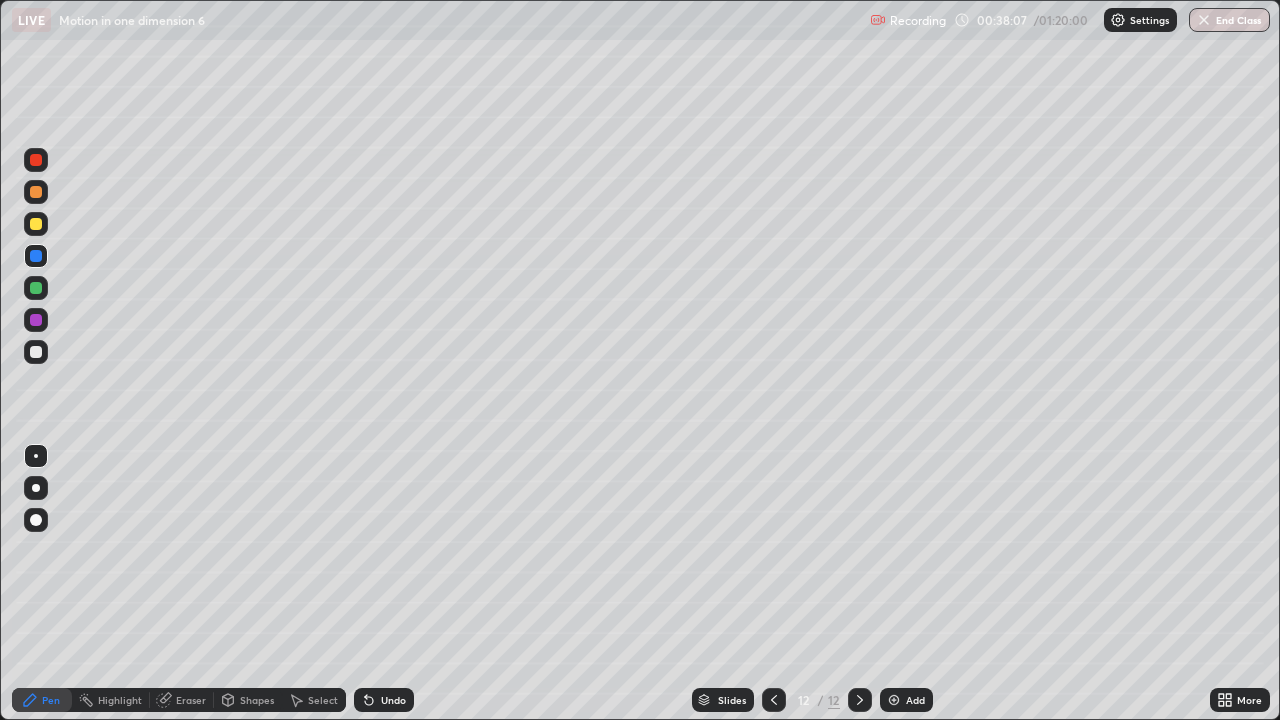 click at bounding box center (36, 352) 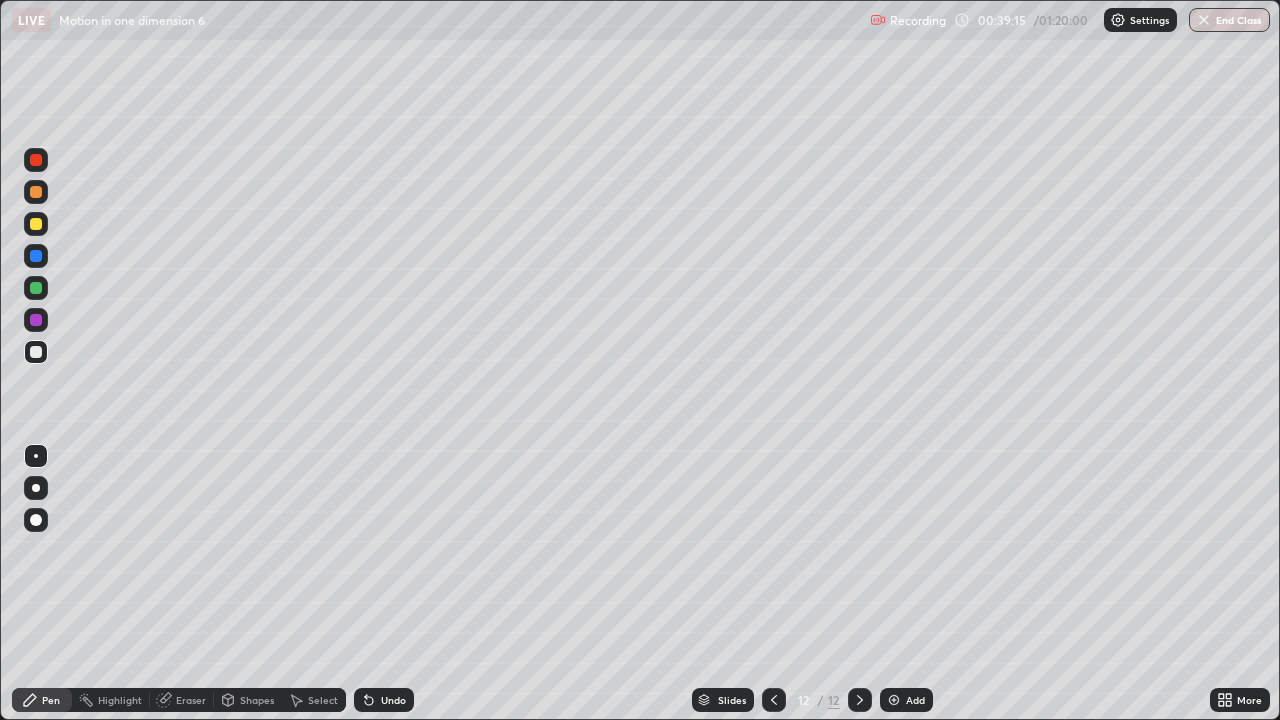 click at bounding box center [36, 224] 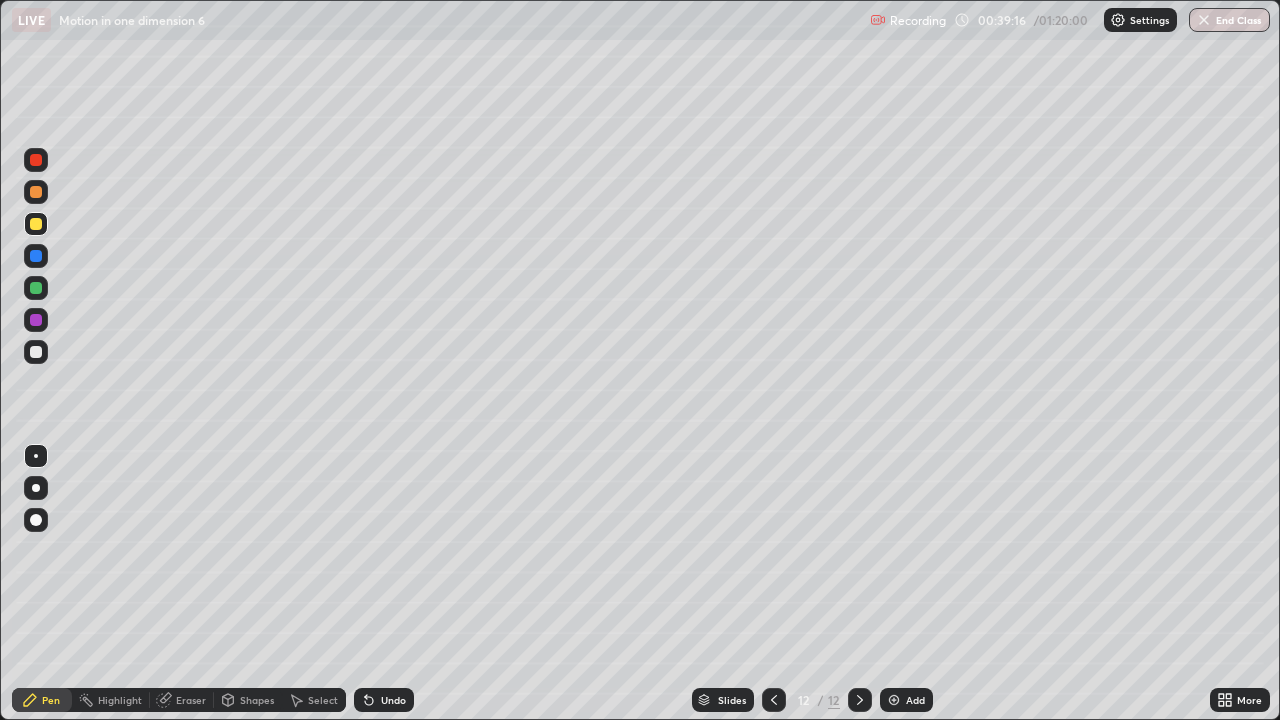 click at bounding box center [36, 352] 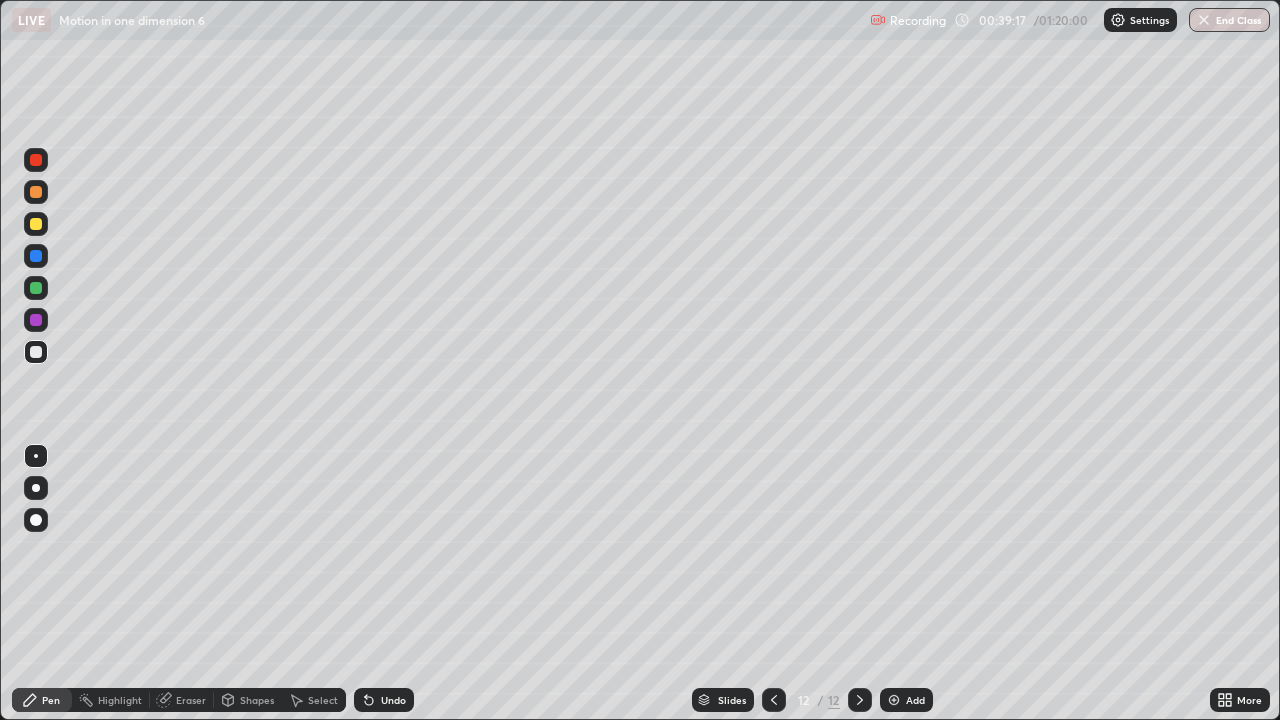 click at bounding box center [36, 224] 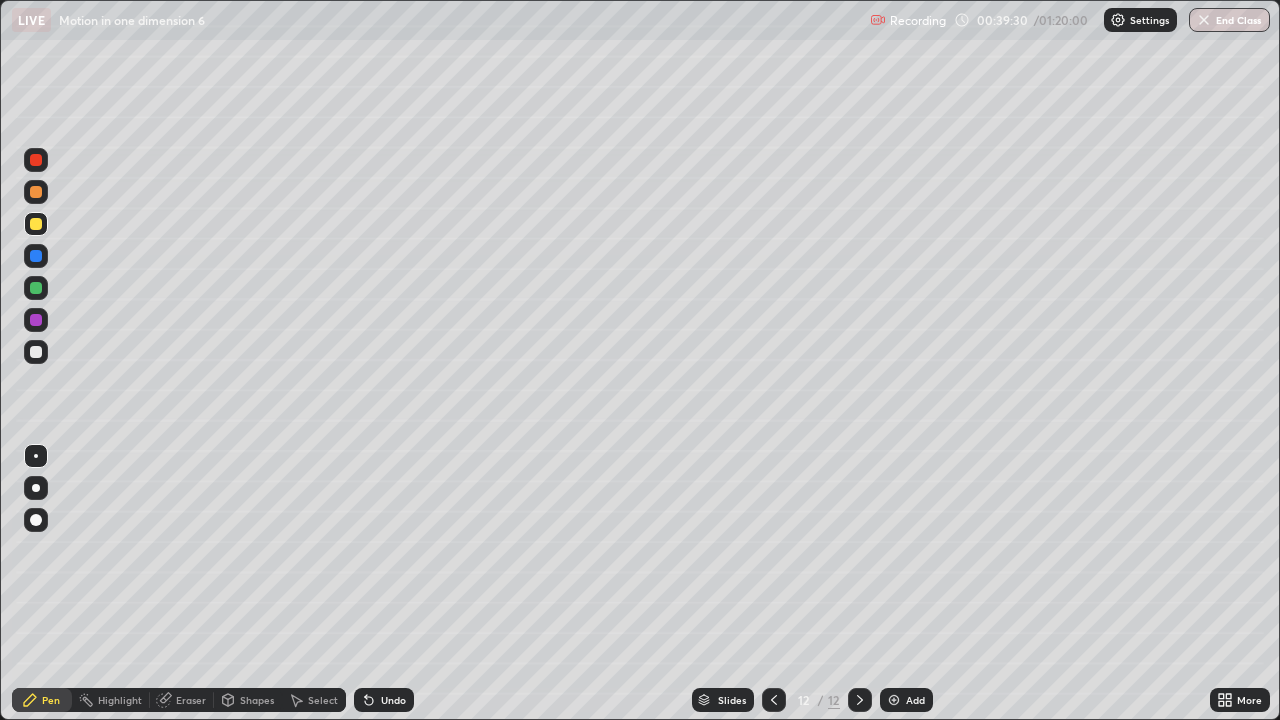 click on "Eraser" at bounding box center [182, 700] 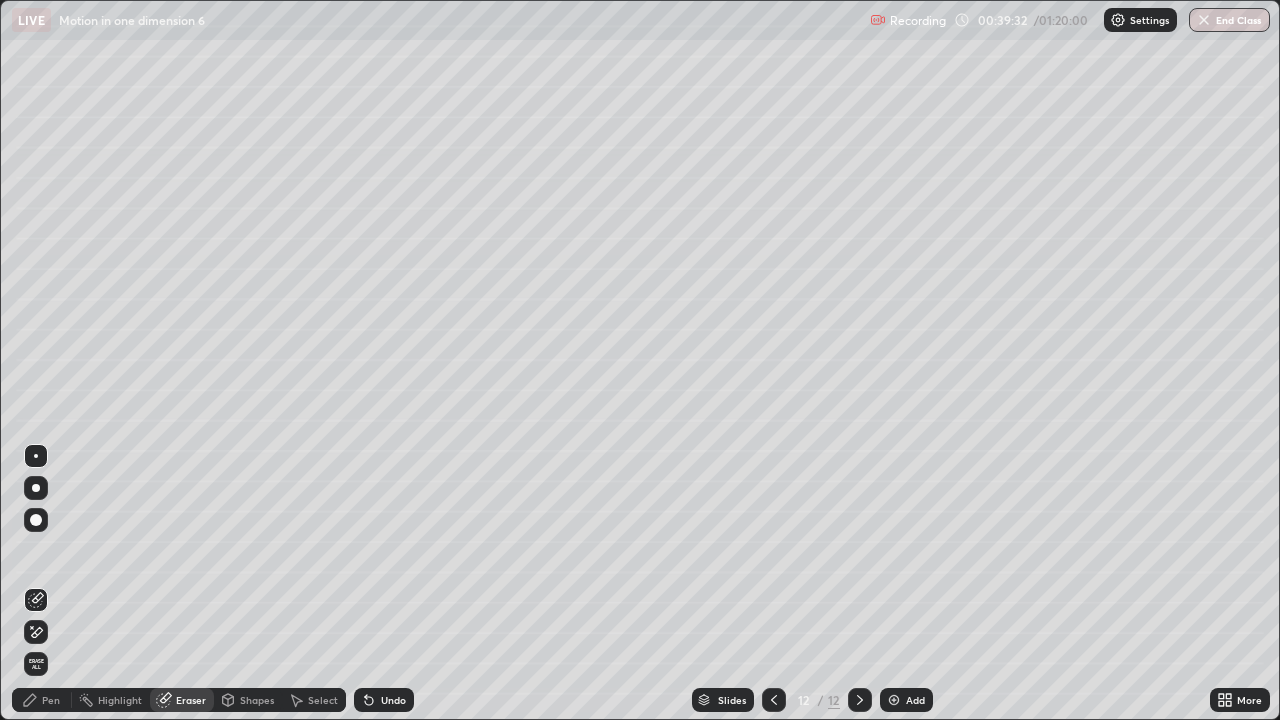 click on "Highlight" at bounding box center (111, 700) 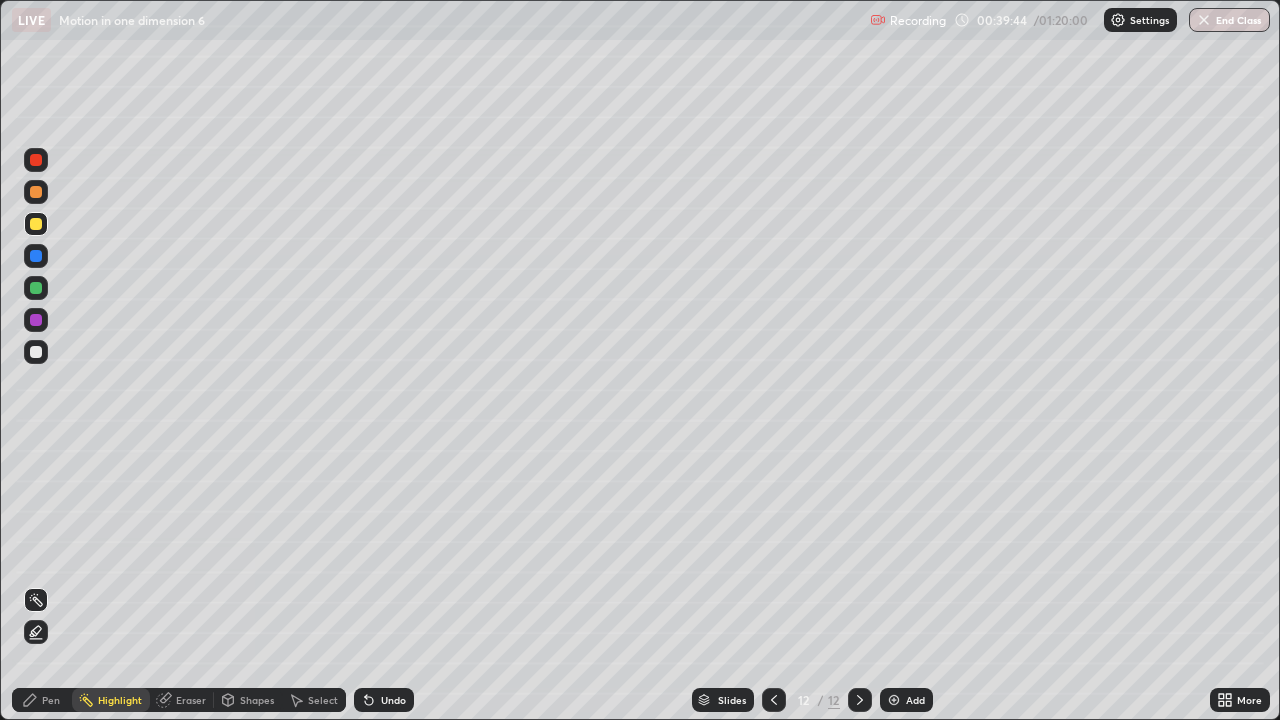 click 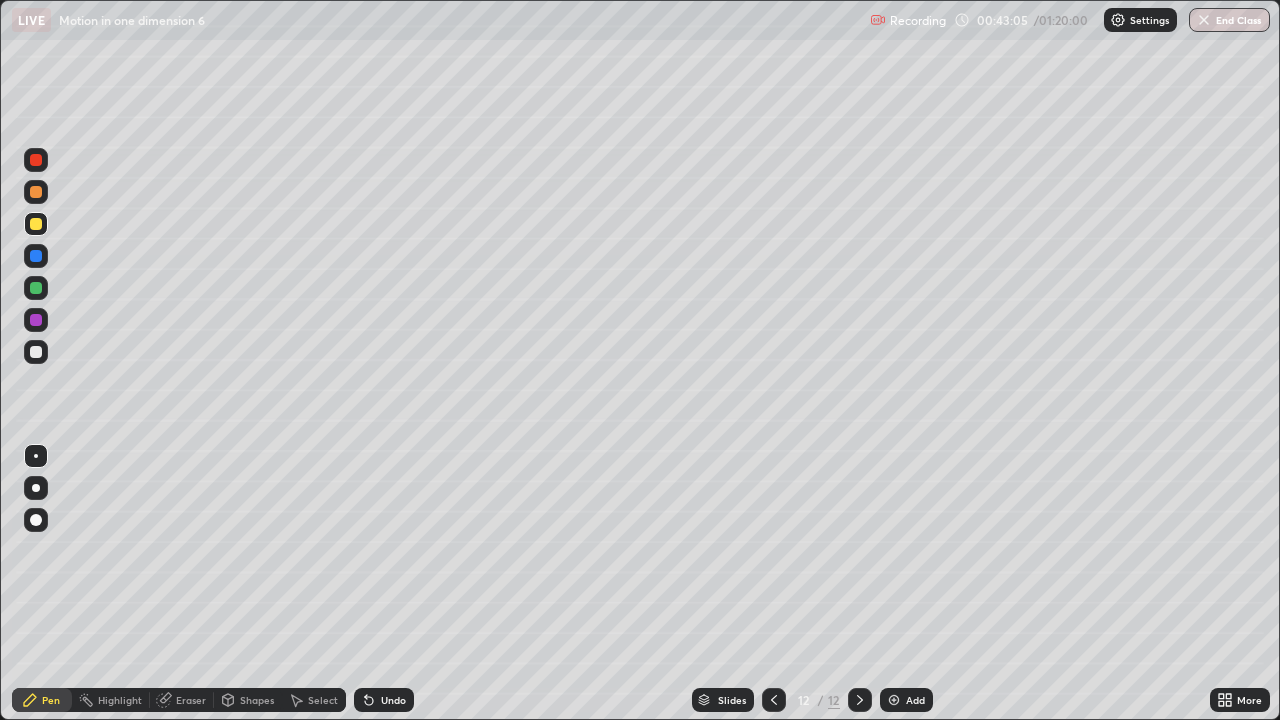 click on "Add" at bounding box center [906, 700] 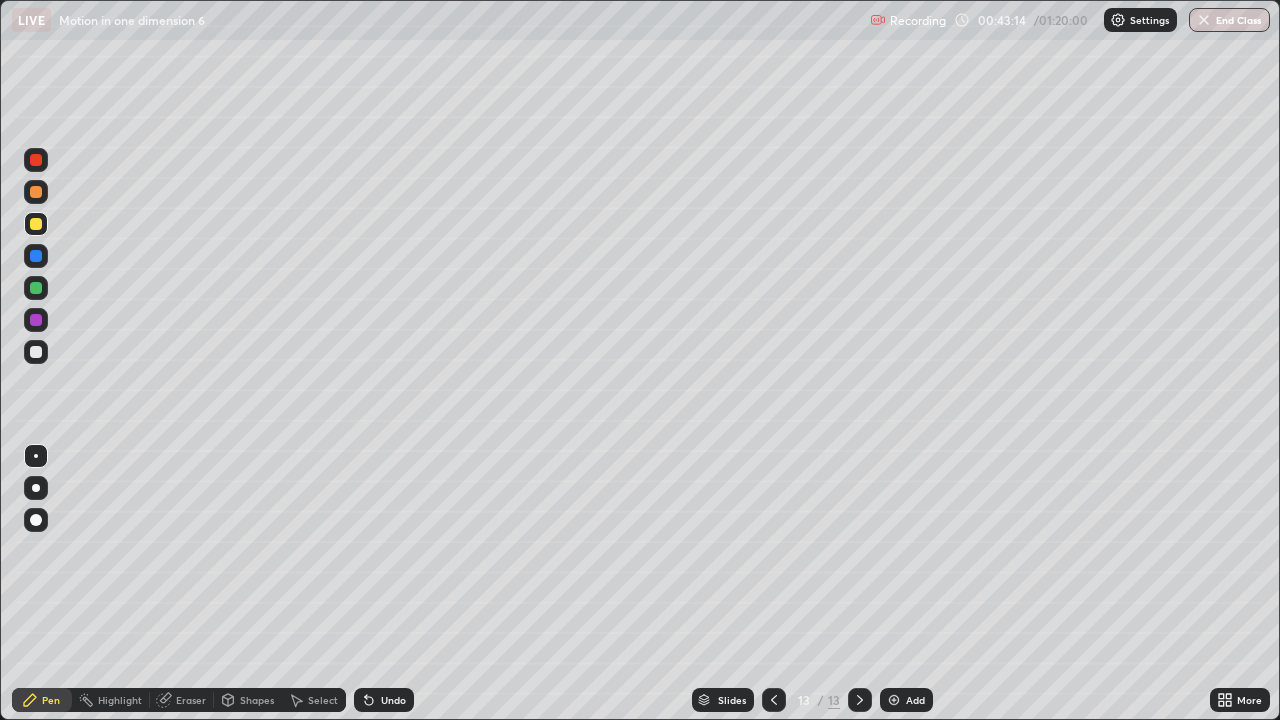 click 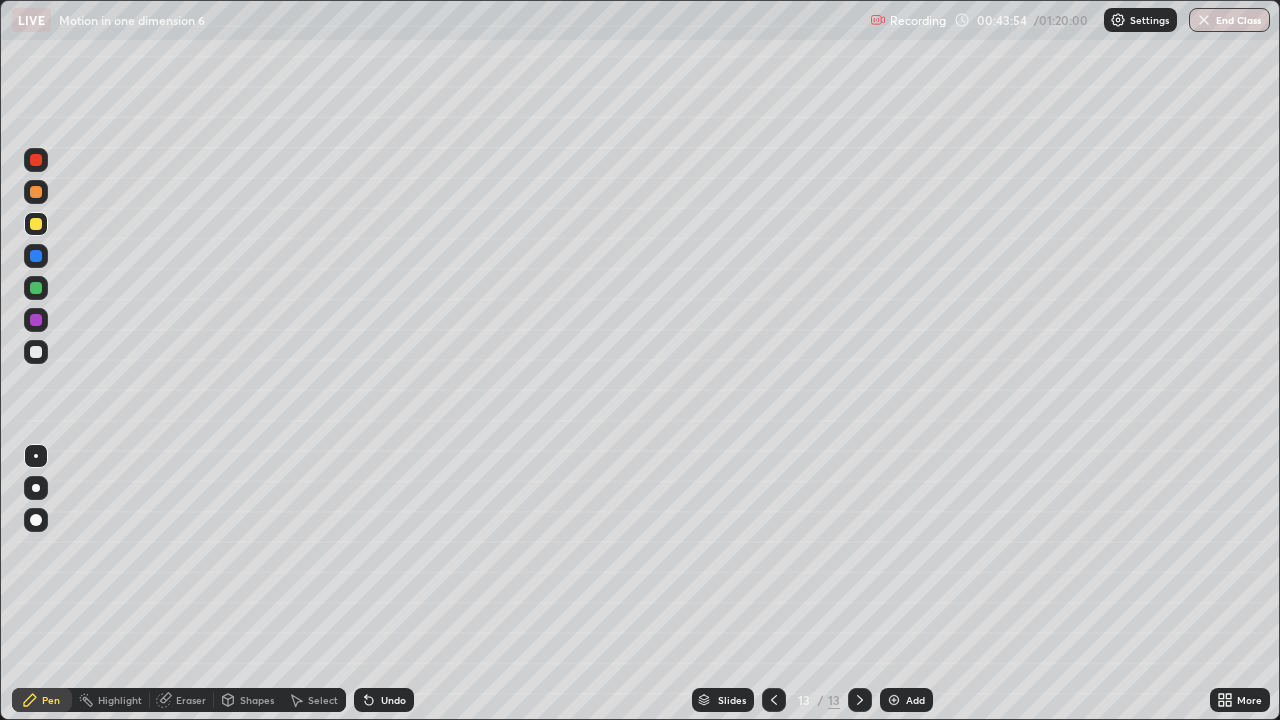 click 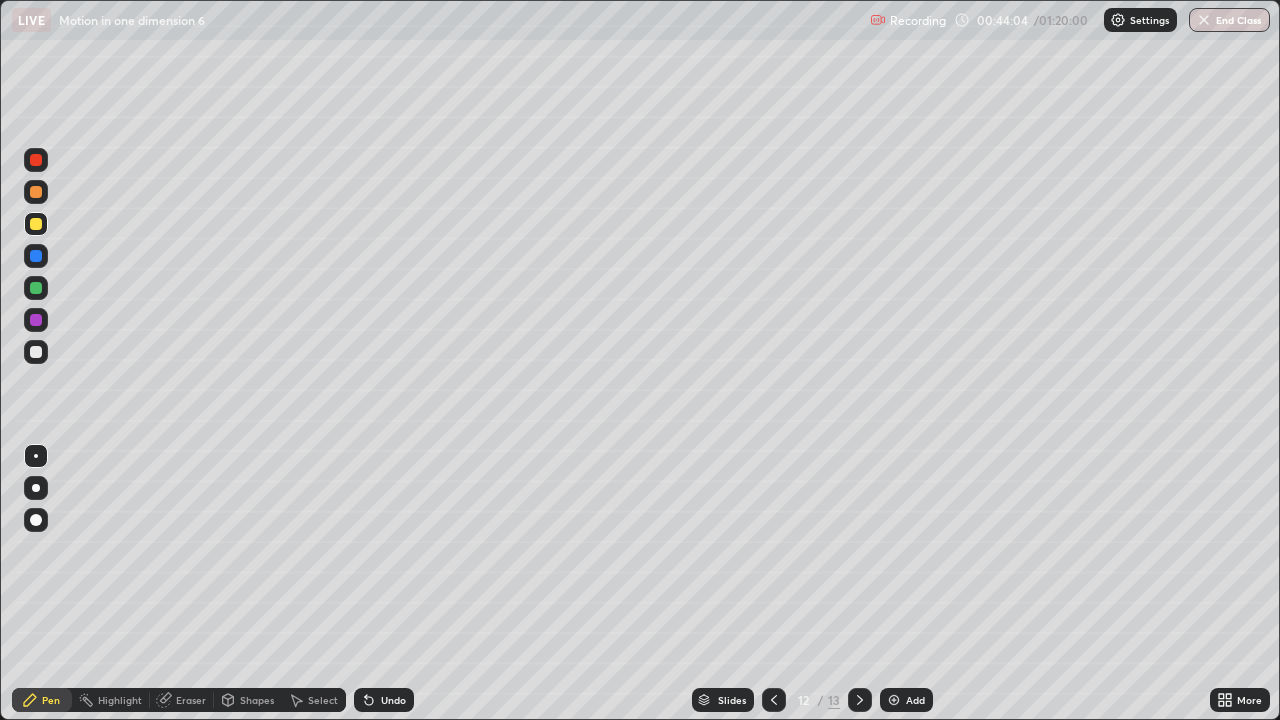 click 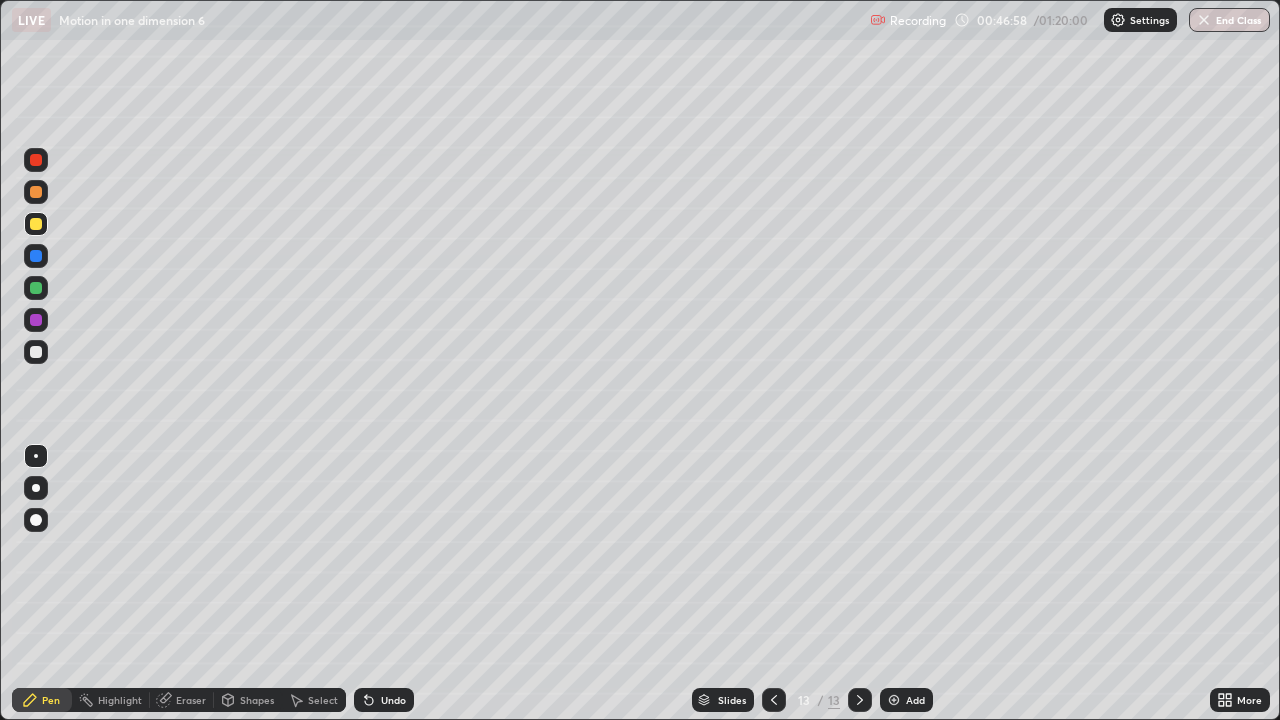 click on "Add" at bounding box center (906, 700) 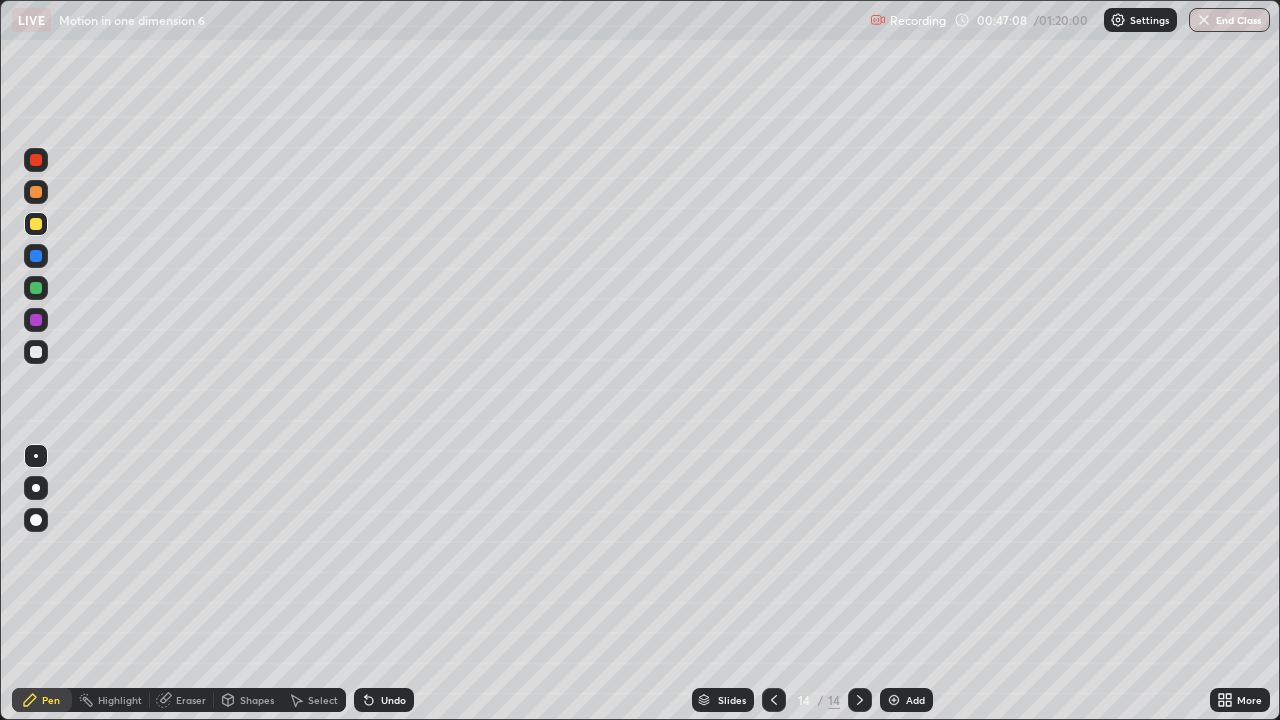 click at bounding box center (36, 256) 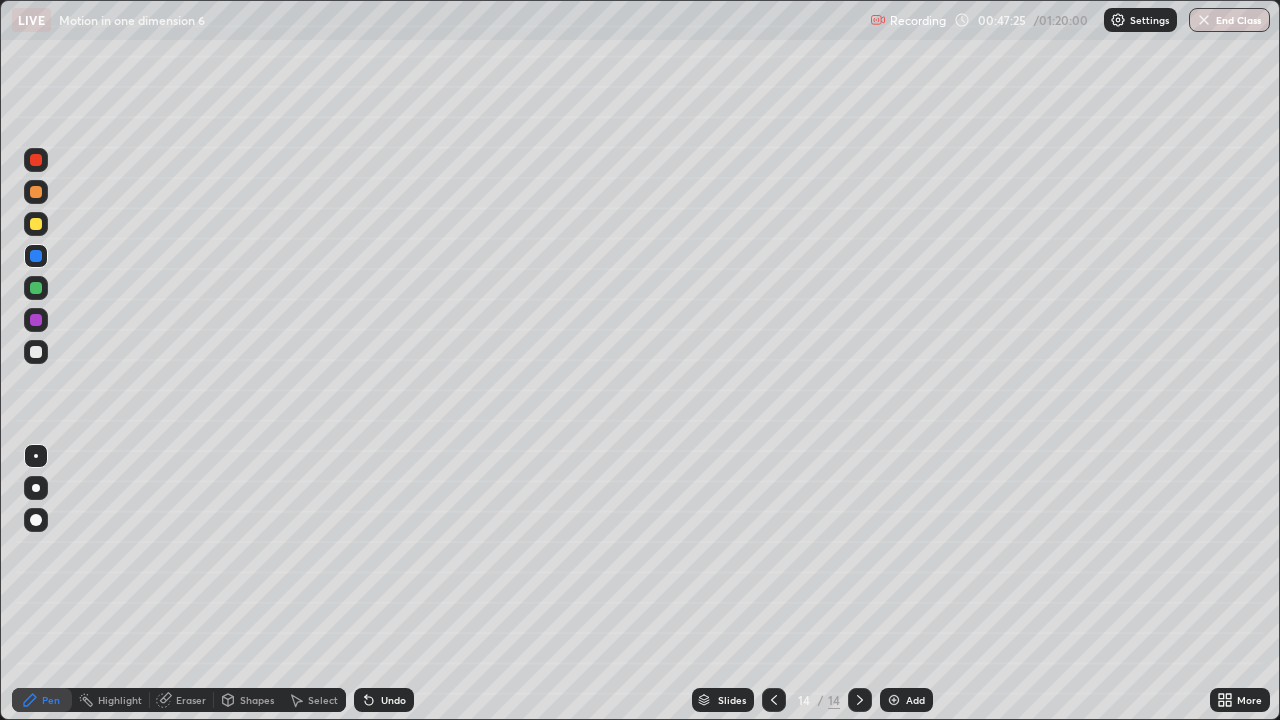 click at bounding box center (36, 224) 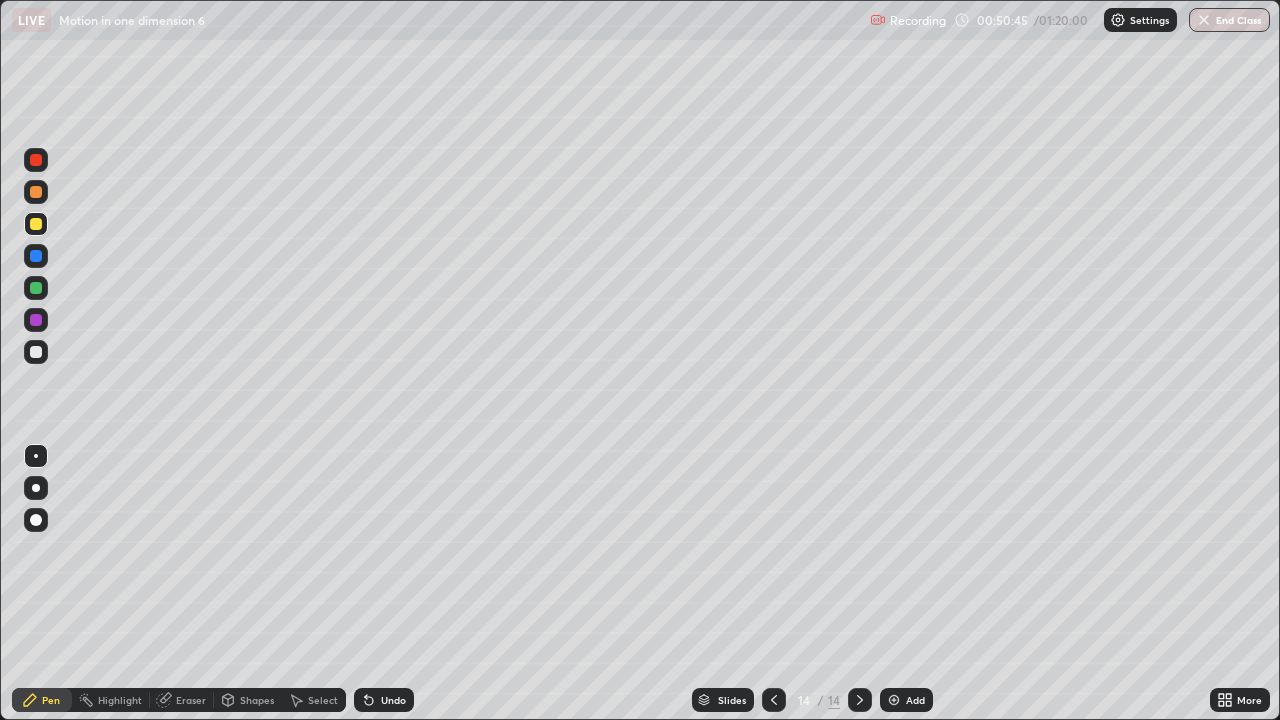 click at bounding box center [894, 700] 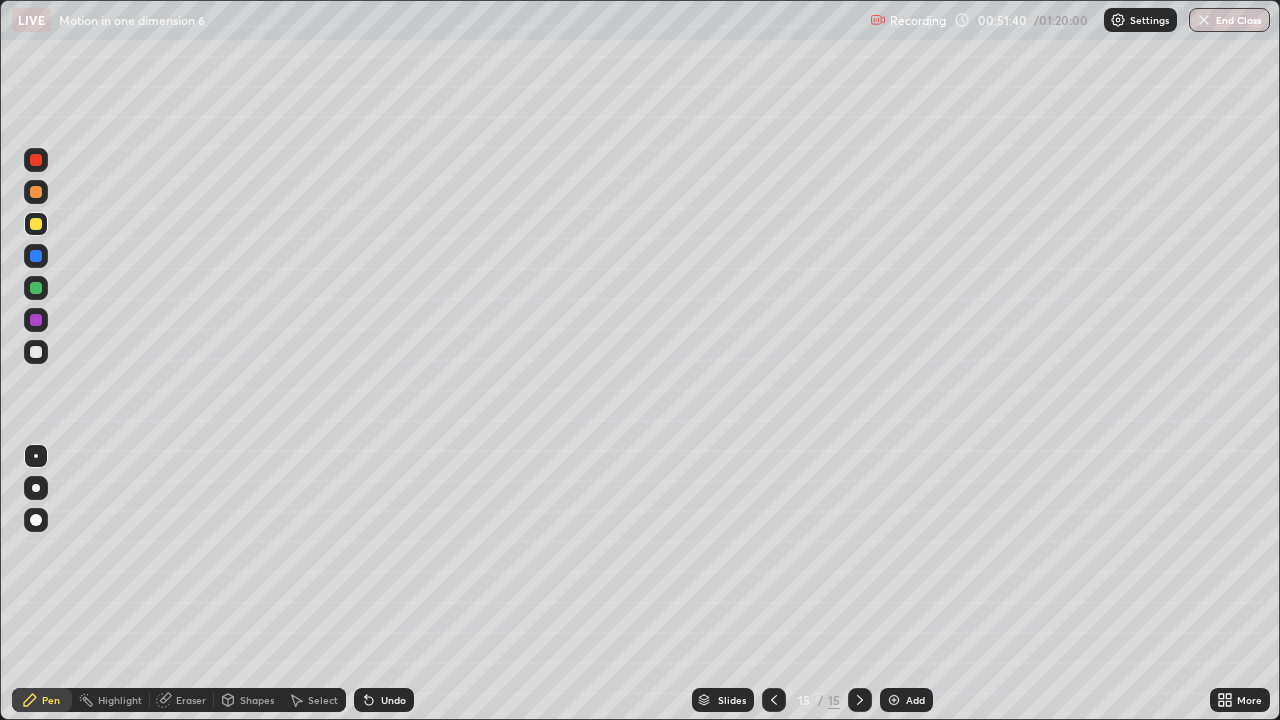 click at bounding box center (36, 352) 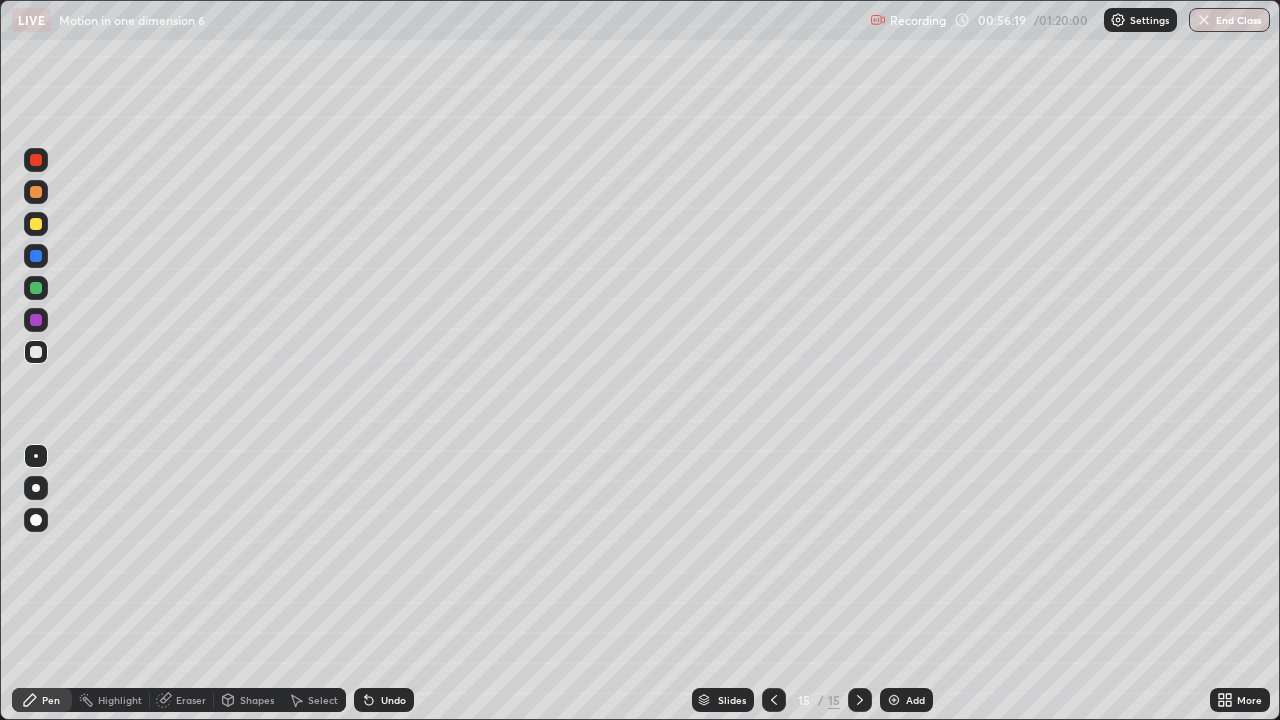 click on "Add" at bounding box center (906, 700) 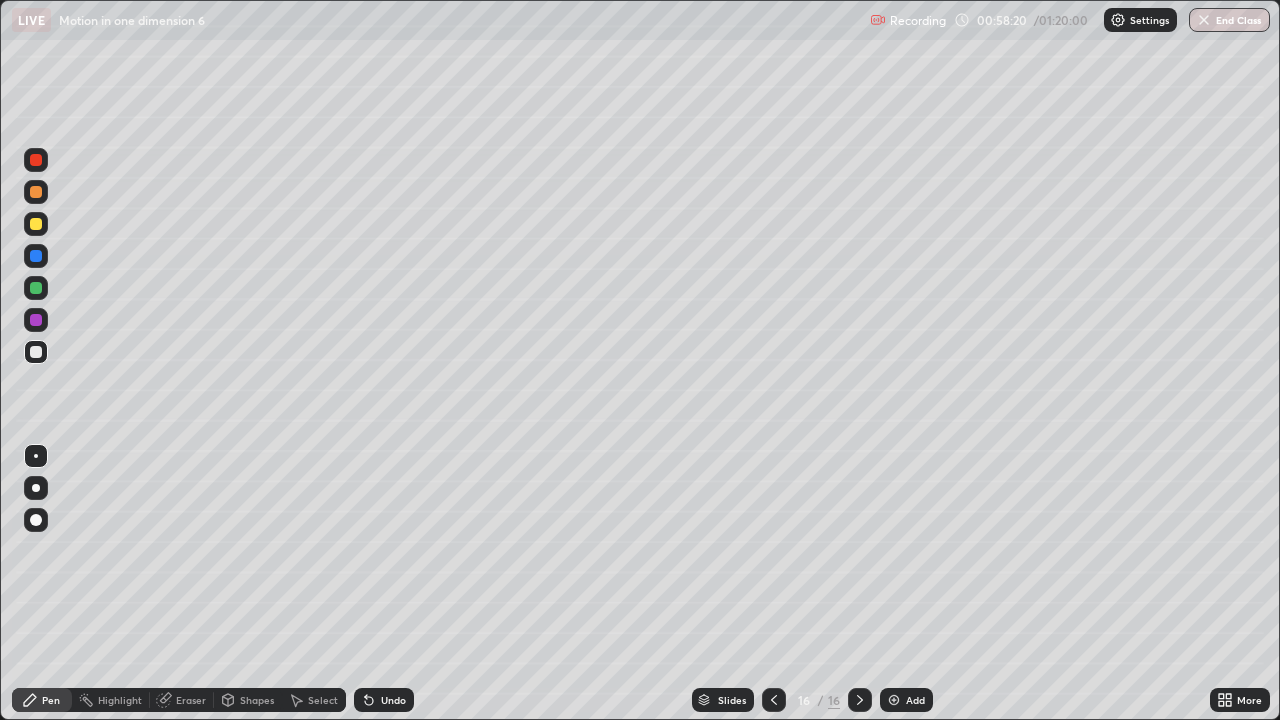 click 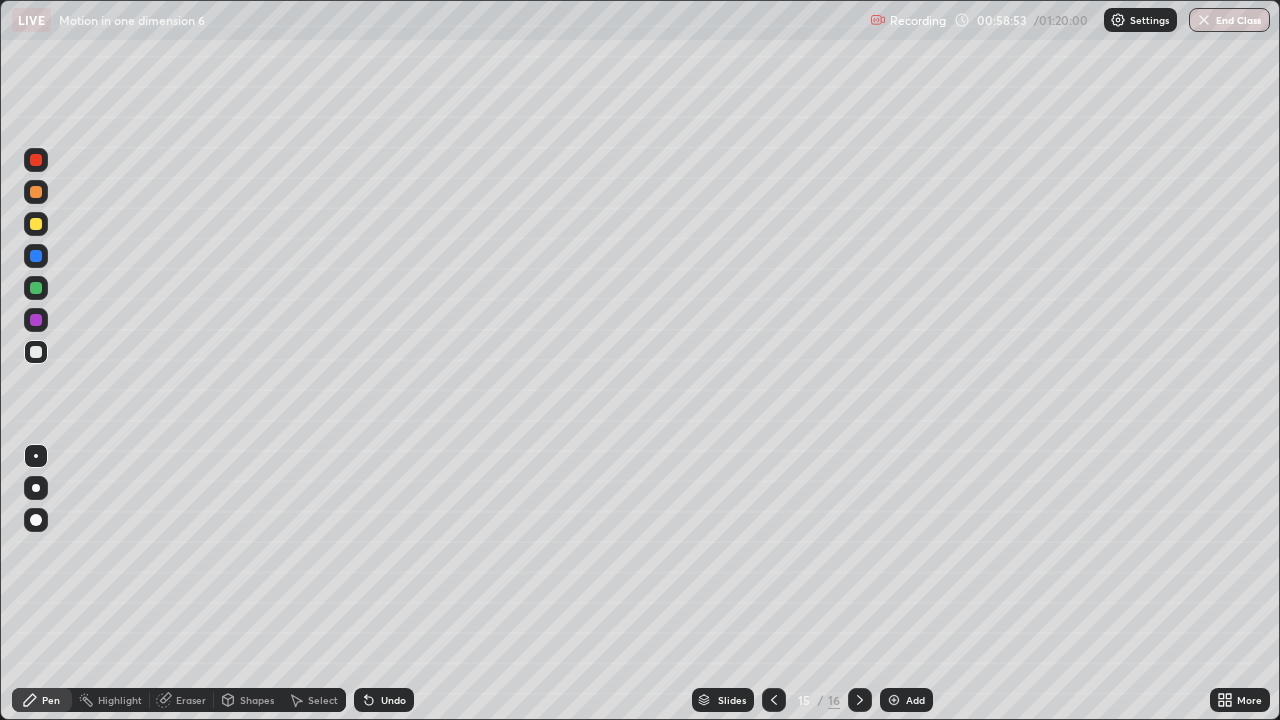 click 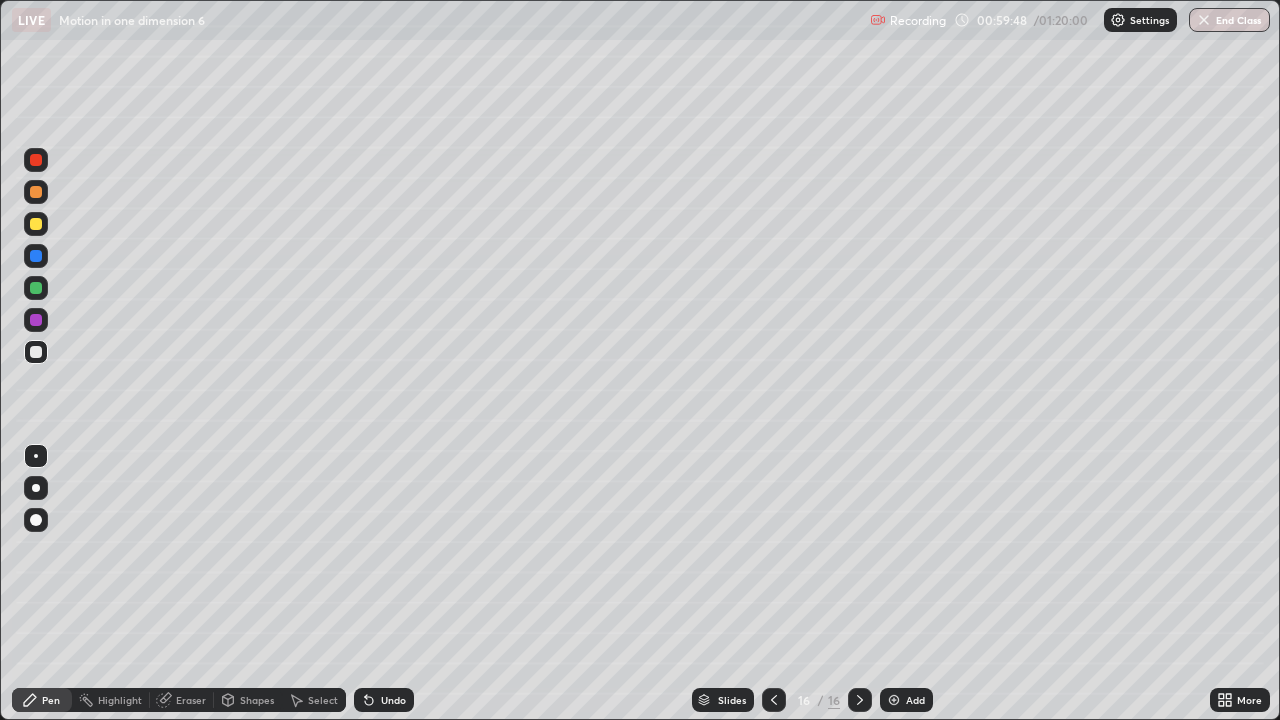 click at bounding box center [36, 224] 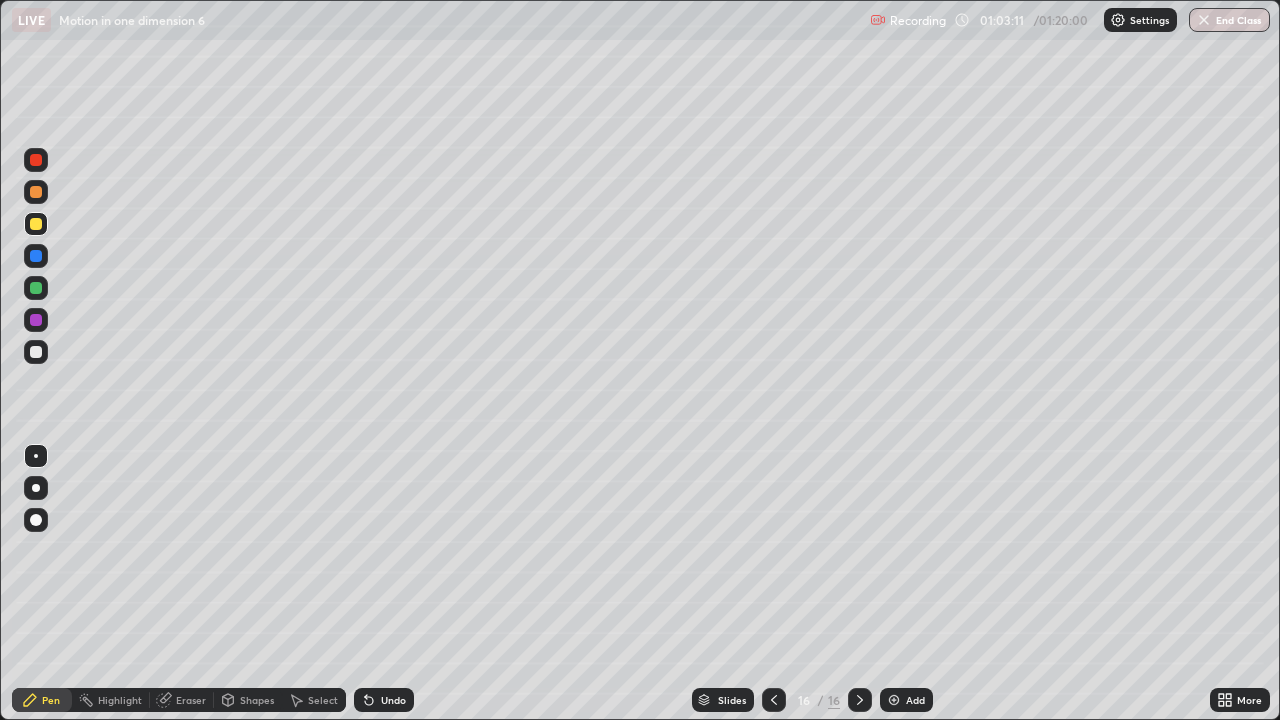 click on "Add" at bounding box center (906, 700) 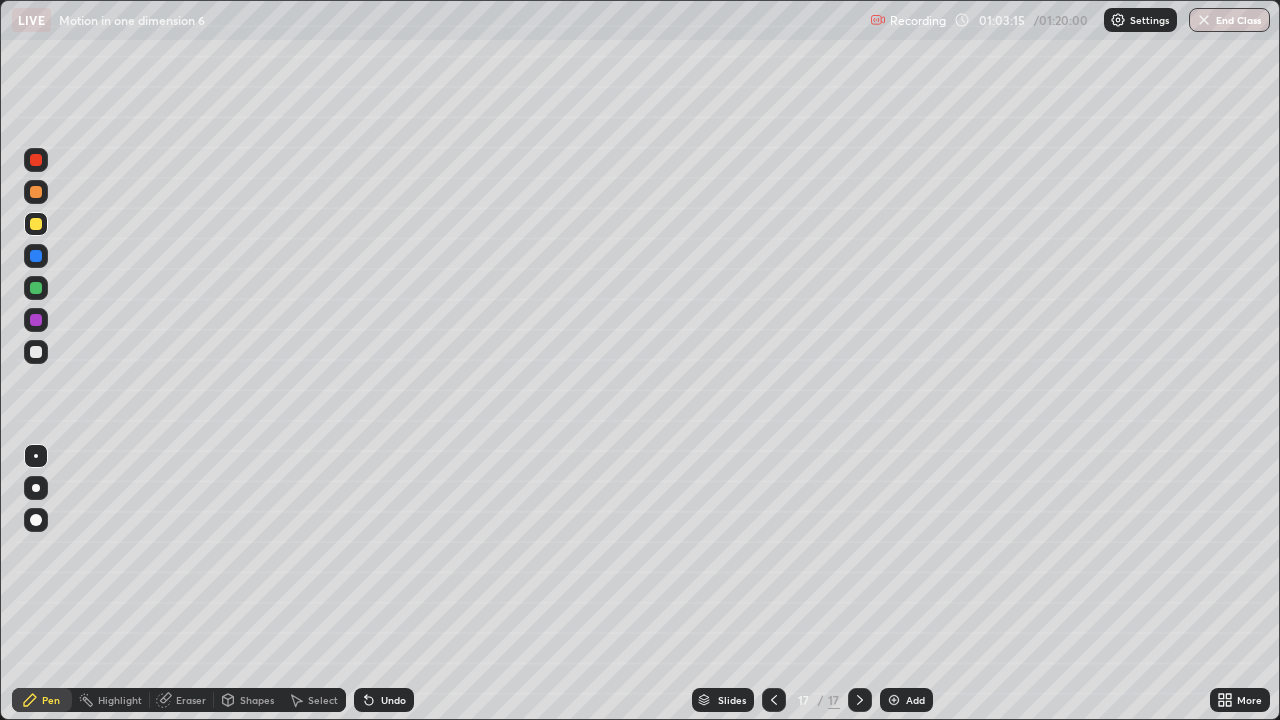 click at bounding box center [36, 256] 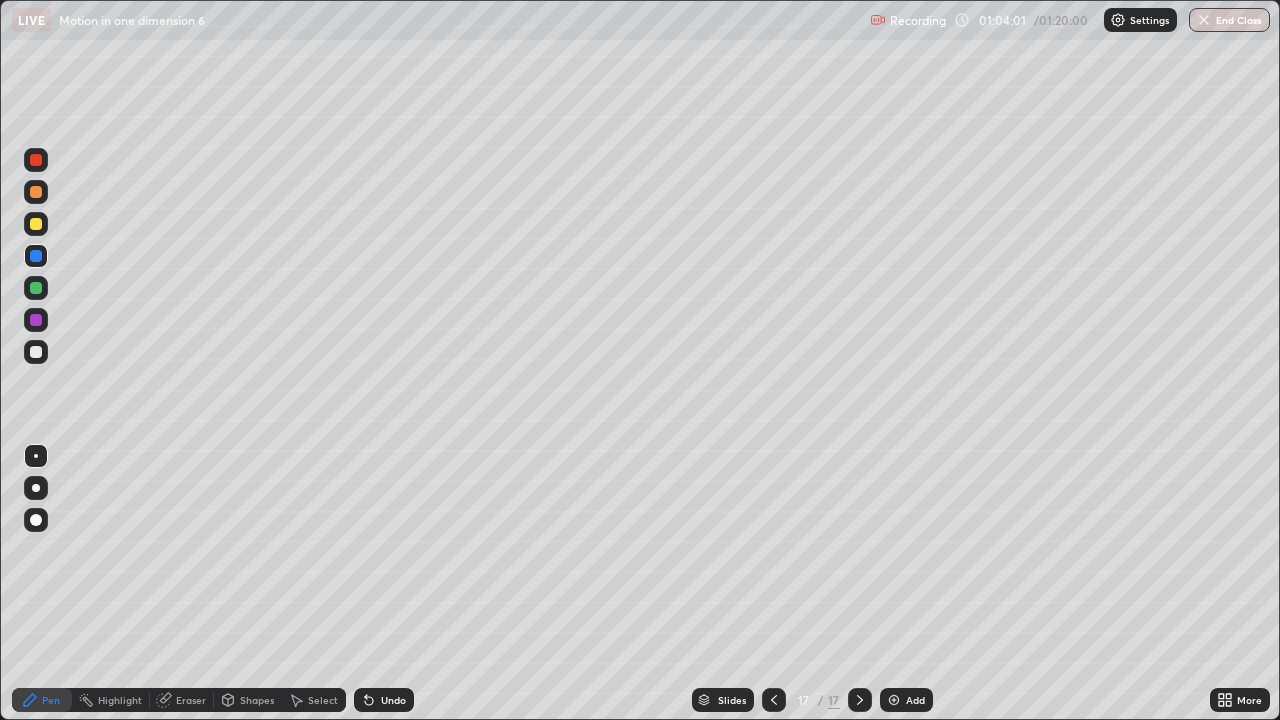click at bounding box center (36, 352) 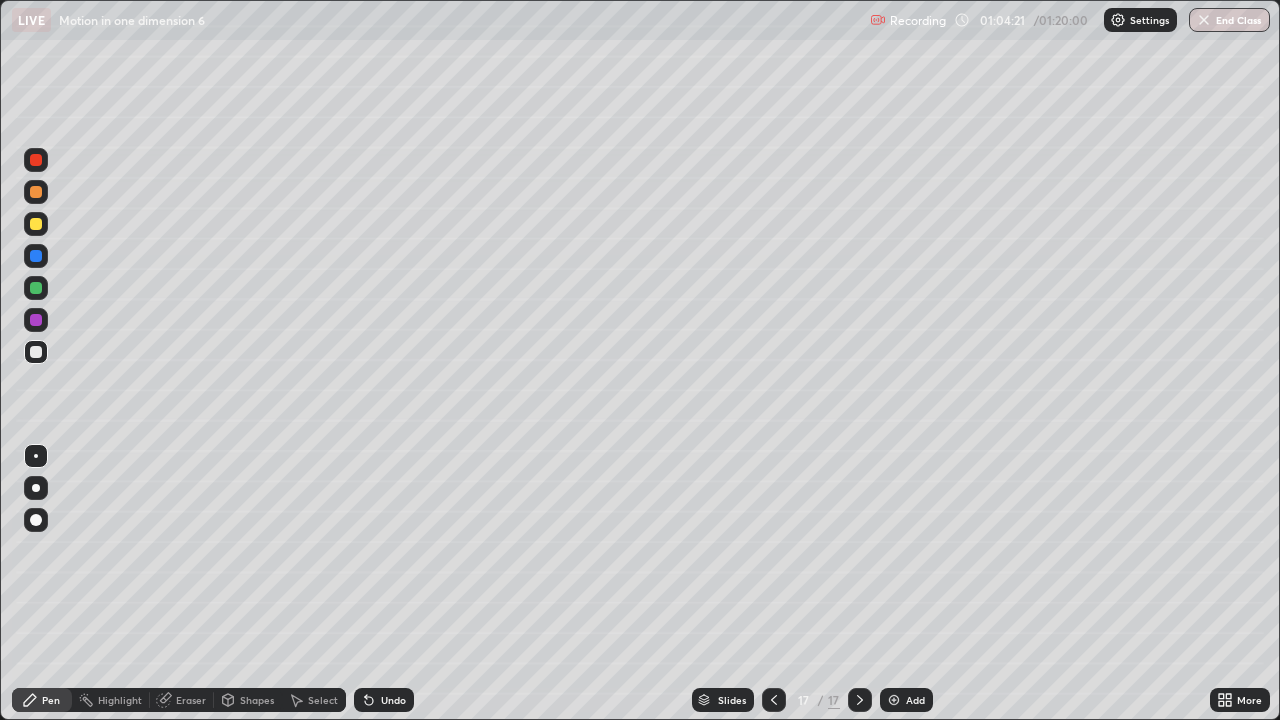 click 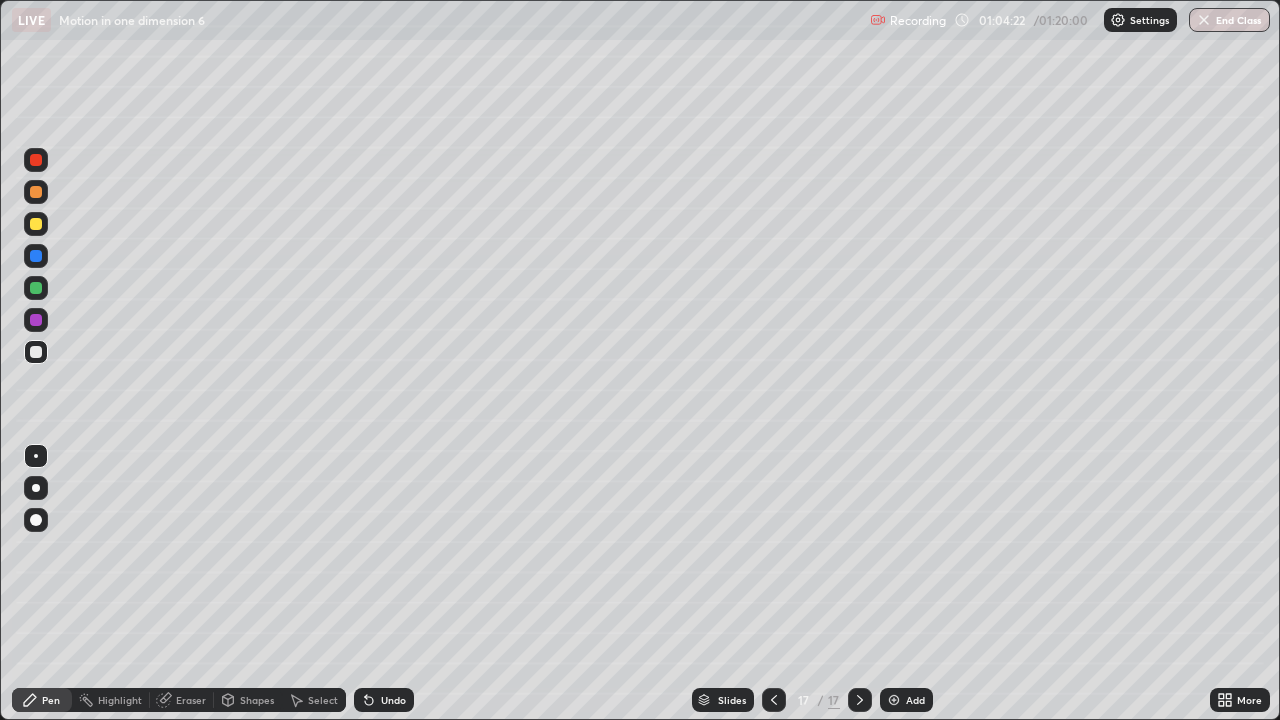 click 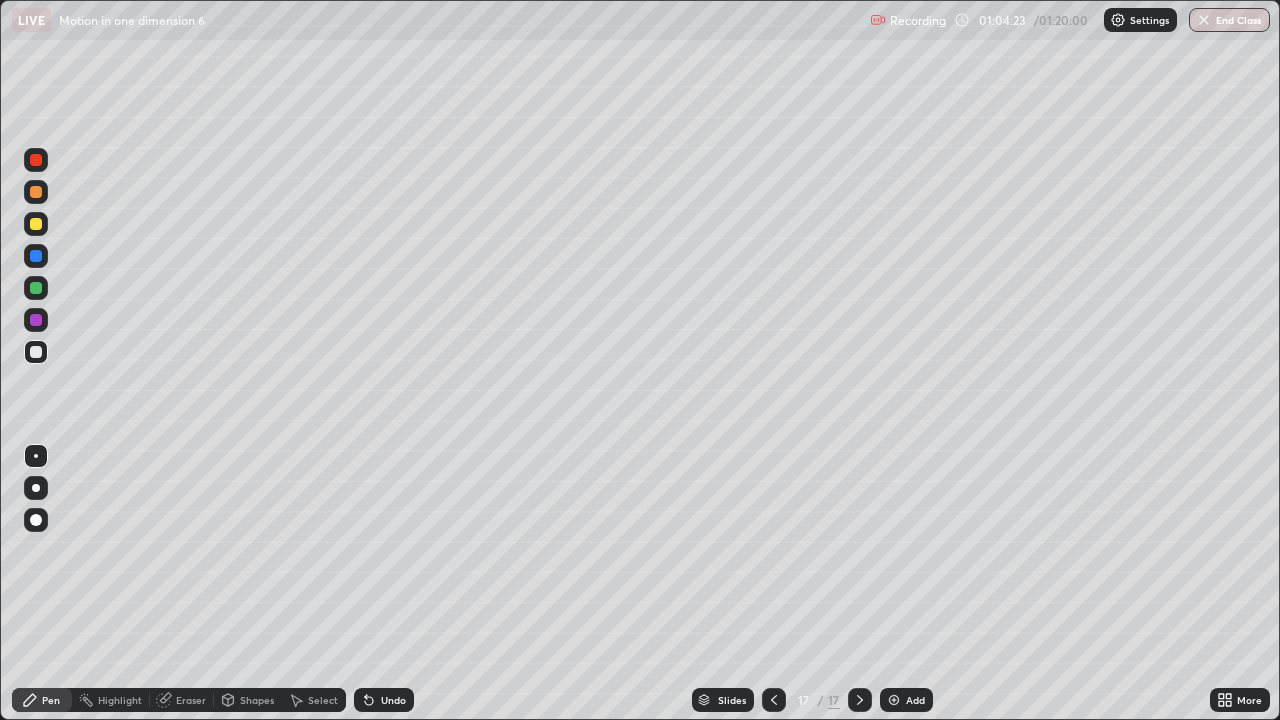 click 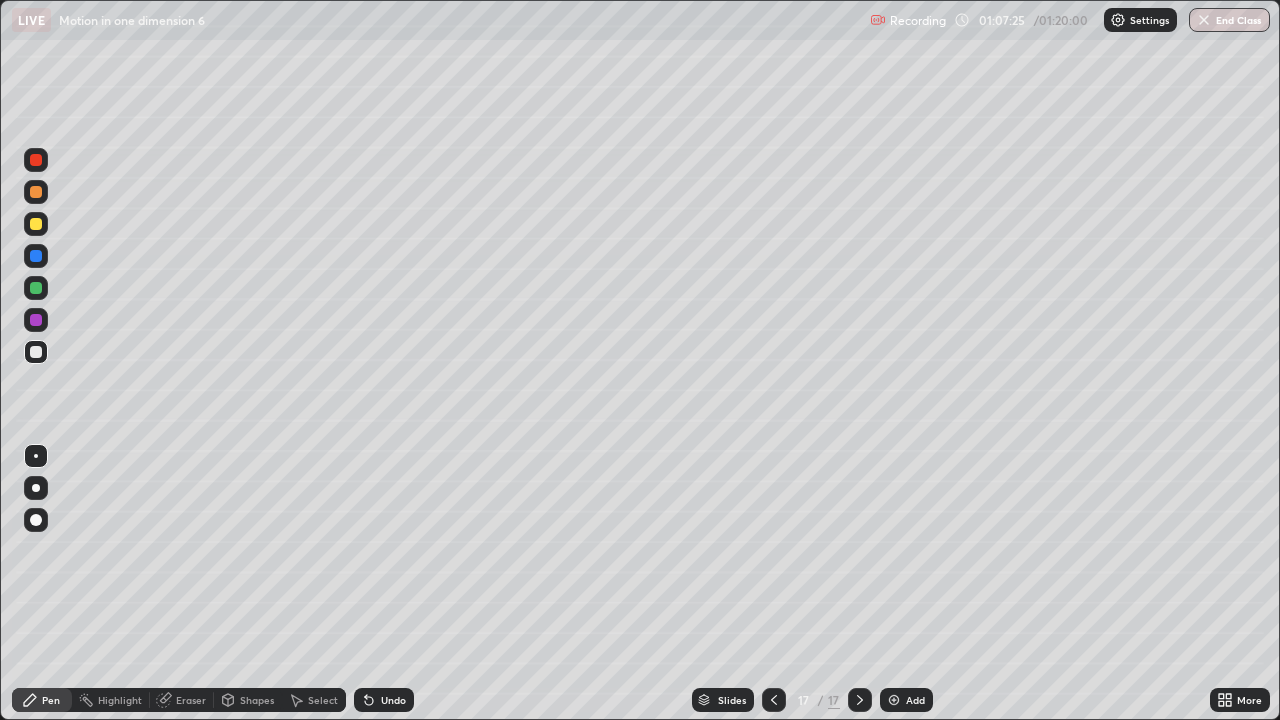 click at bounding box center (894, 700) 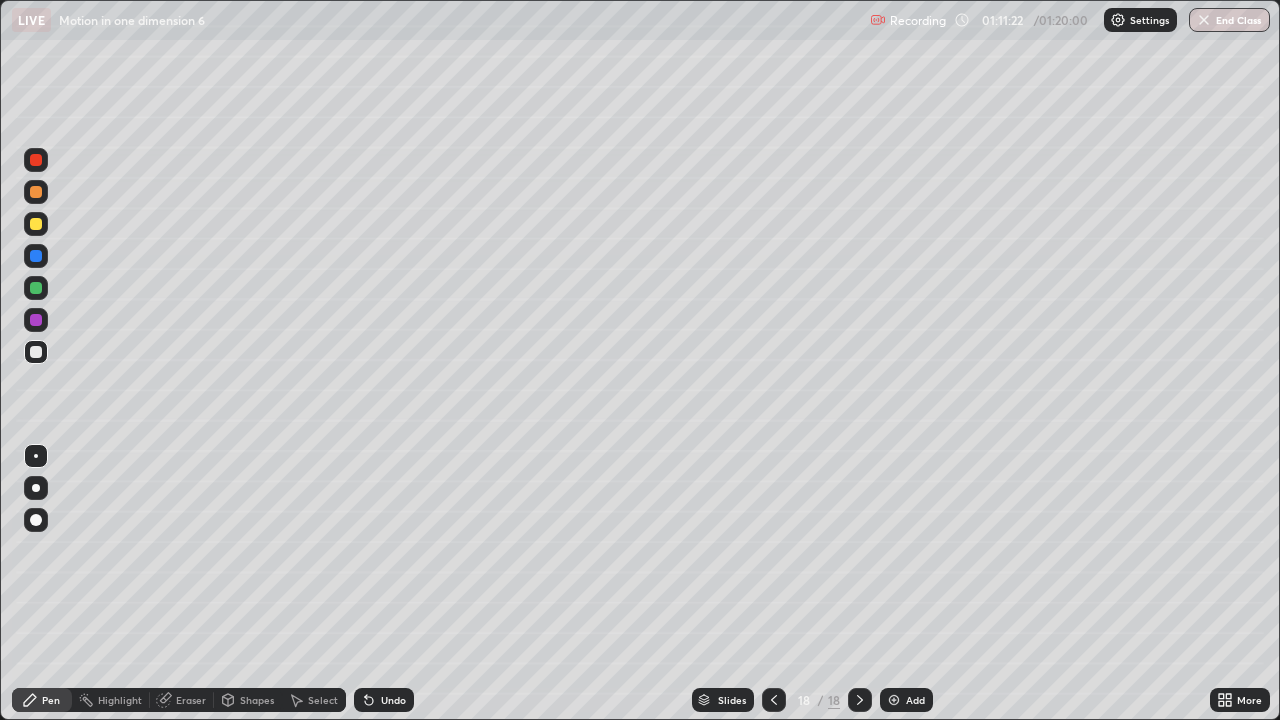 click on "Add" at bounding box center (915, 700) 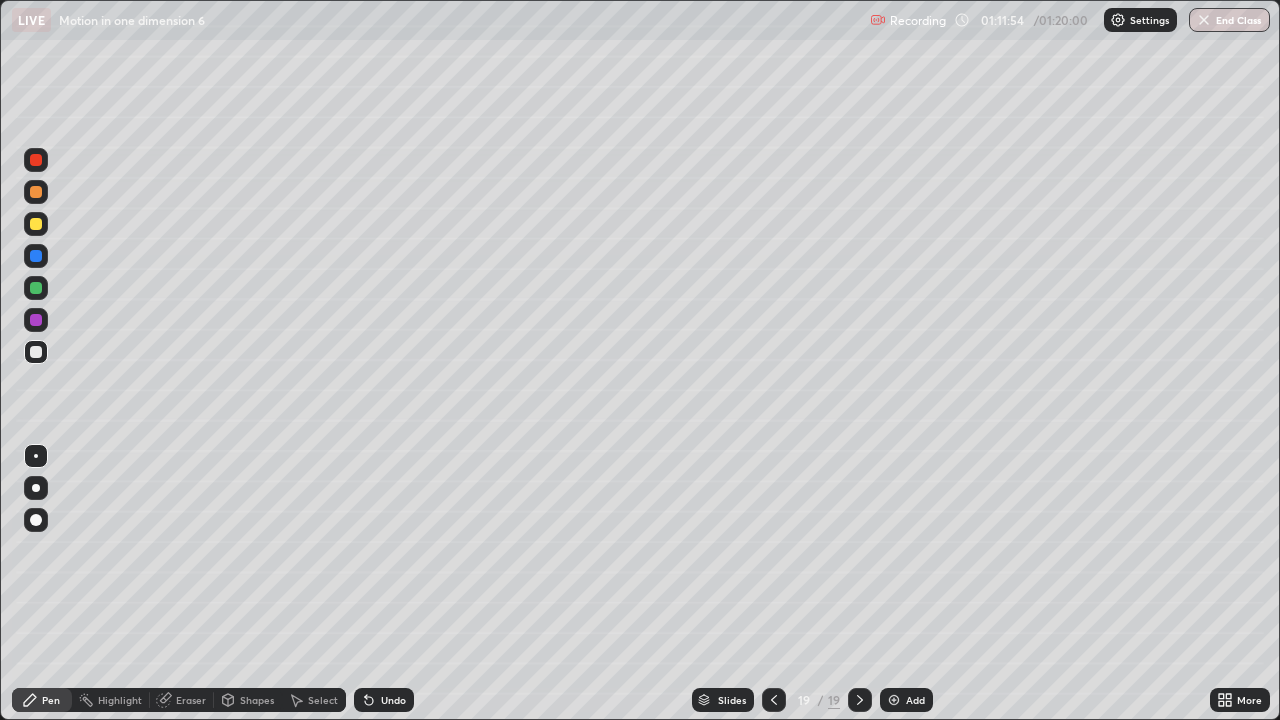 click on "Eraser" at bounding box center [191, 700] 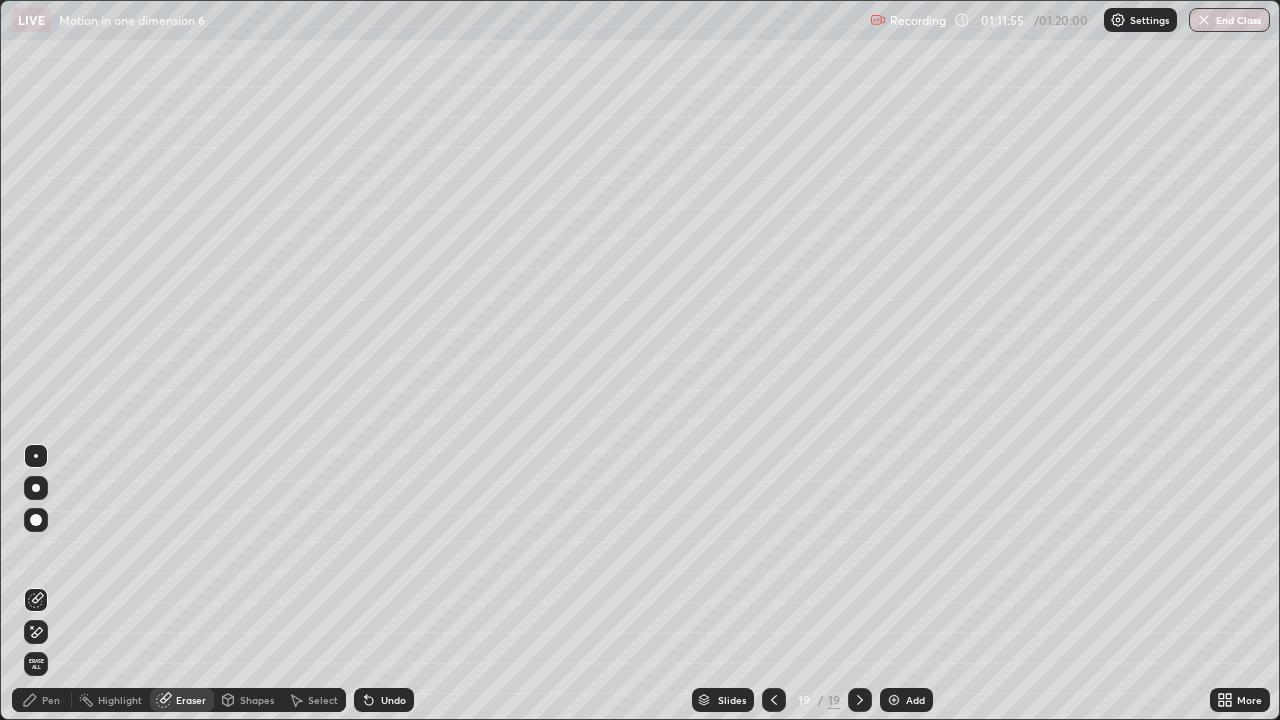 click 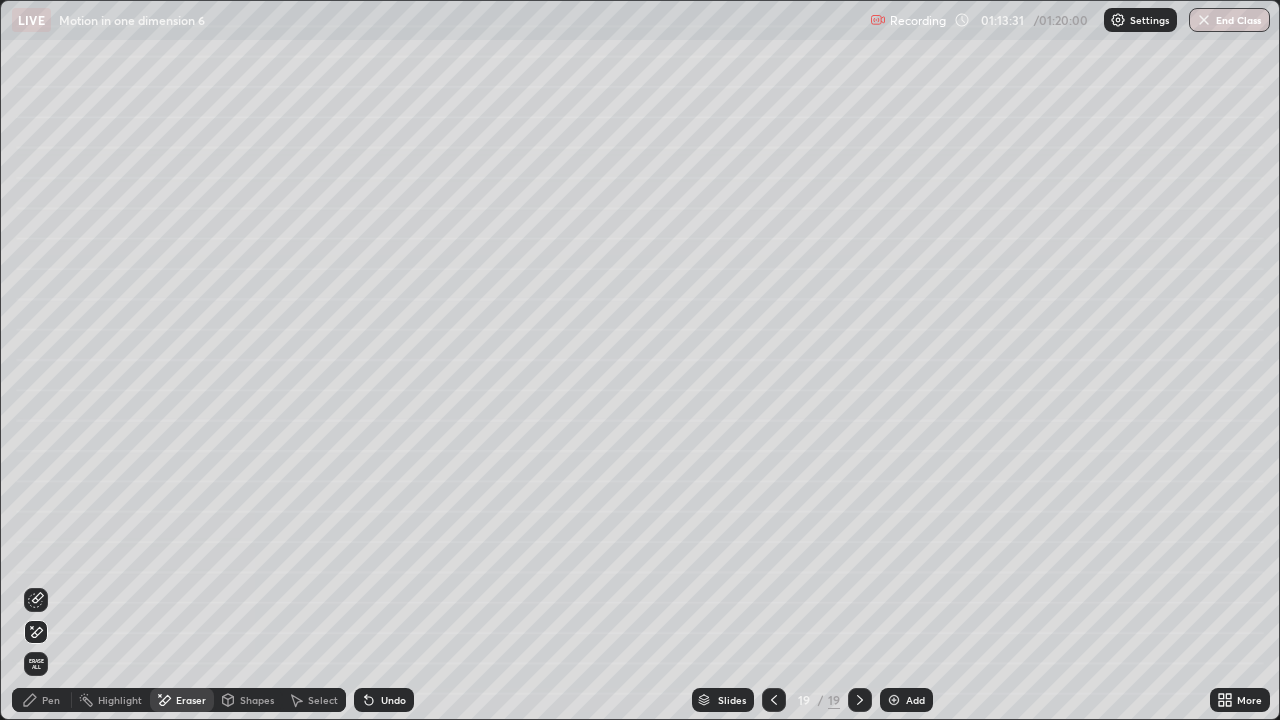 click on "Pen" at bounding box center [42, 700] 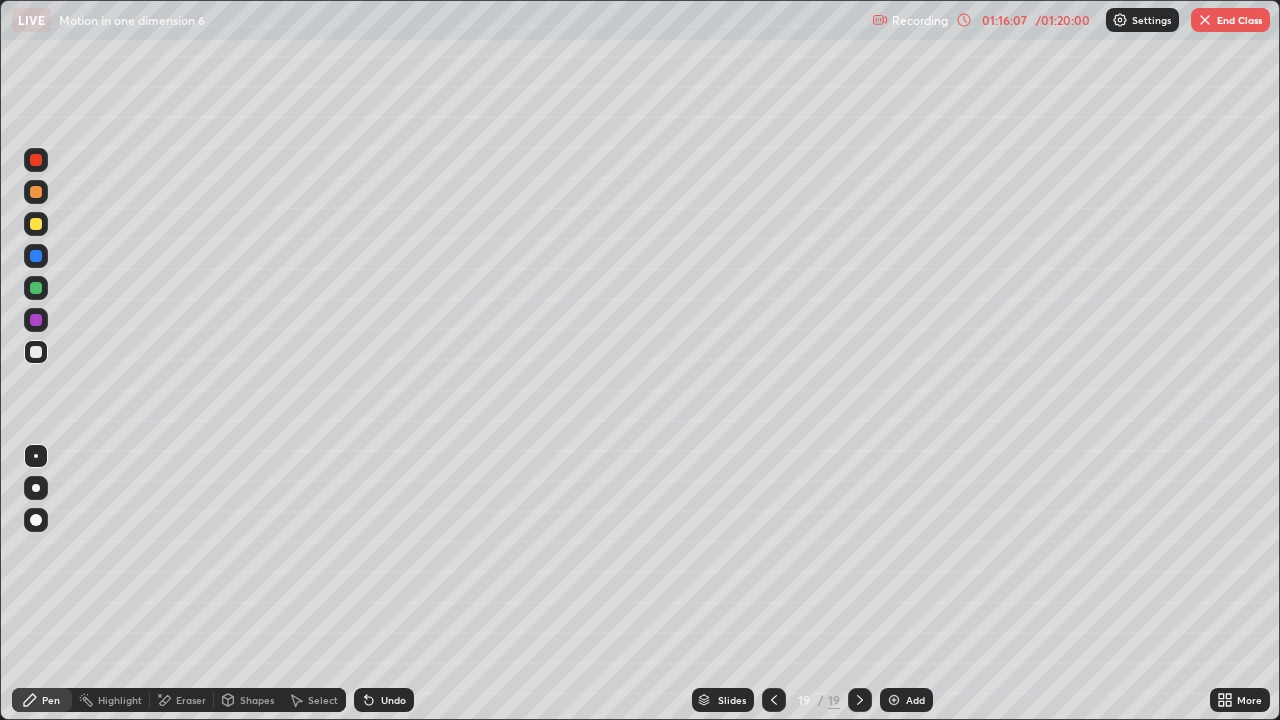 click at bounding box center [1205, 20] 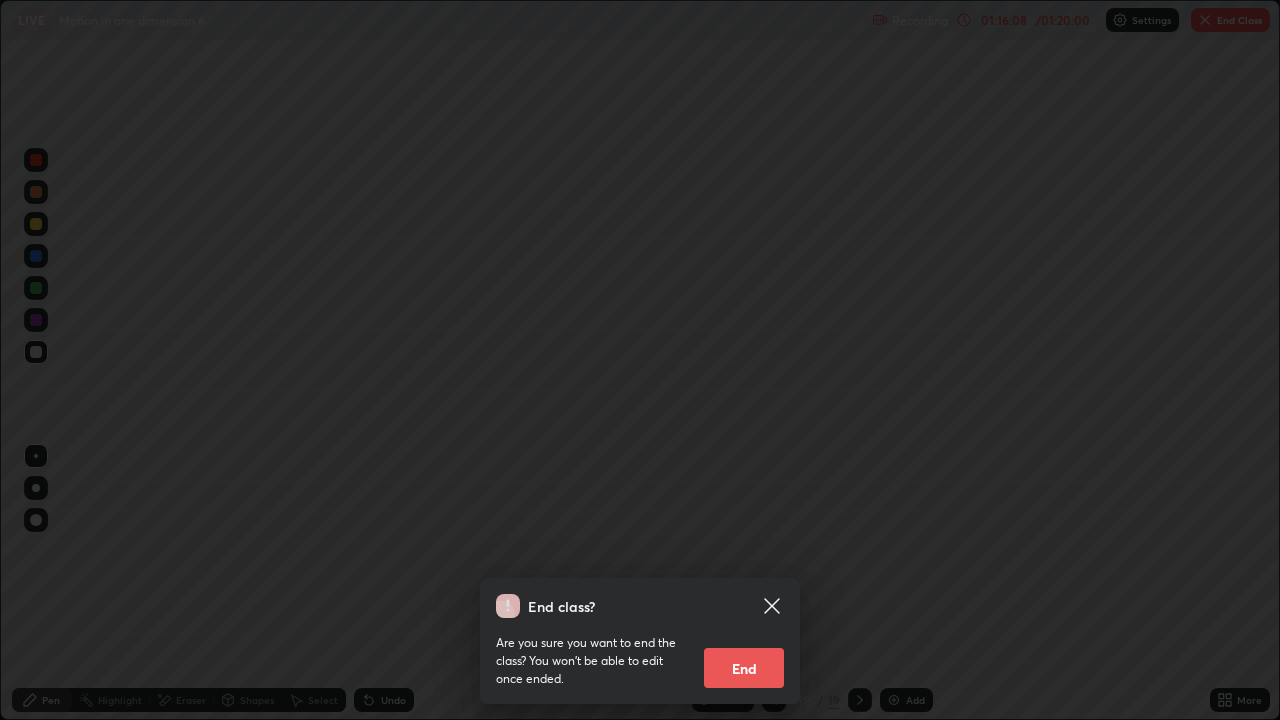 click on "End" at bounding box center [744, 668] 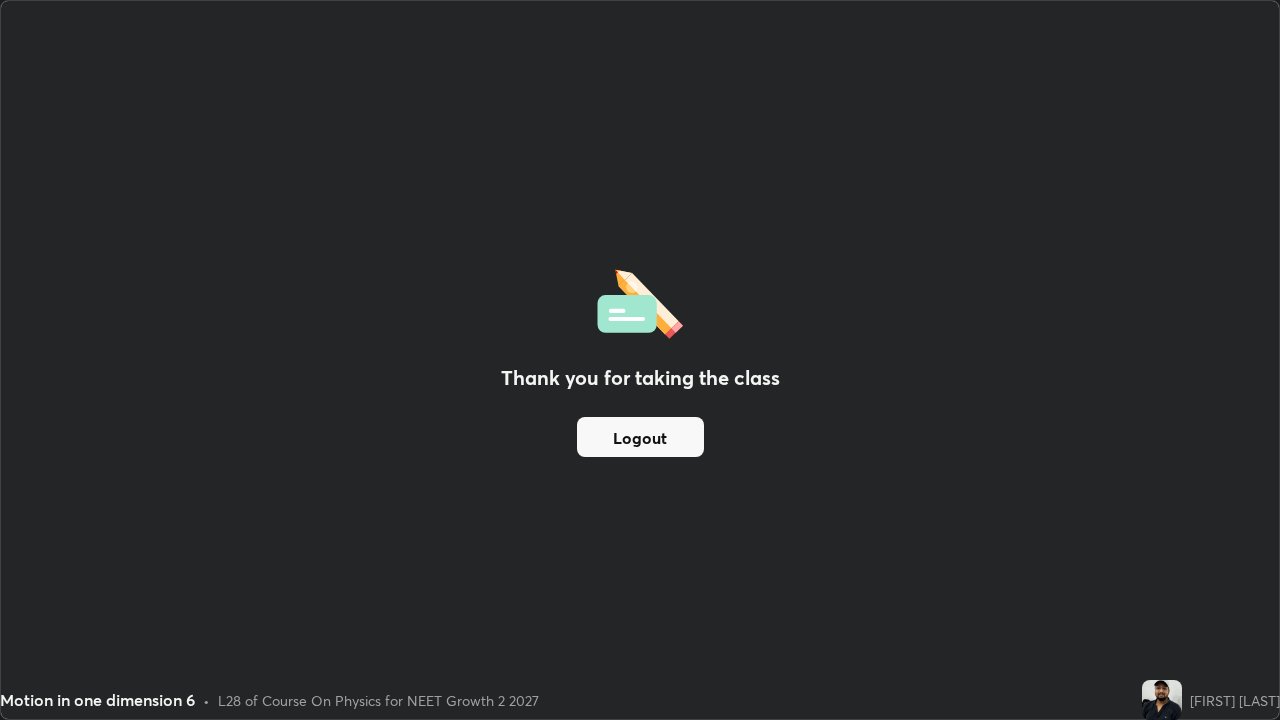 click on "Logout" at bounding box center (640, 437) 